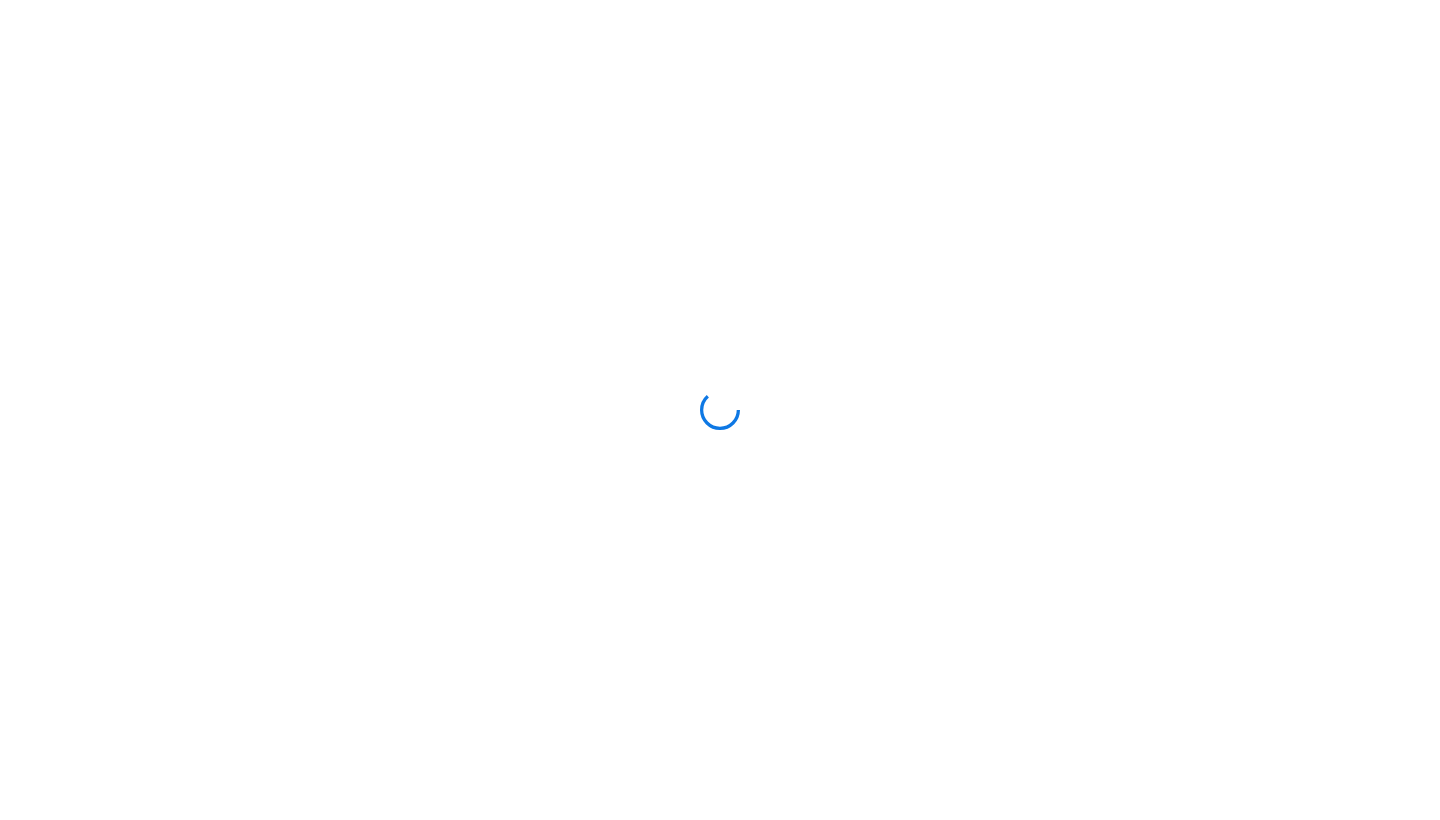 scroll, scrollTop: 0, scrollLeft: 0, axis: both 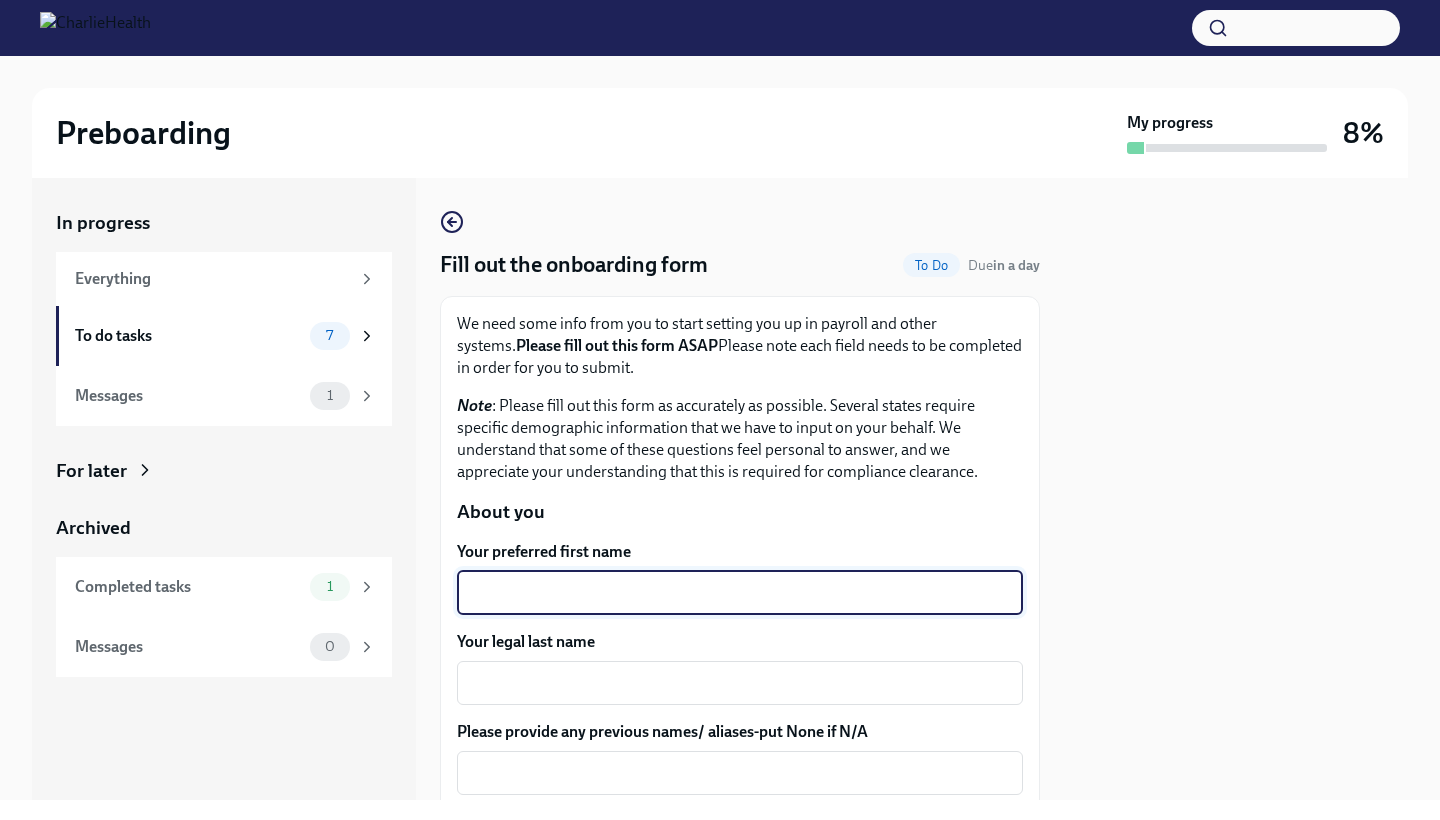 click on "Your preferred first name" at bounding box center (740, 593) 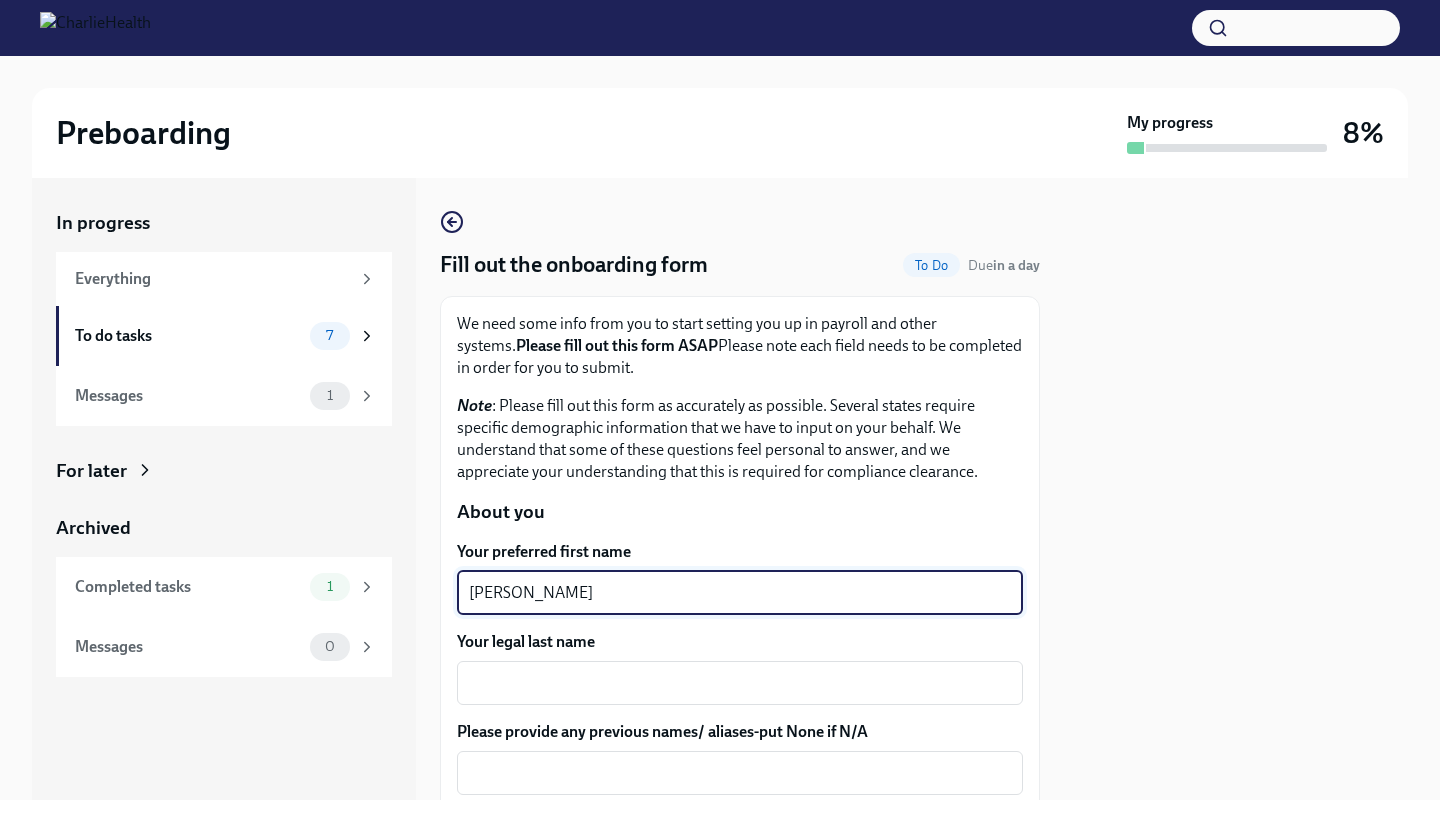 type on "[PERSON_NAME]" 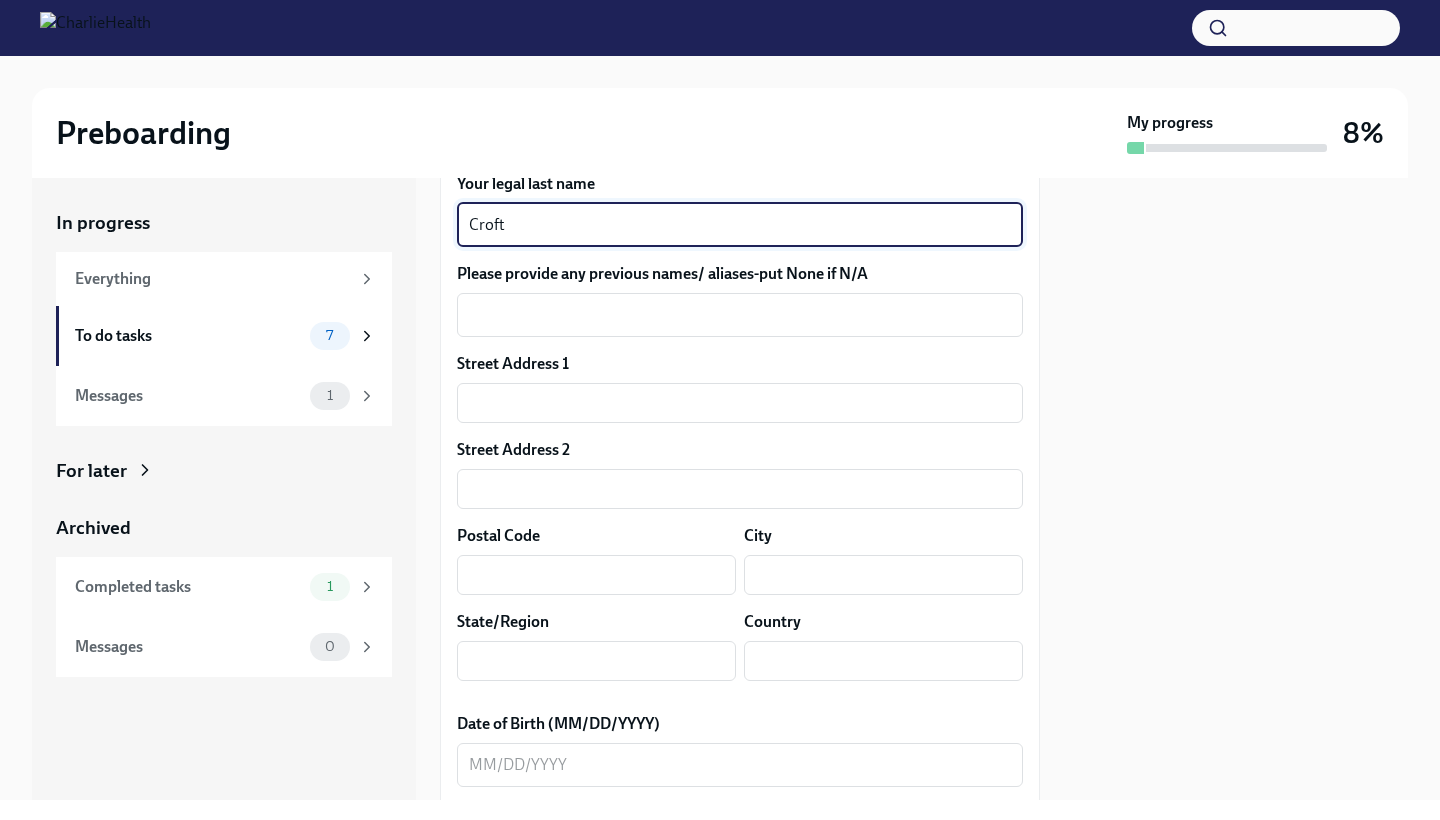 scroll, scrollTop: 497, scrollLeft: 0, axis: vertical 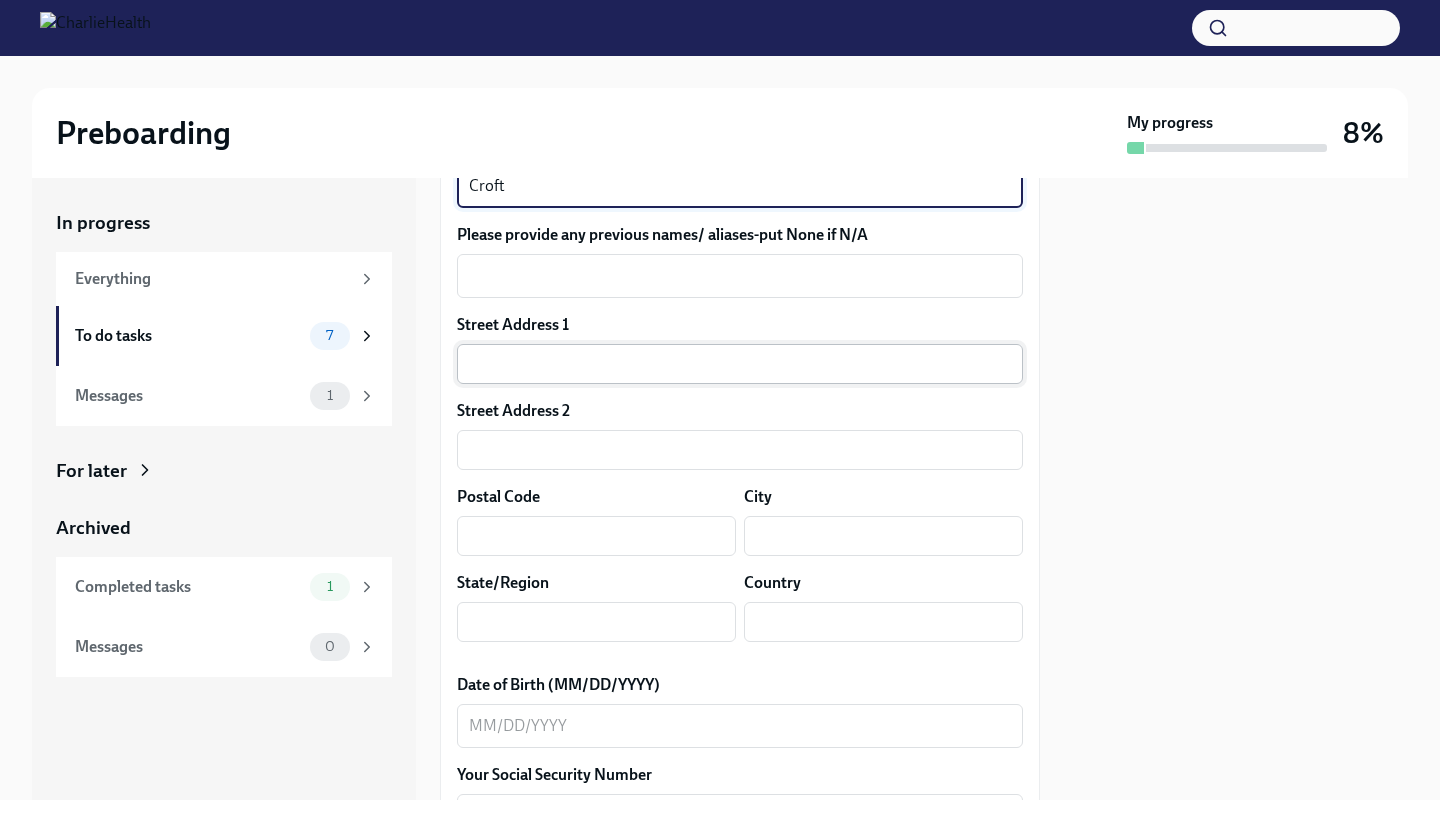 type on "Croft" 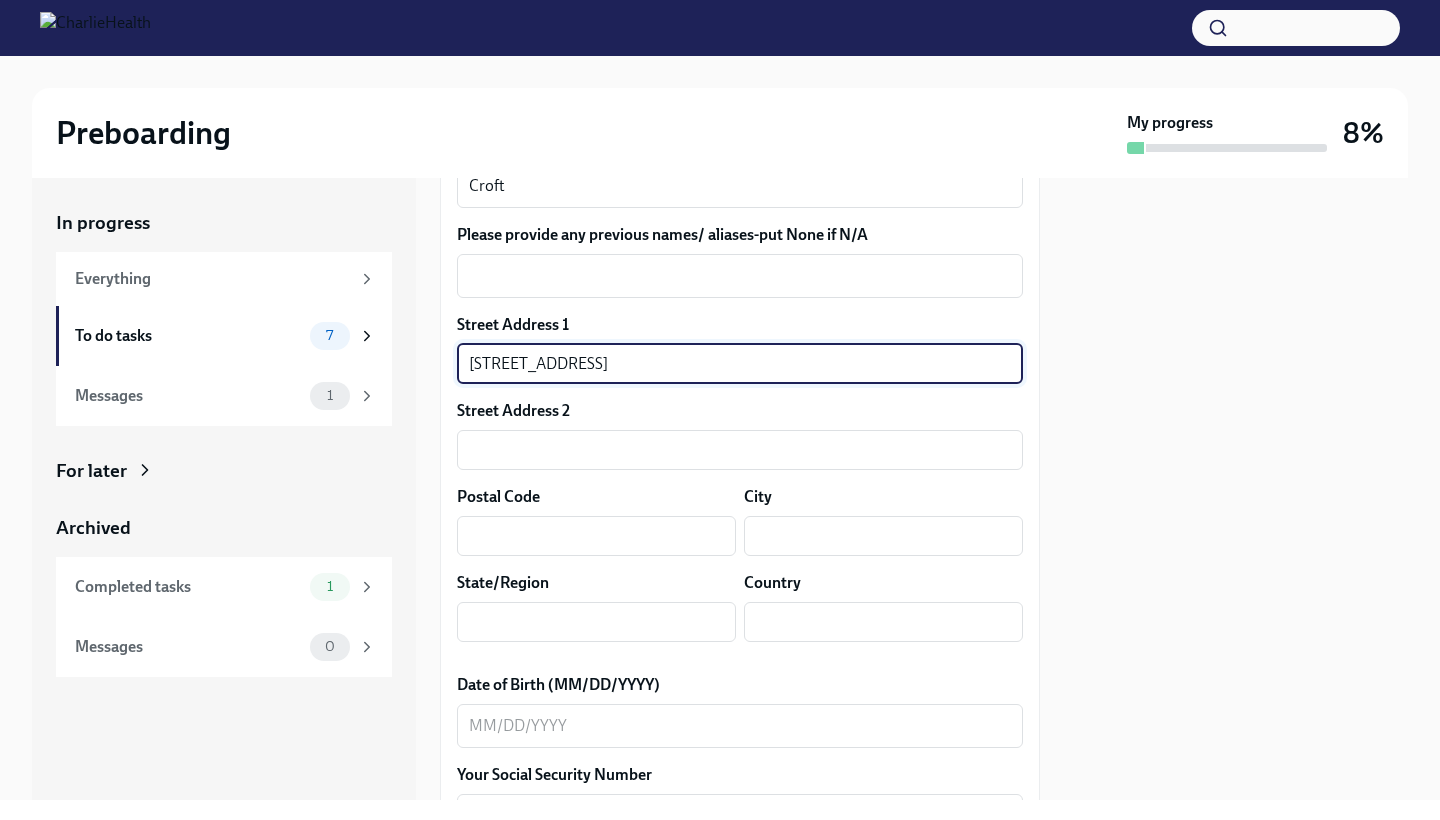 type on "[STREET_ADDRESS]" 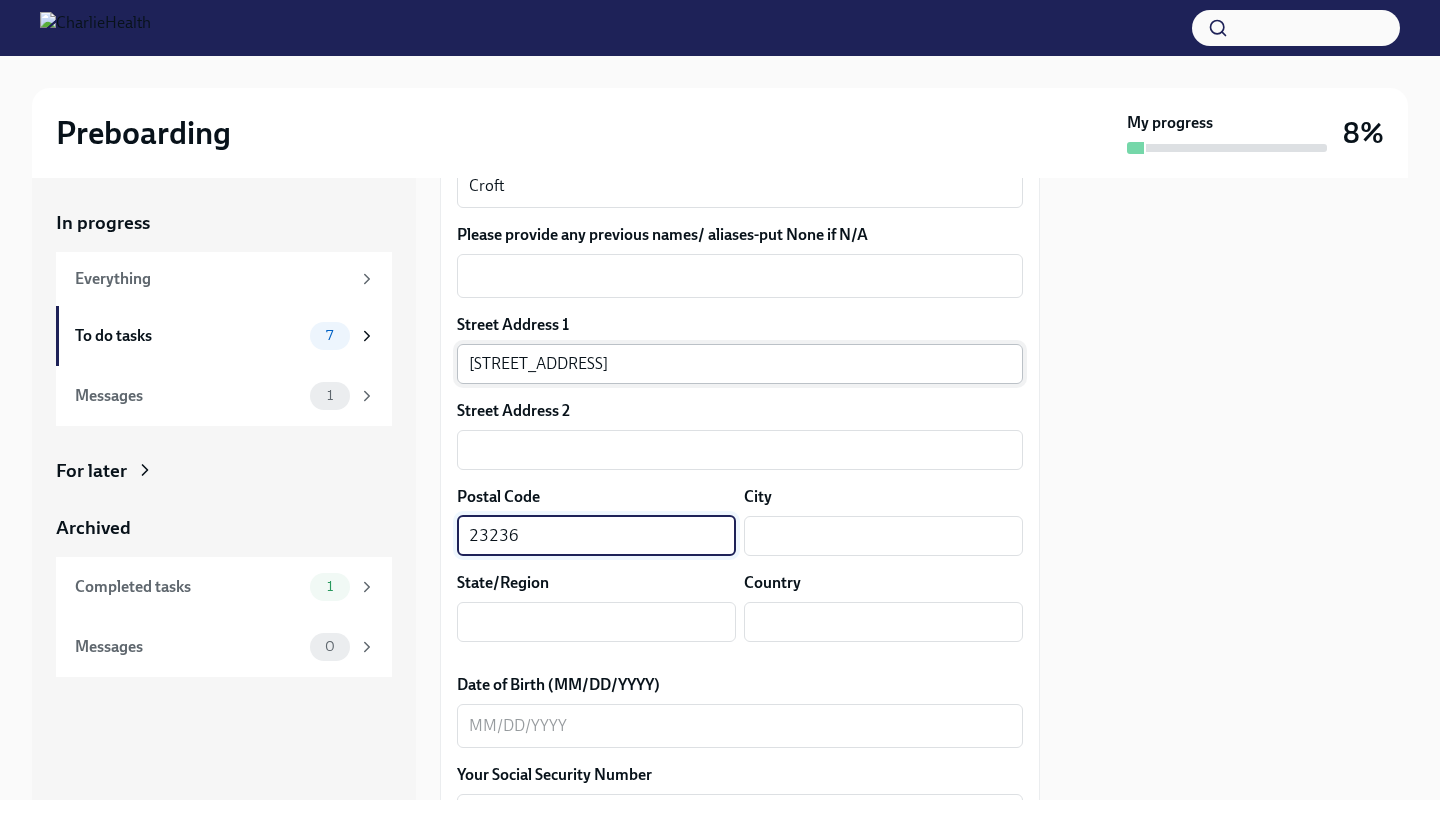 type on "23236" 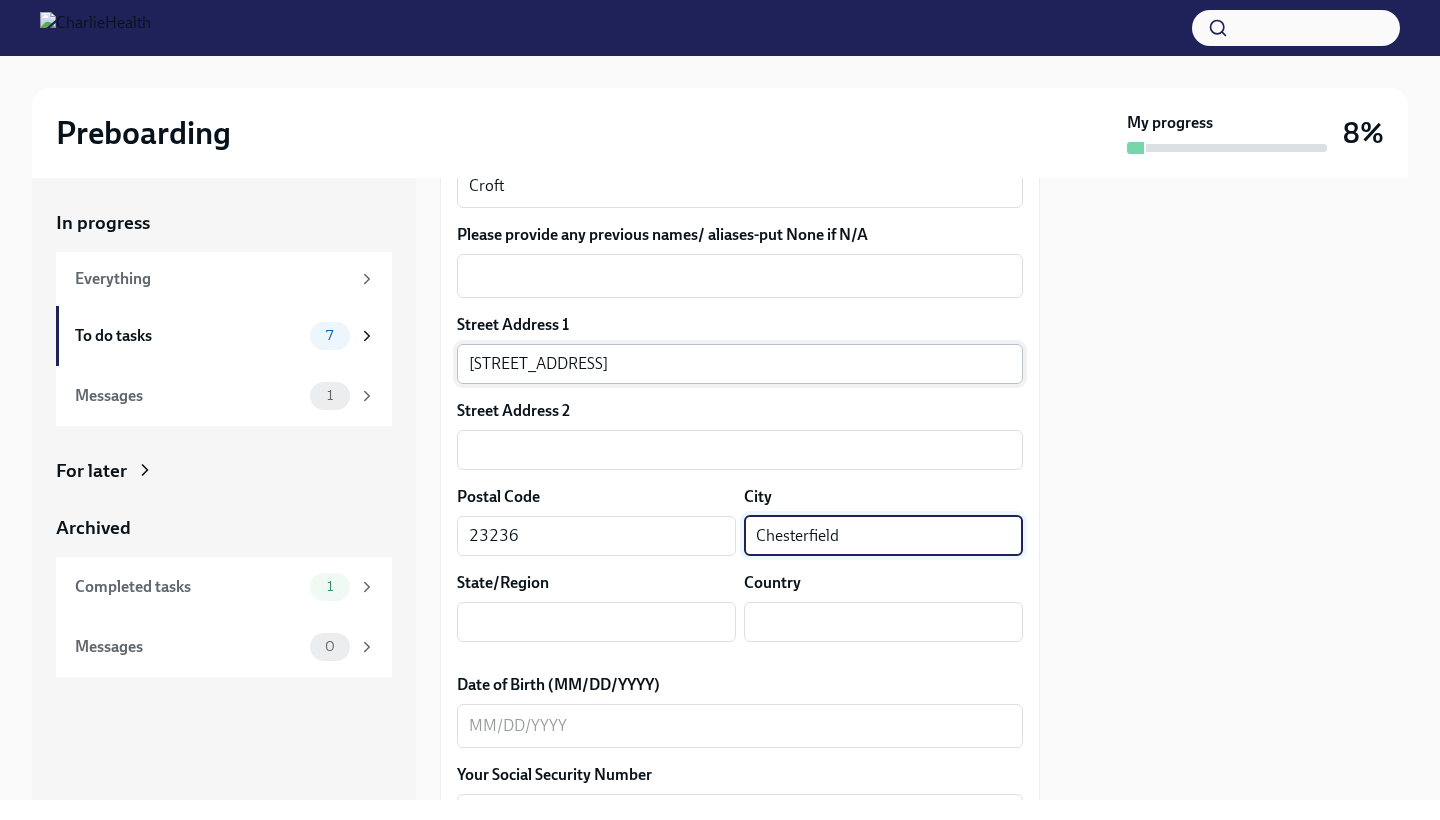 type on "Chesterfield" 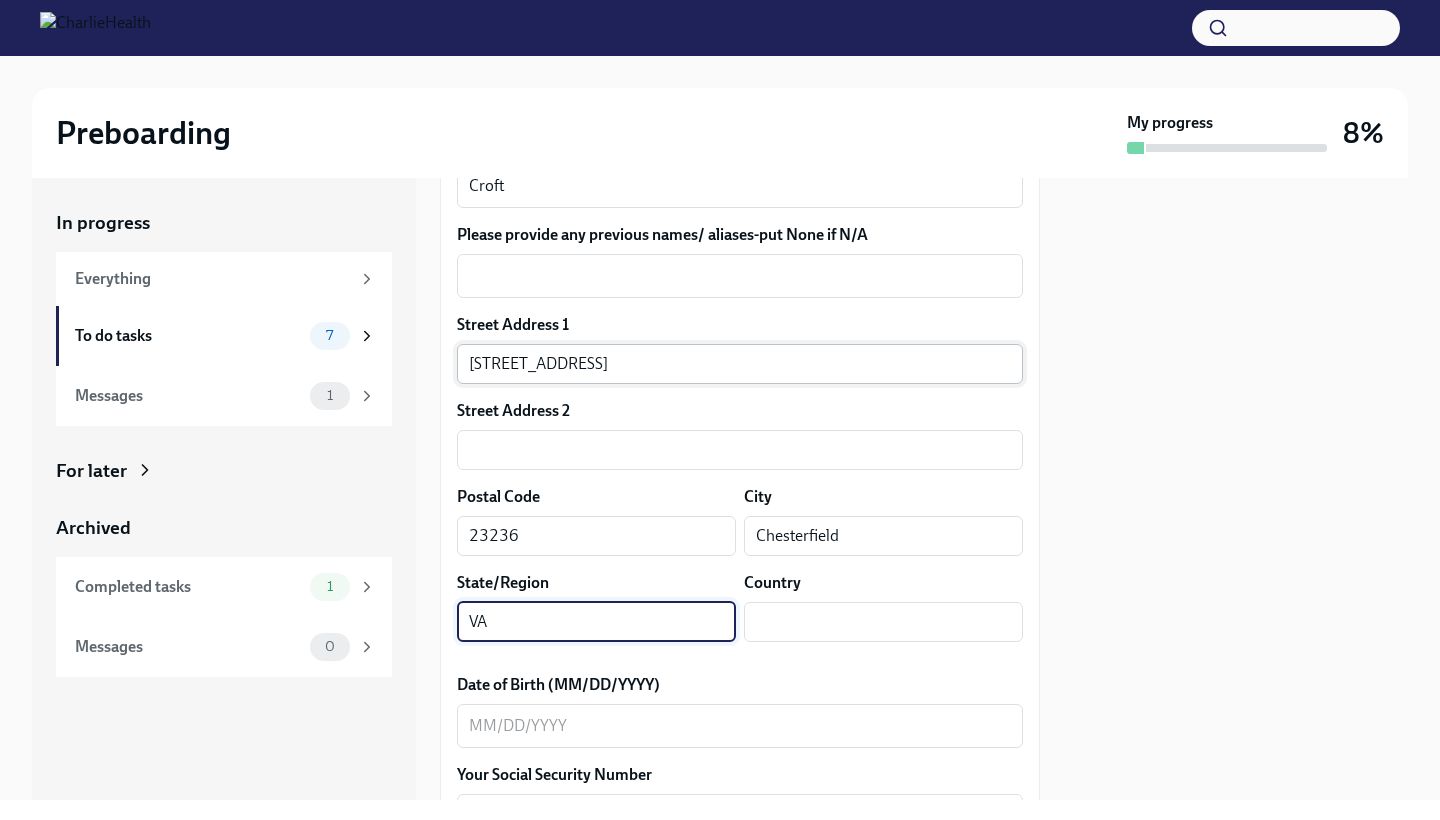 type on "VA" 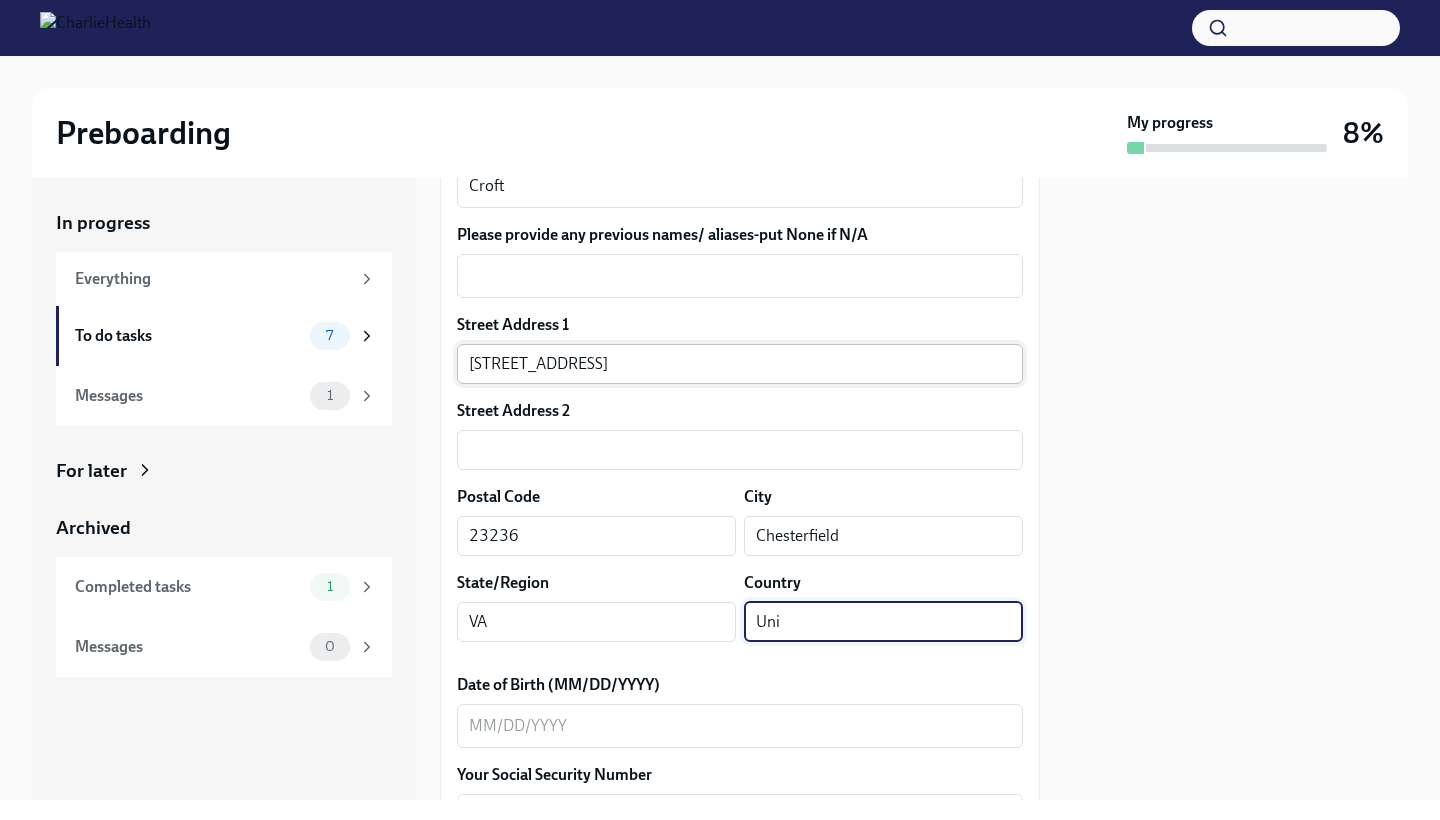 type on "Unit" 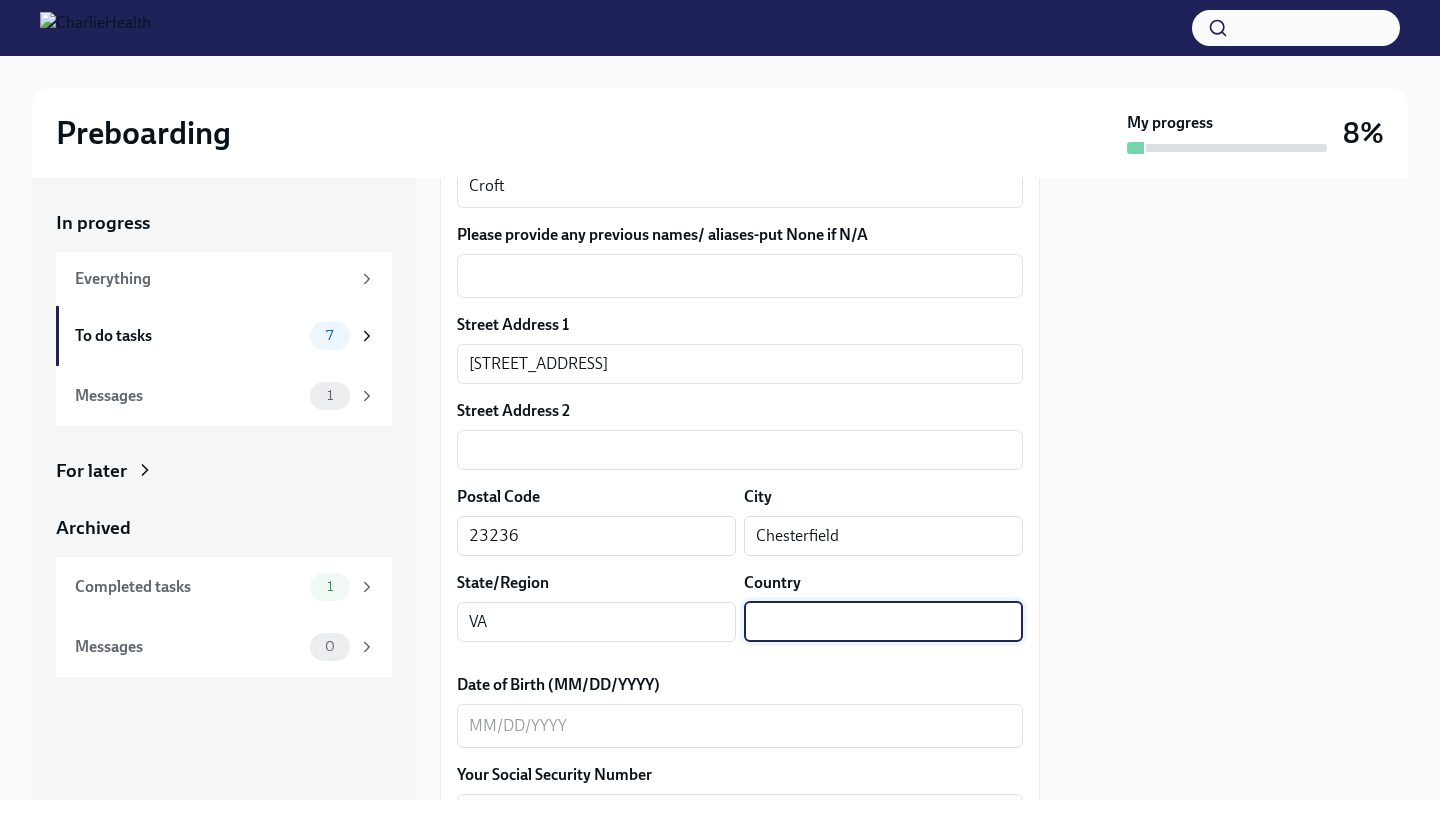type on "[GEOGRAPHIC_DATA]" 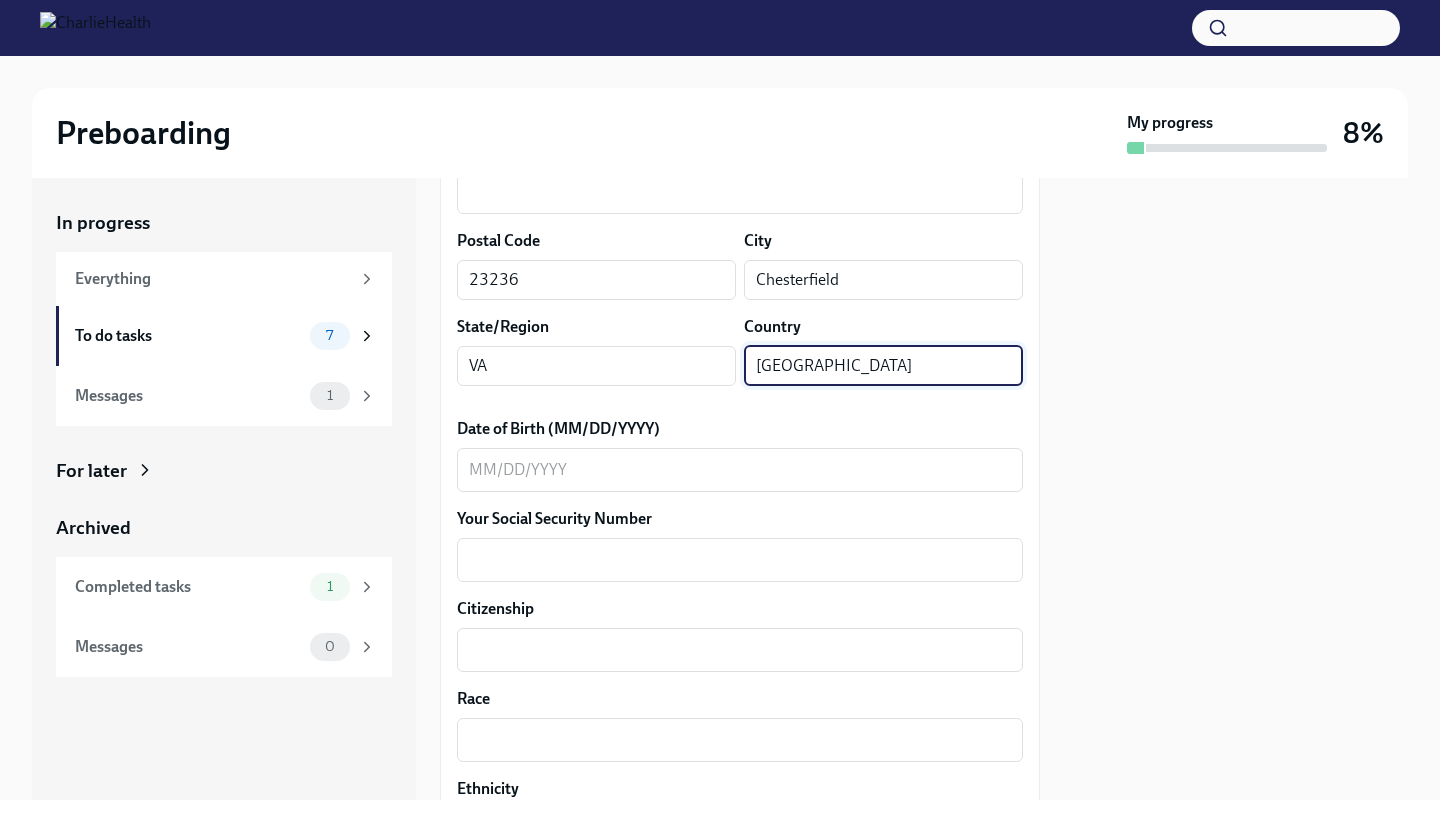 scroll, scrollTop: 769, scrollLeft: 0, axis: vertical 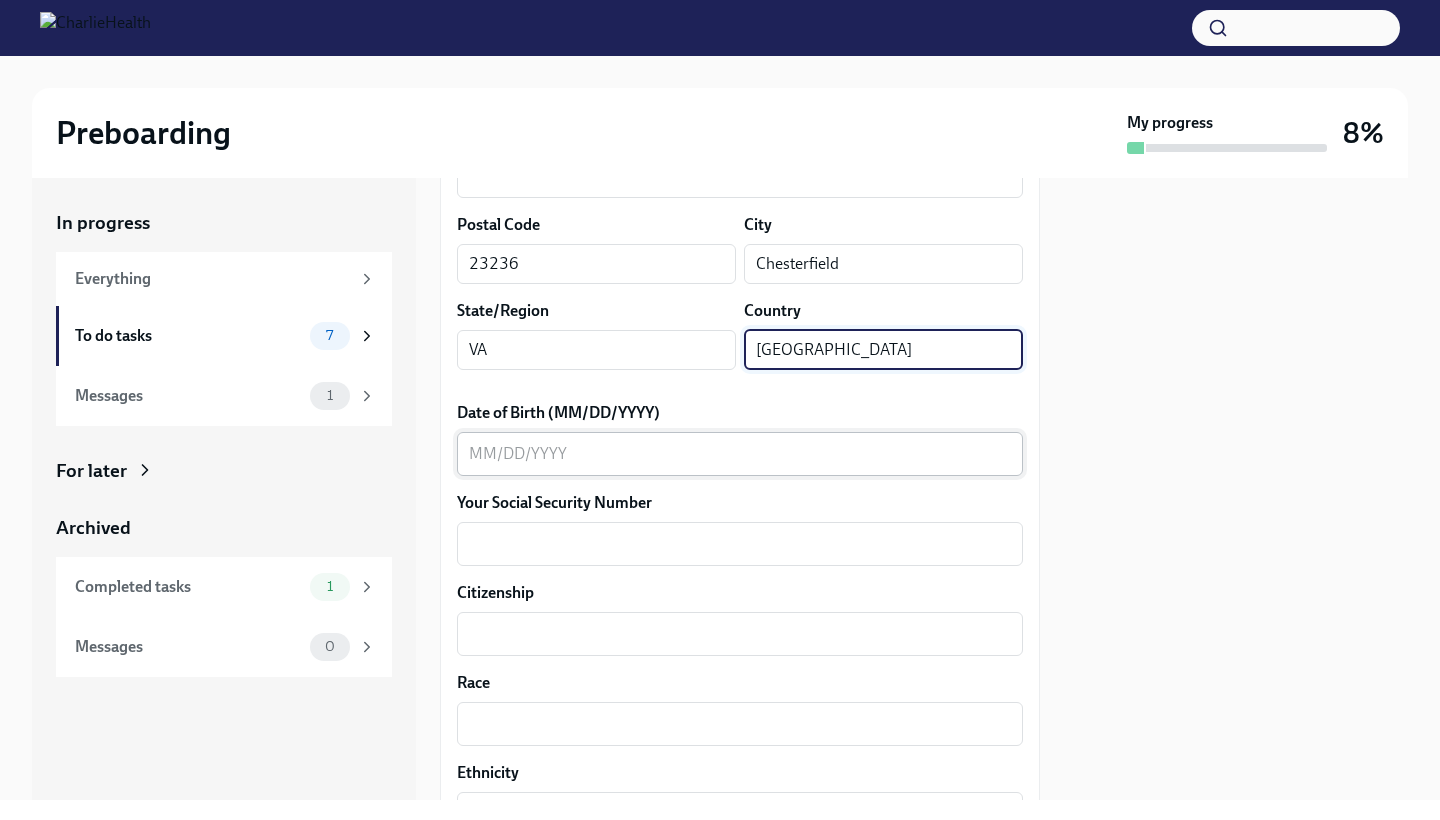 click on "Date of Birth (MM/DD/YYYY)" at bounding box center [740, 454] 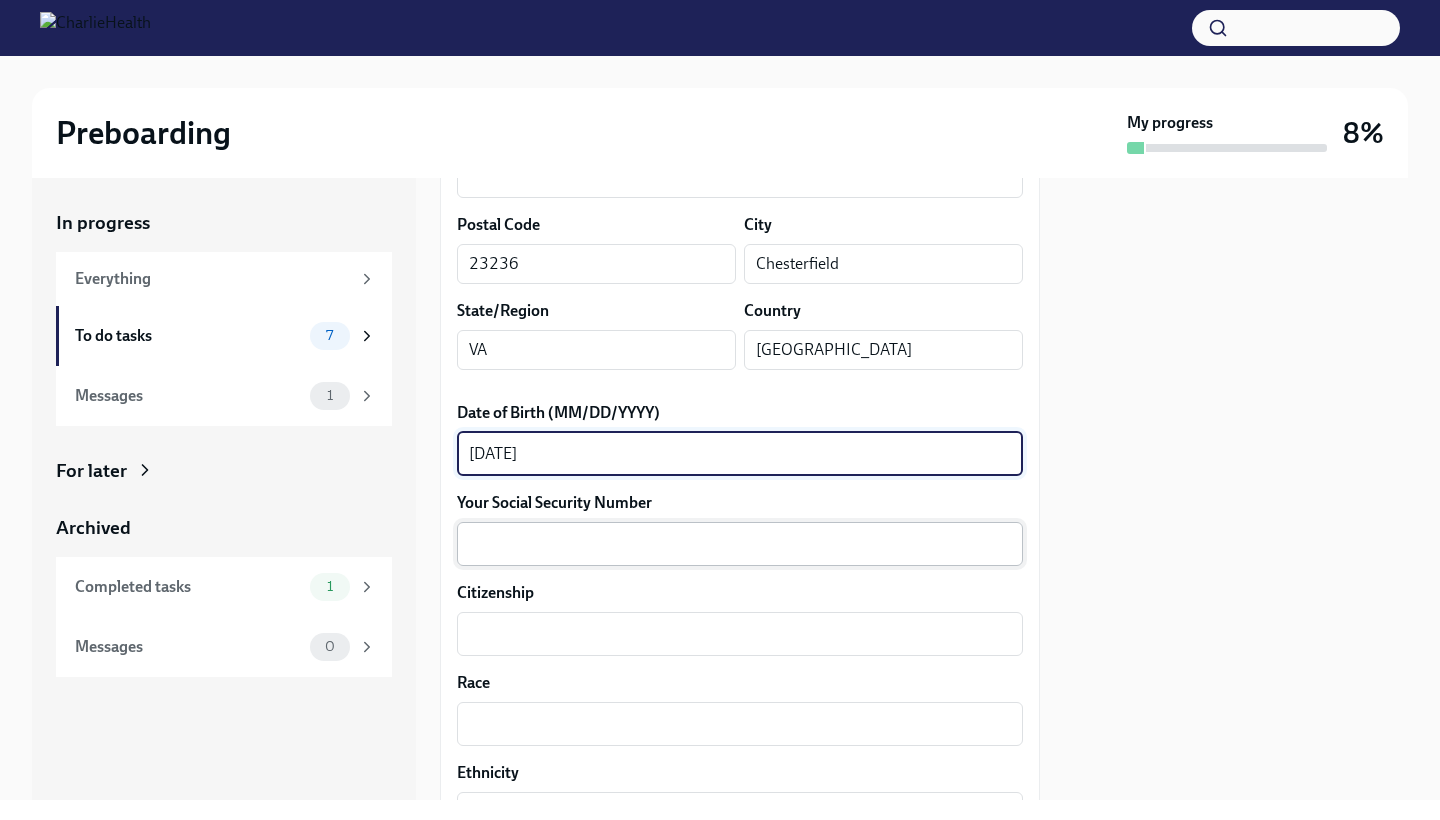 type on "[DATE]" 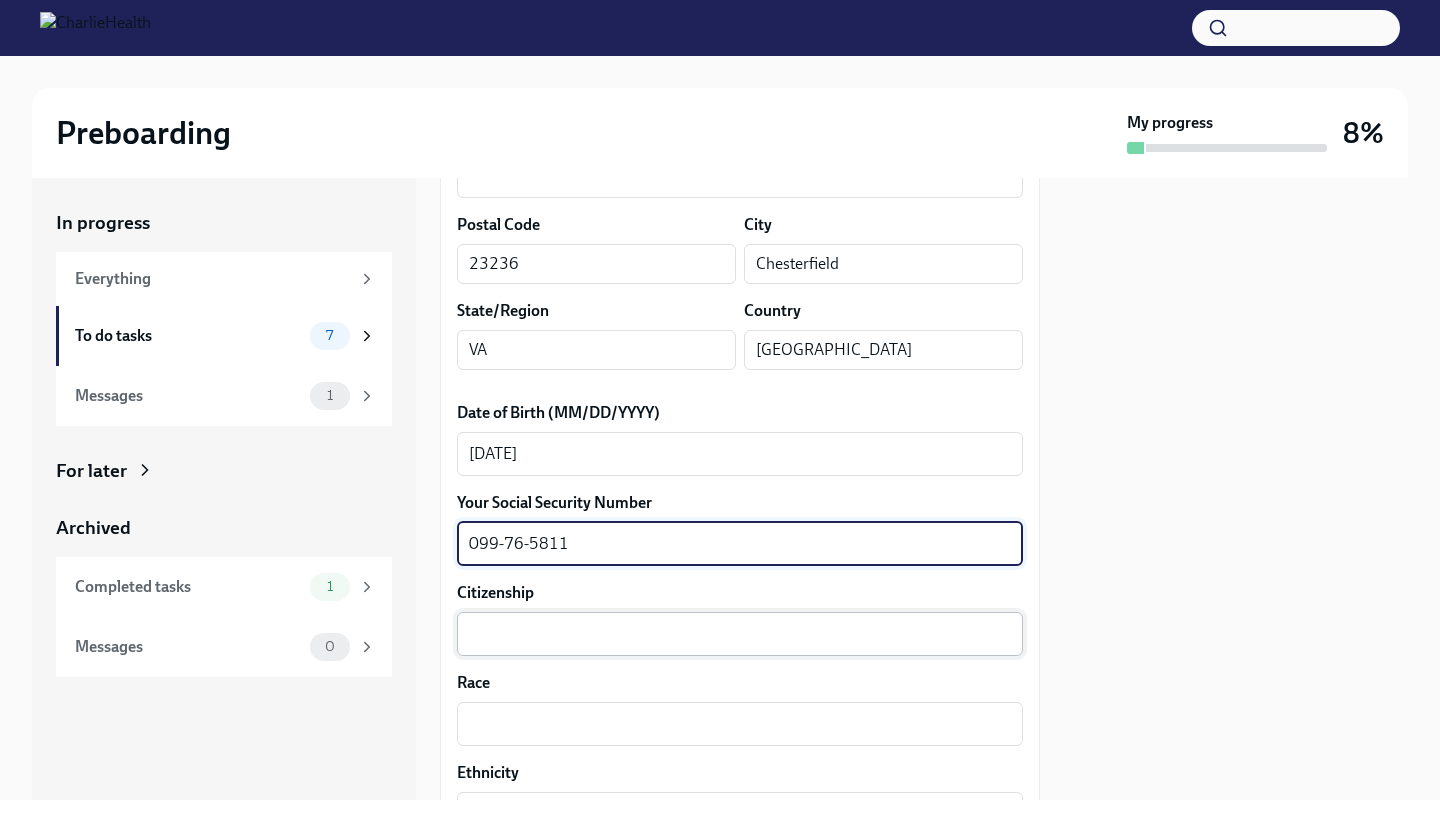 type on "099-76-5811" 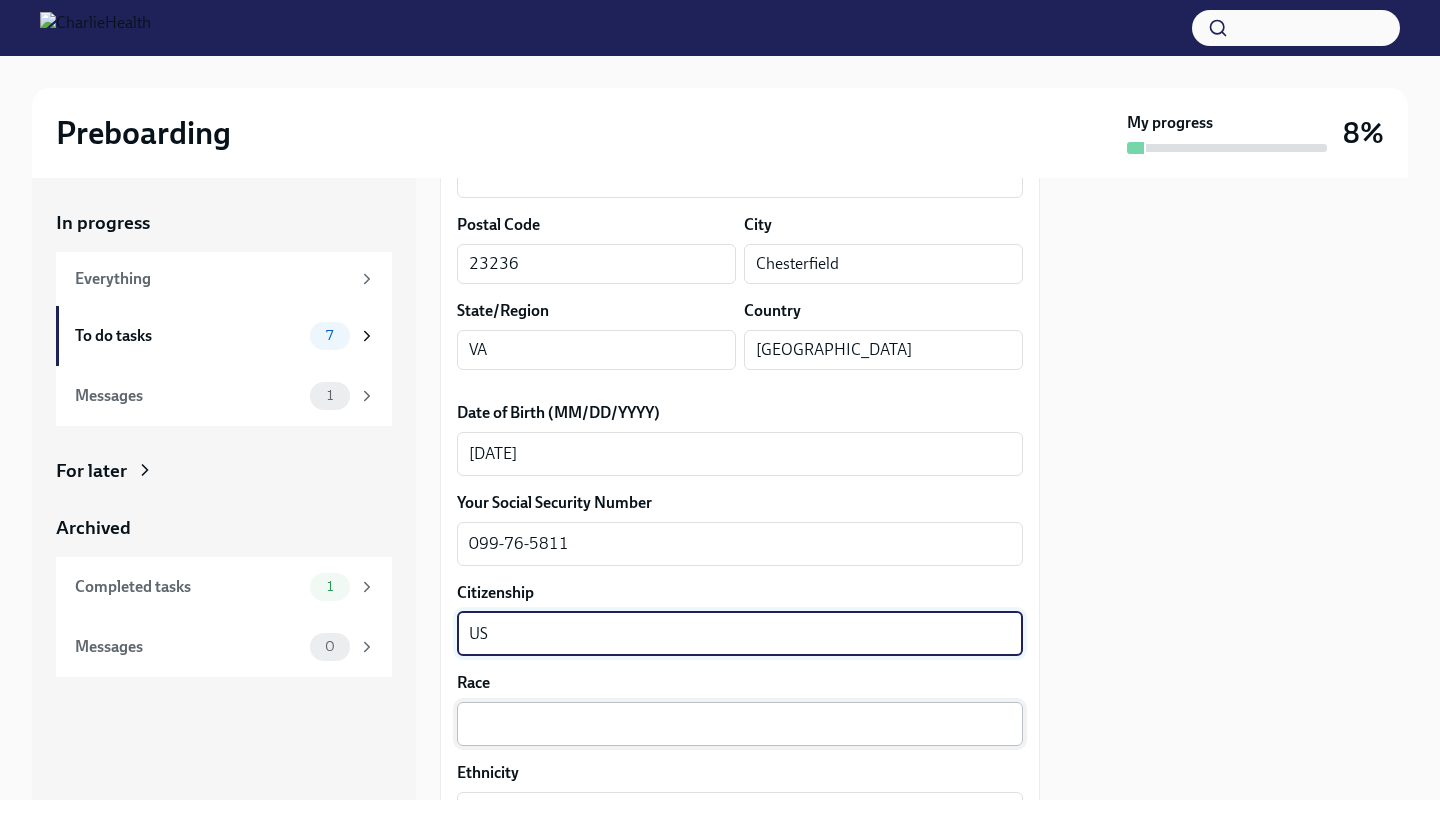 type on "US" 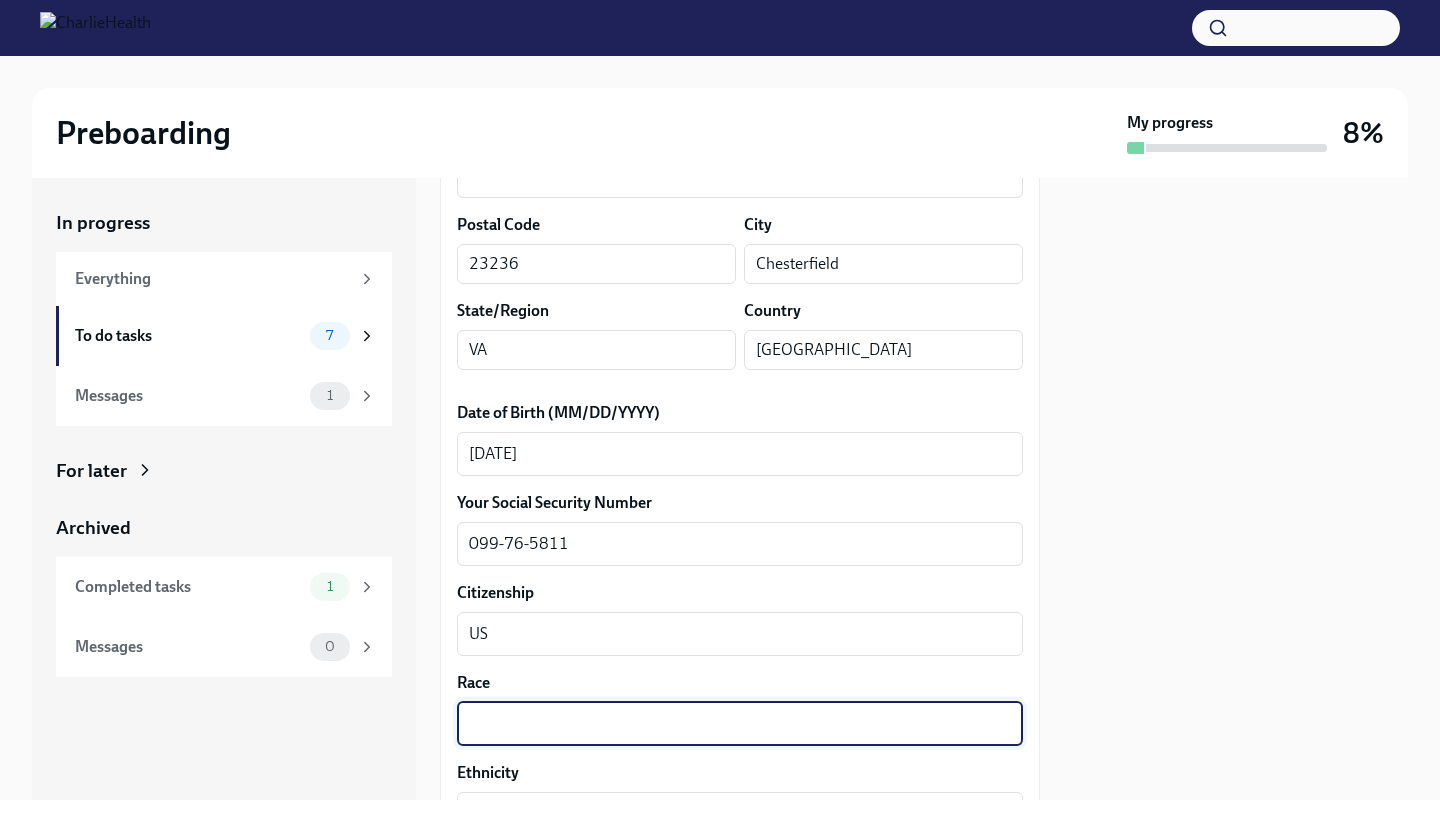 click on "Race" at bounding box center [740, 724] 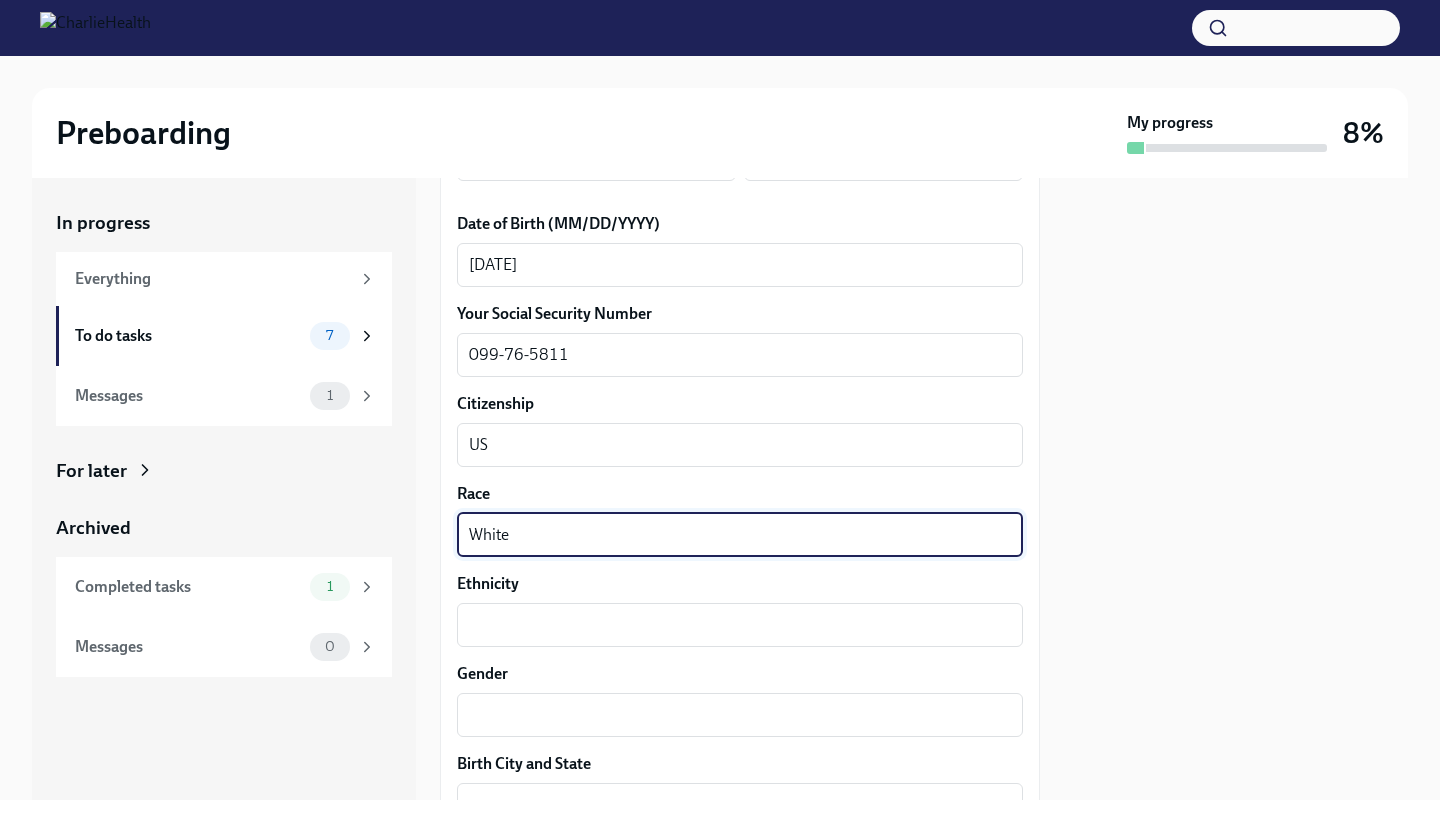 scroll, scrollTop: 1065, scrollLeft: 0, axis: vertical 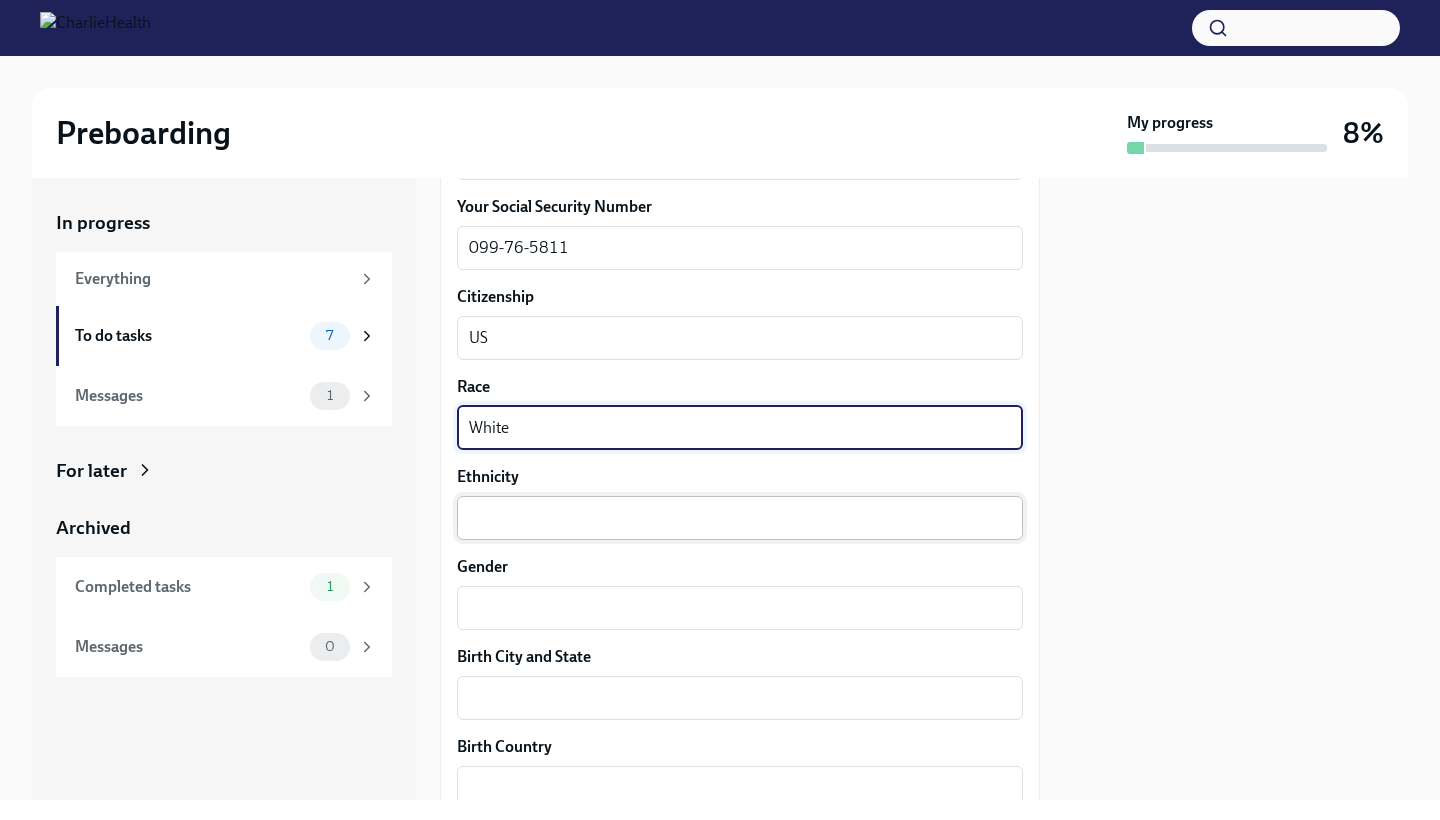 type on "White" 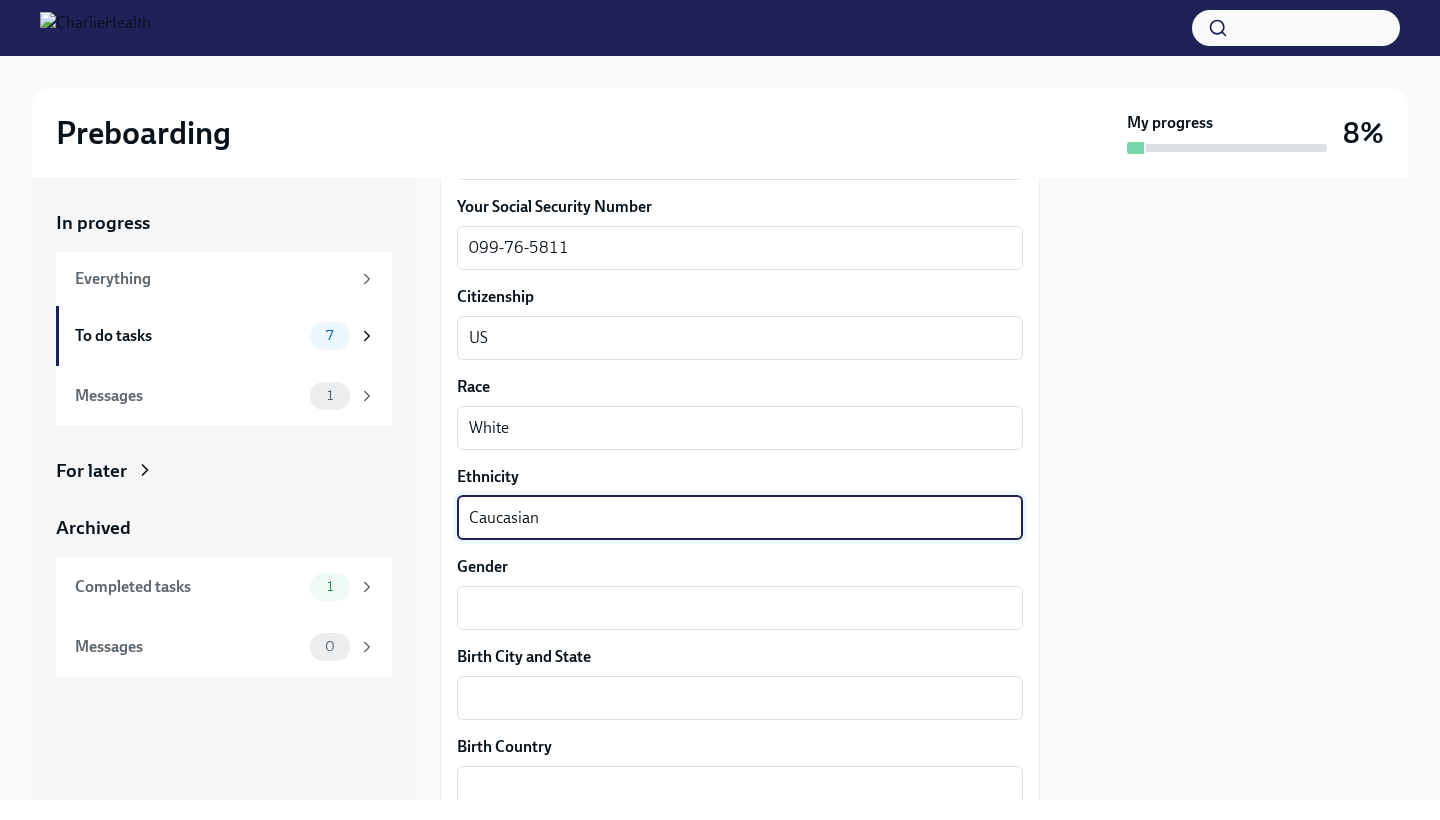 type on "Caucasian" 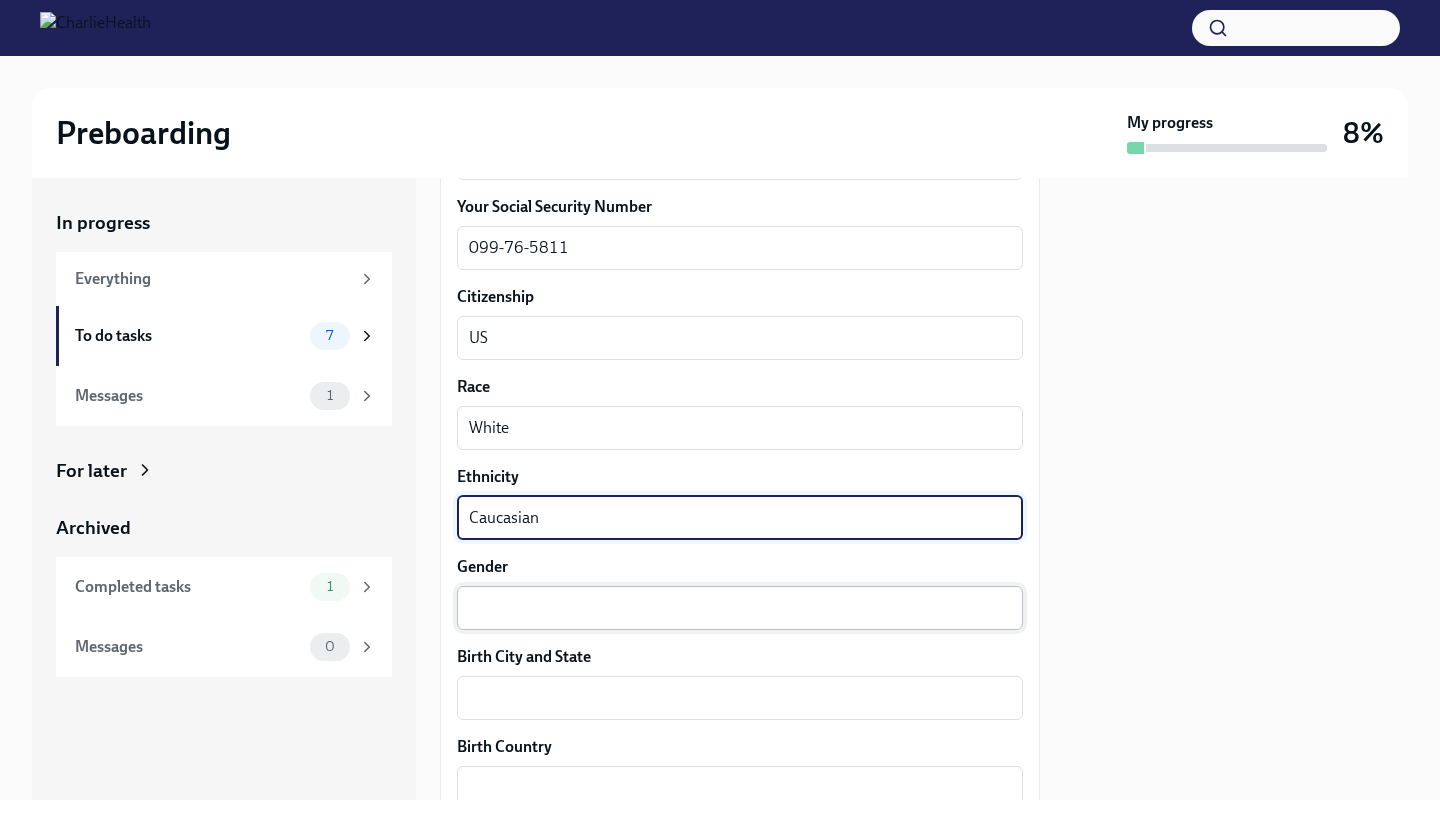 drag, startPoint x: 763, startPoint y: 527, endPoint x: 723, endPoint y: 598, distance: 81.49233 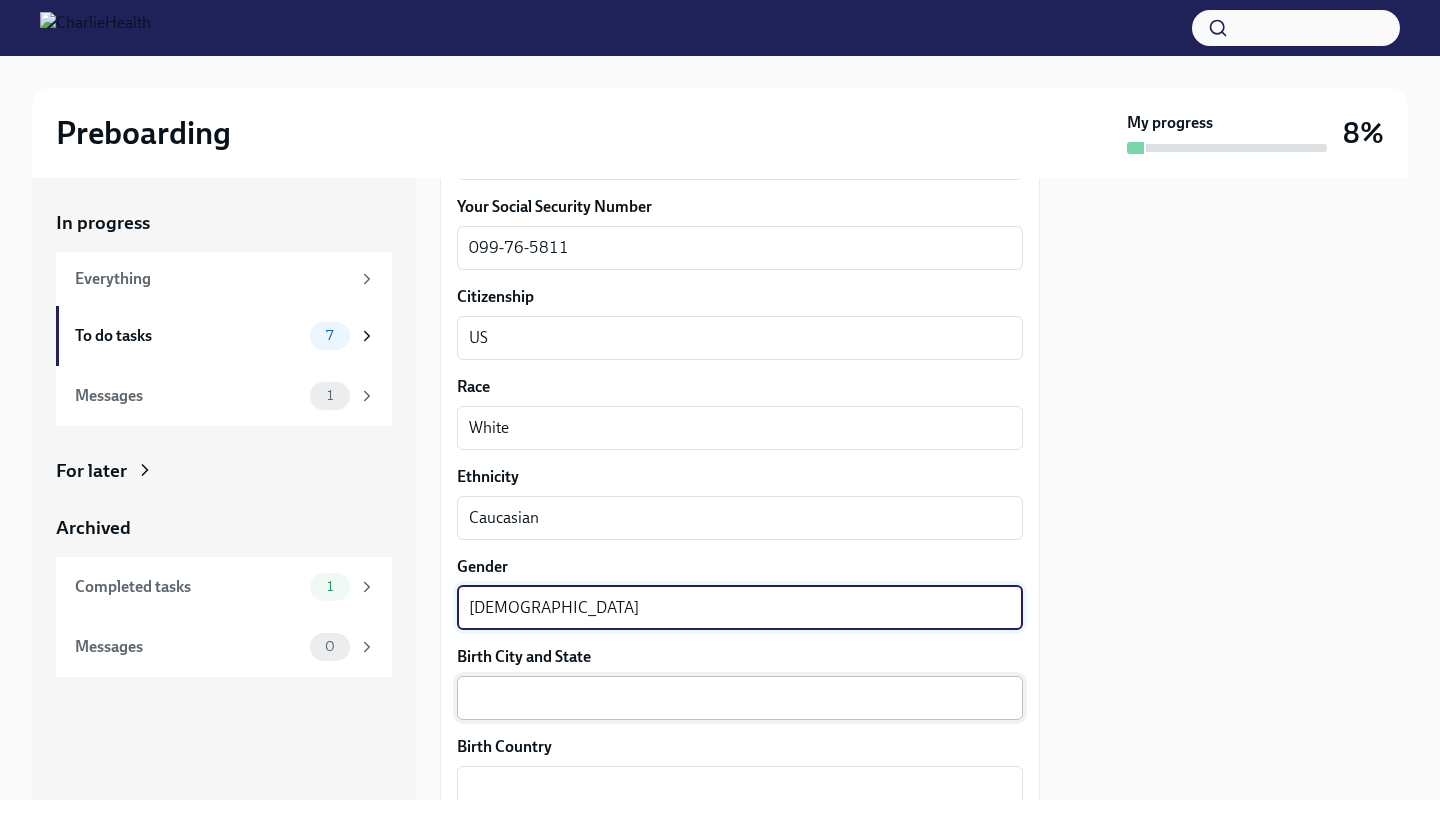 type on "[DEMOGRAPHIC_DATA]" 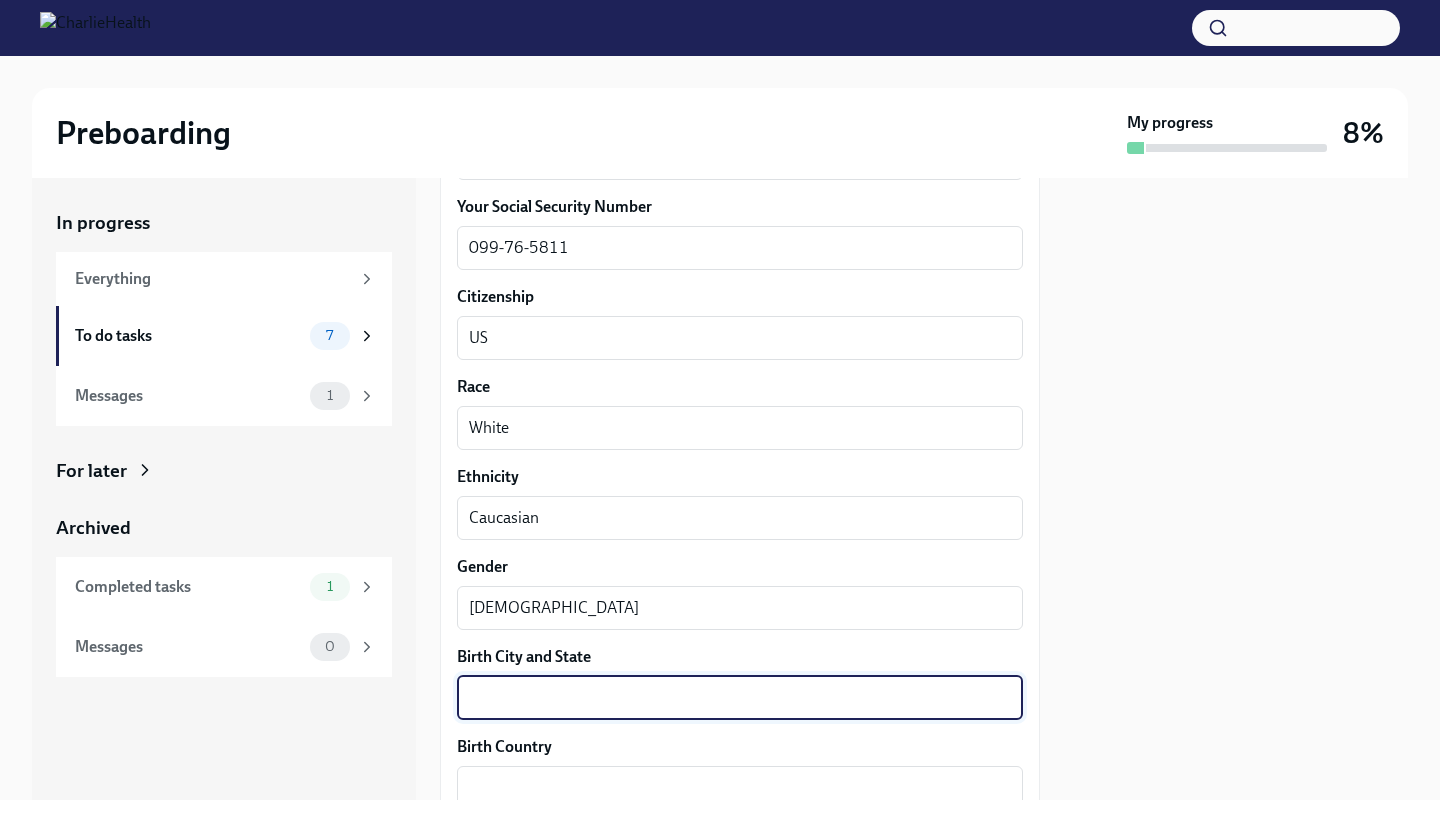 click on "Birth City and State" at bounding box center [740, 698] 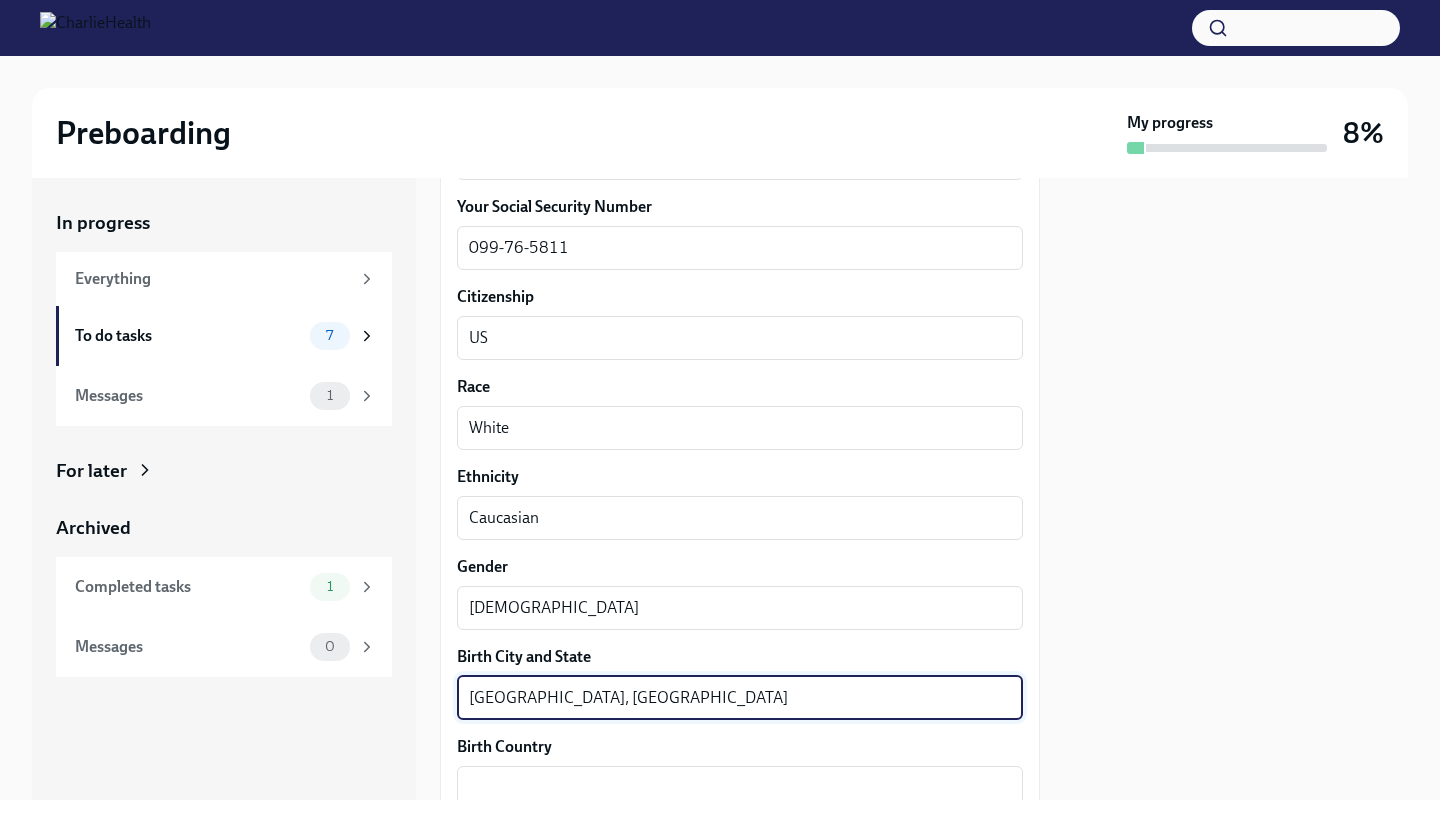 type on "[GEOGRAPHIC_DATA], [GEOGRAPHIC_DATA]" 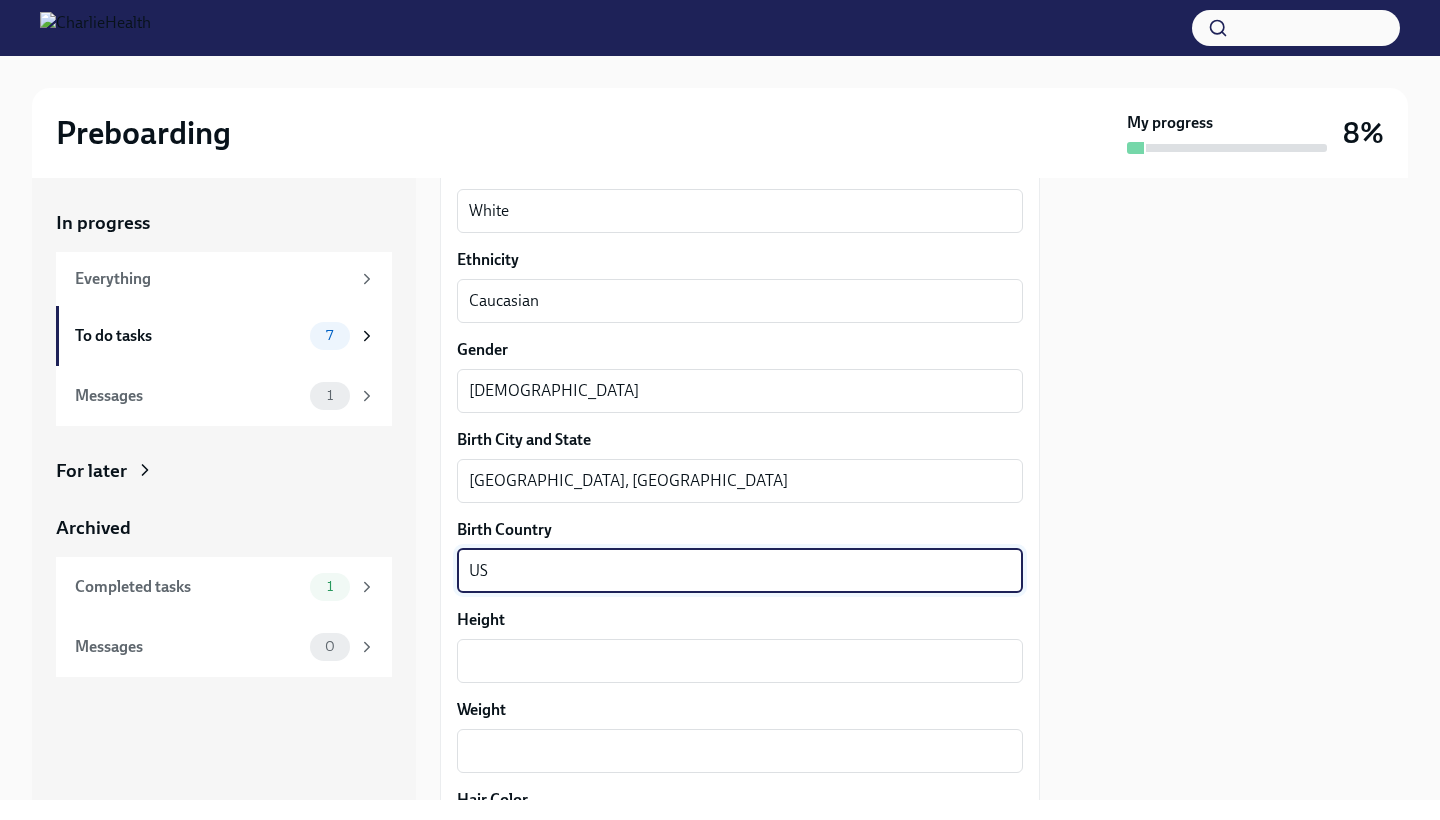 scroll, scrollTop: 1408, scrollLeft: 0, axis: vertical 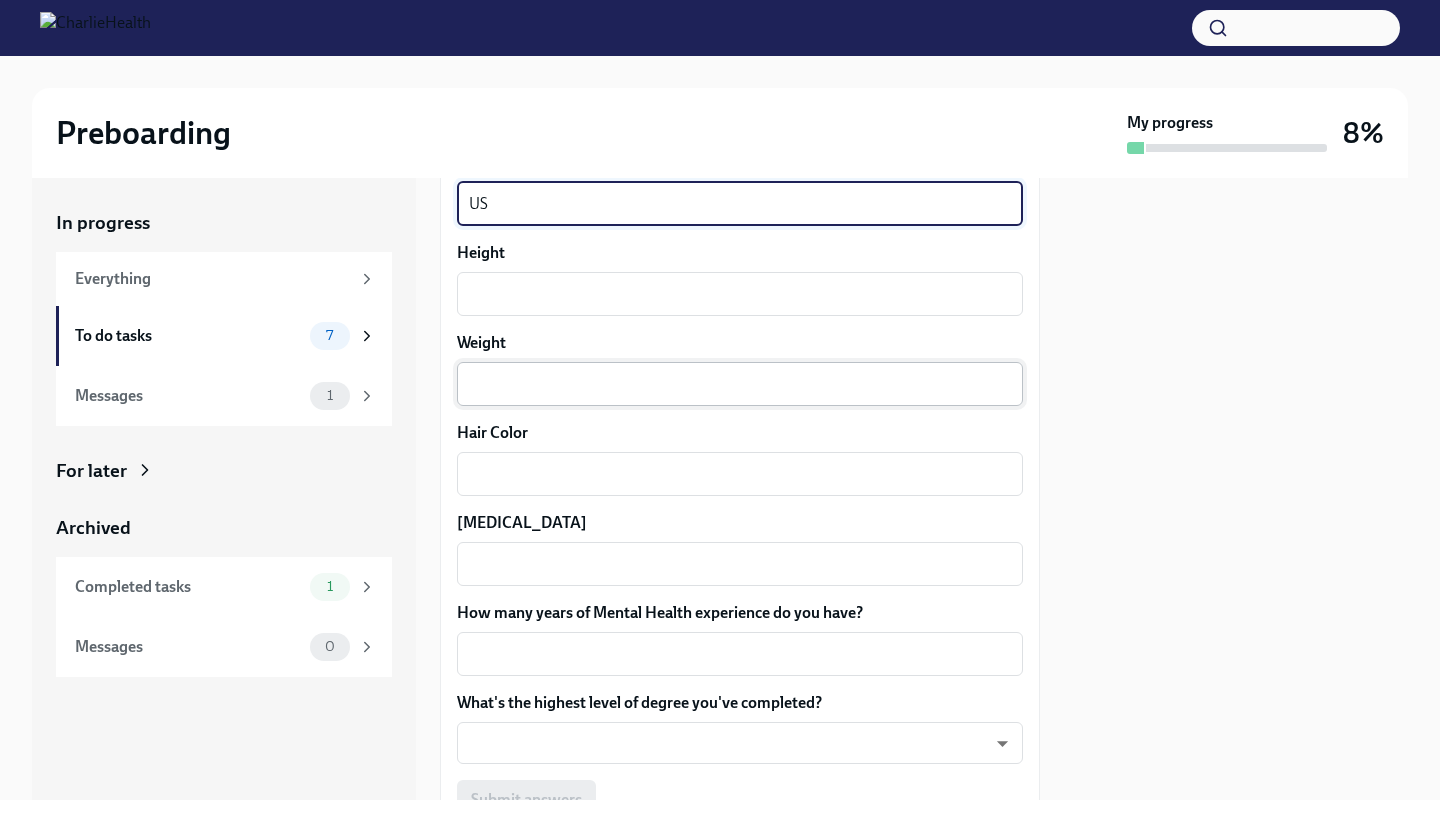type on "US" 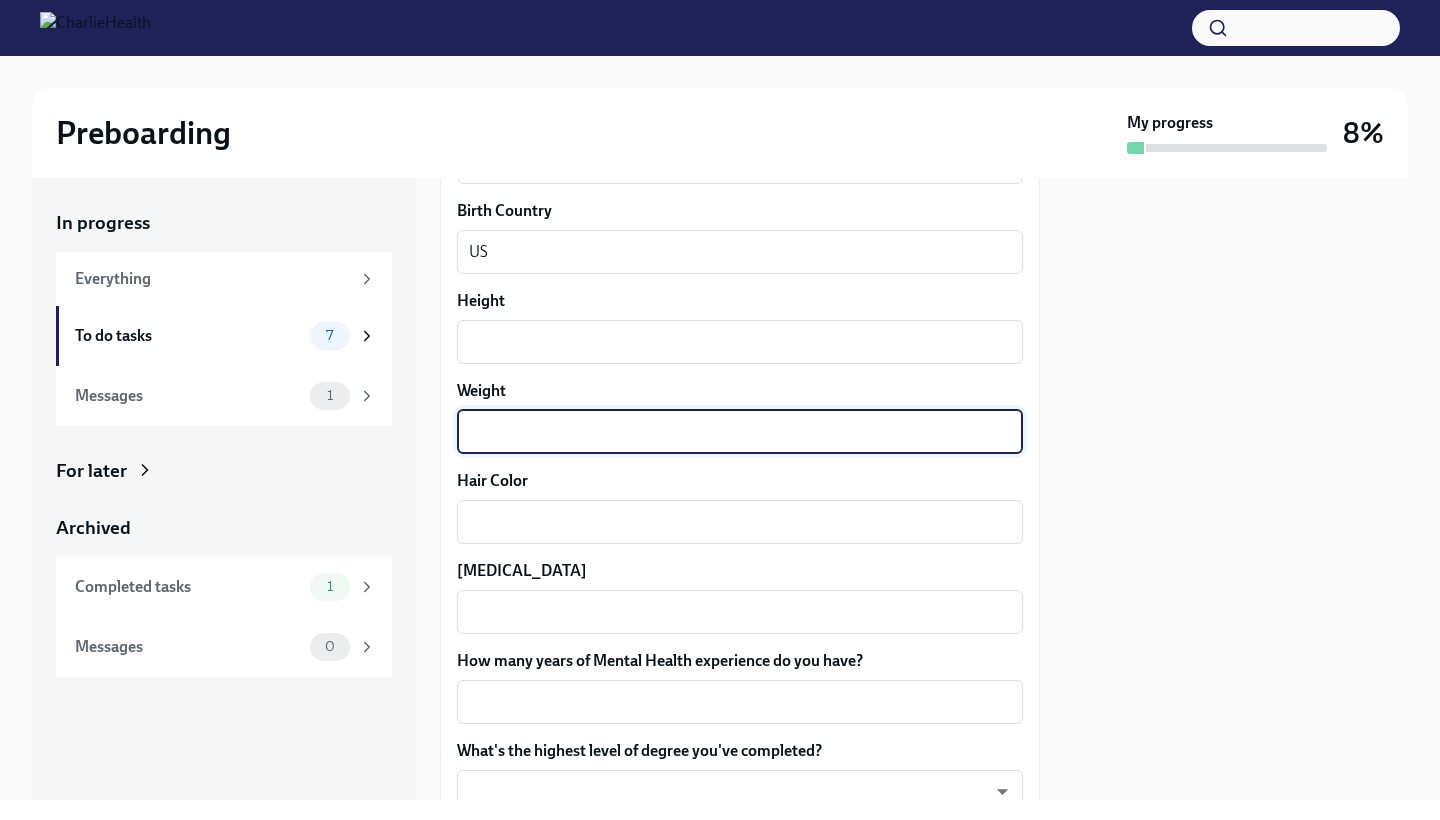 scroll, scrollTop: 1605, scrollLeft: 0, axis: vertical 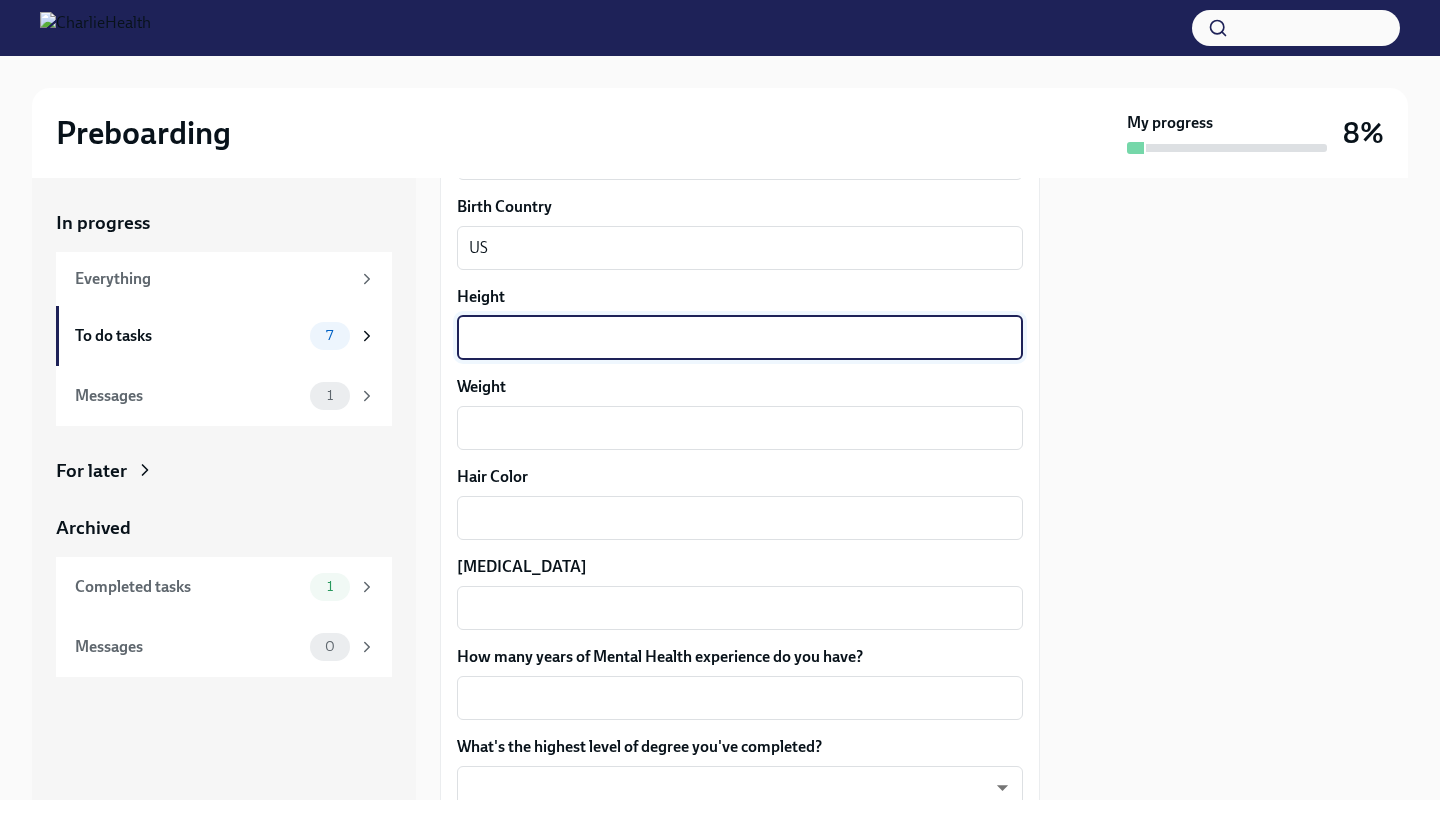 click on "Height" at bounding box center (740, 338) 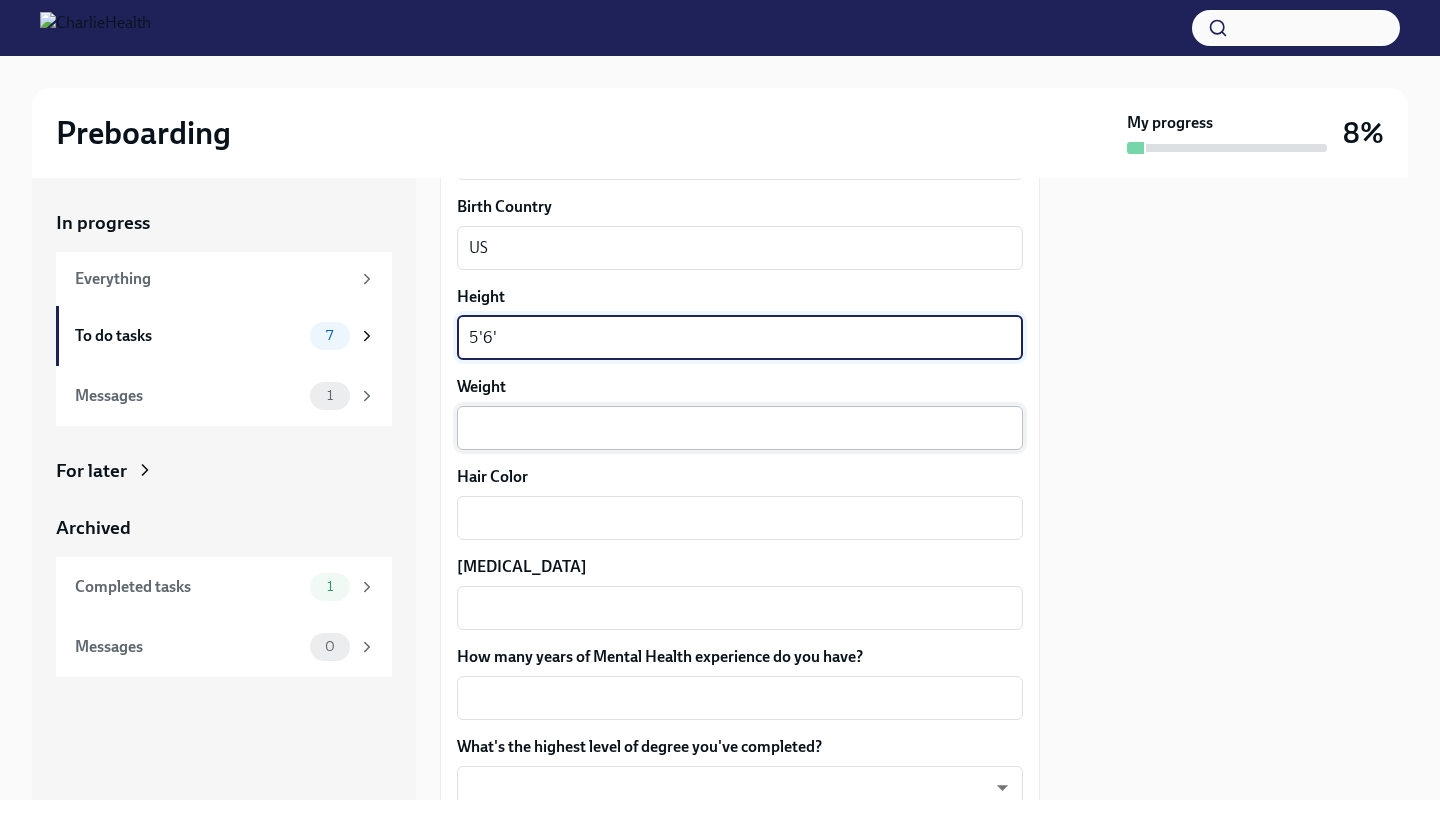type on "5'6'" 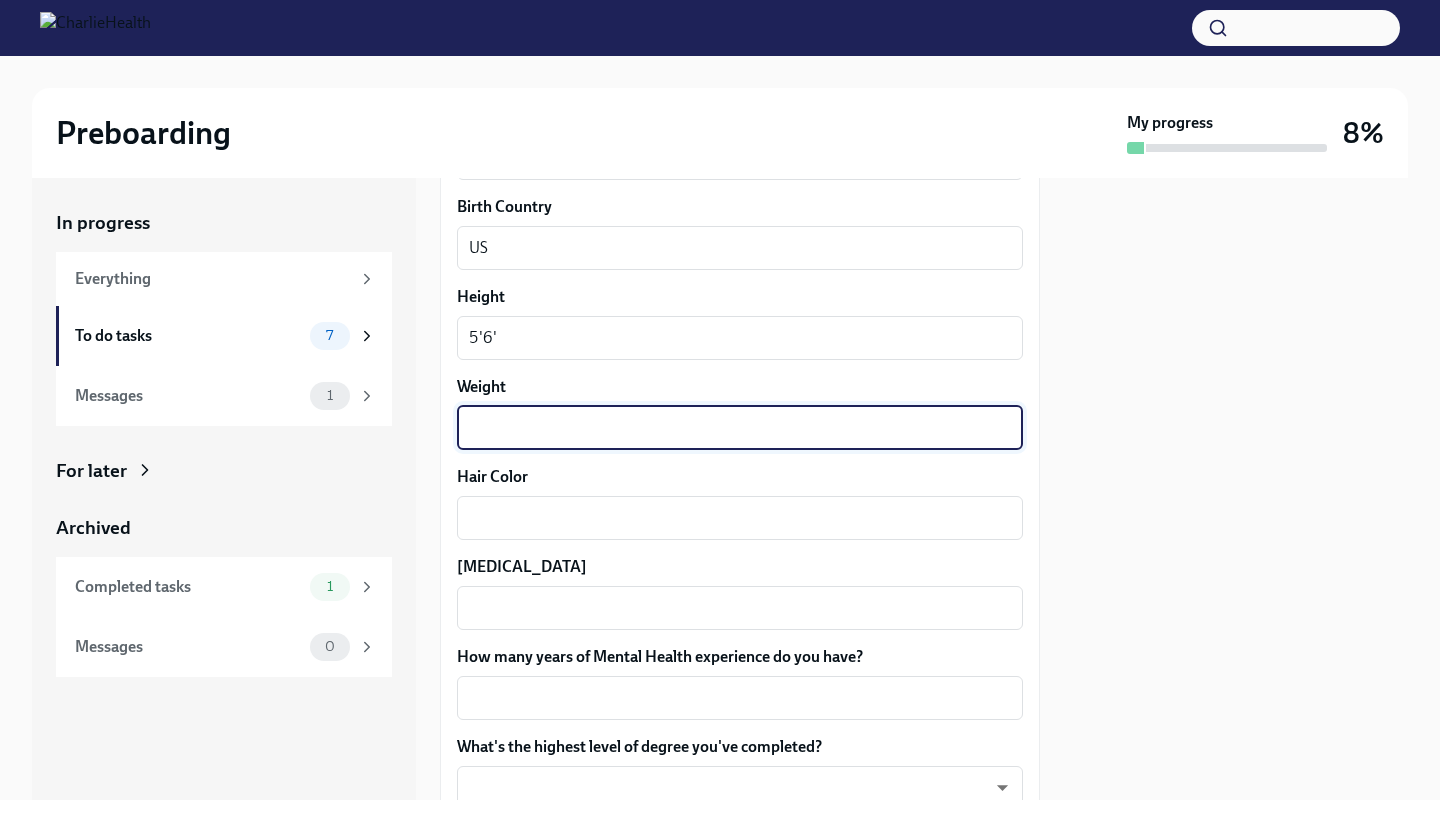 click on "Weight" at bounding box center [740, 428] 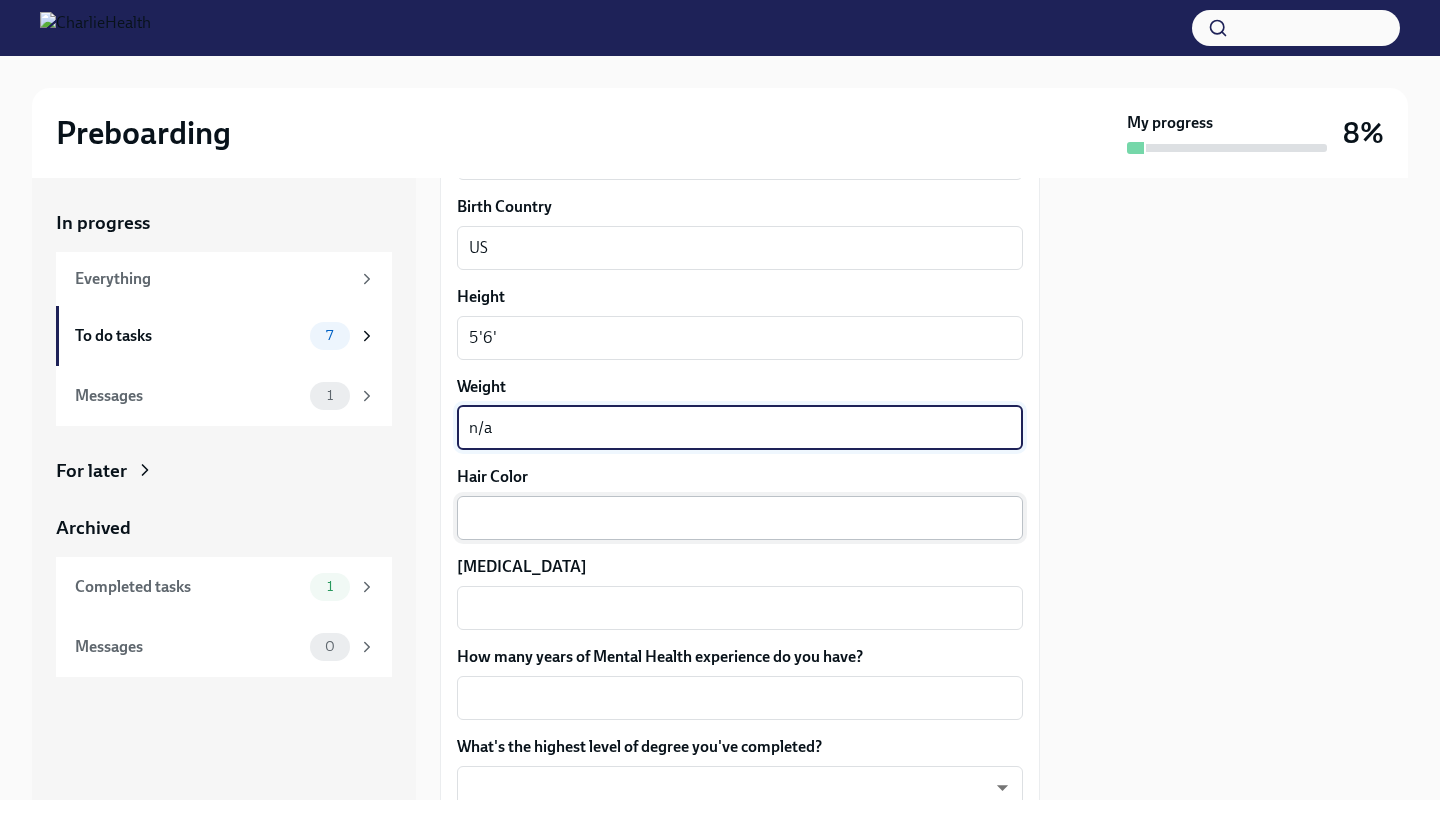 type on "n/a" 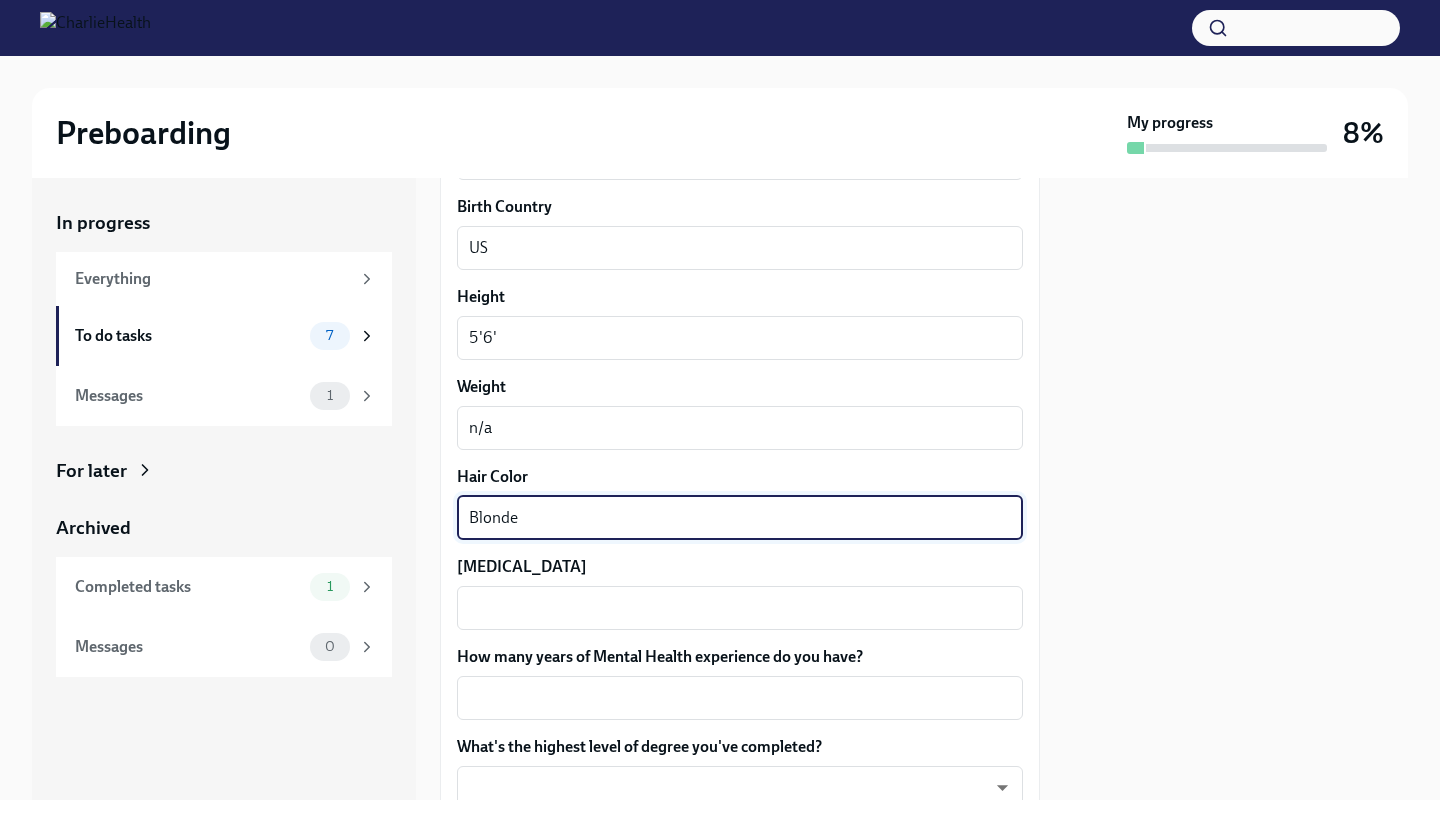 type on "Blonde" 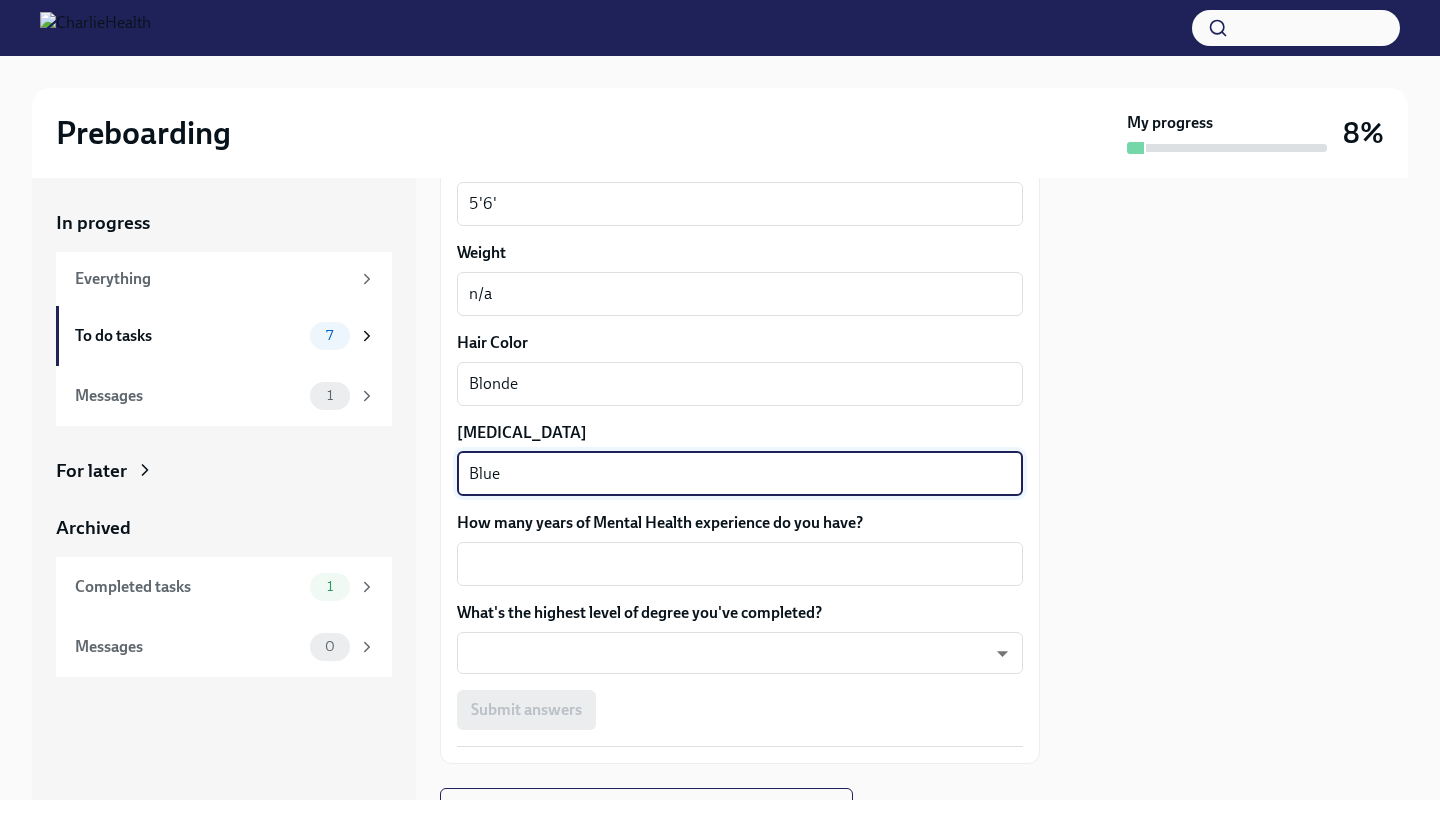 scroll, scrollTop: 1775, scrollLeft: 0, axis: vertical 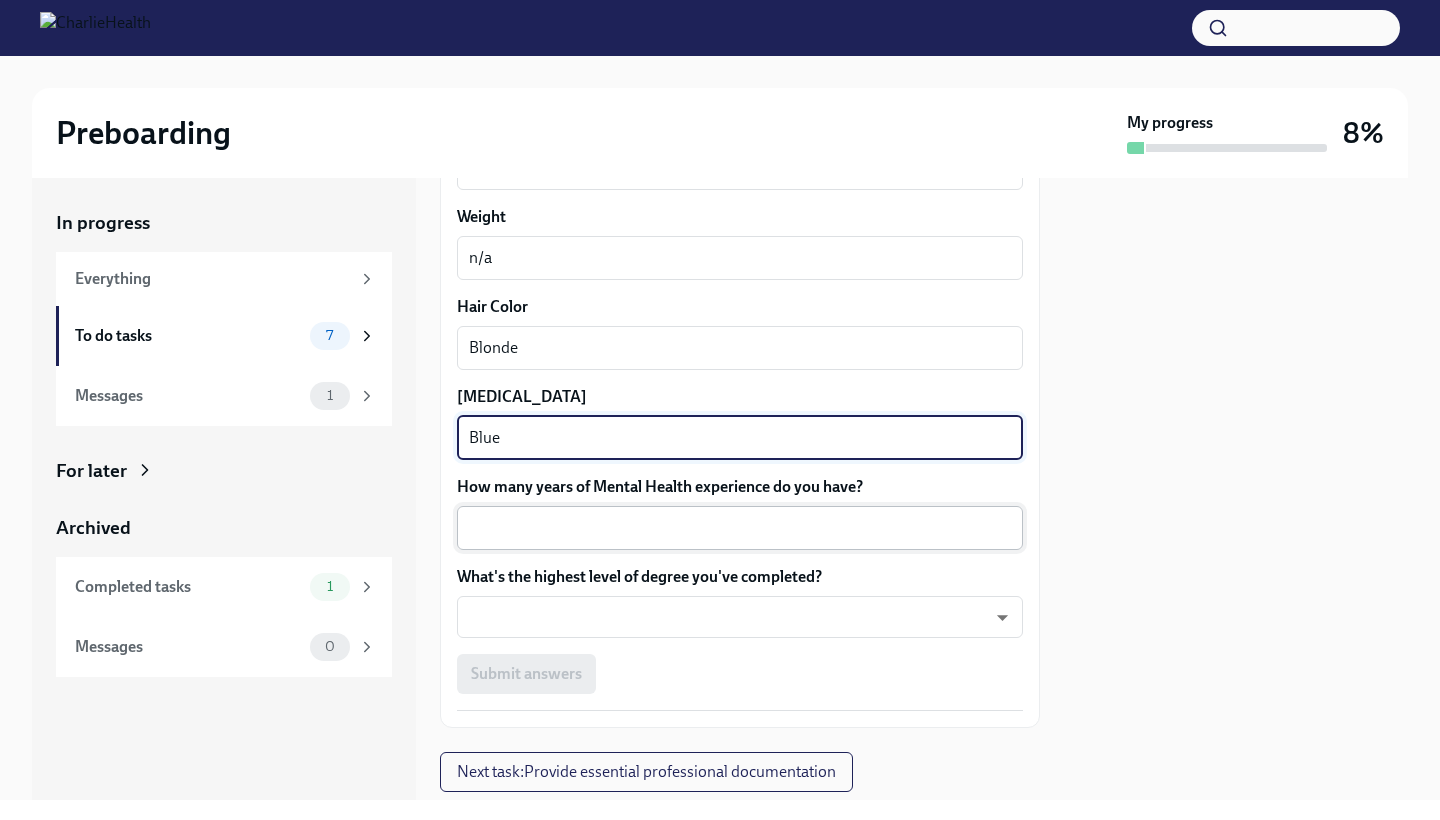 type on "Blue" 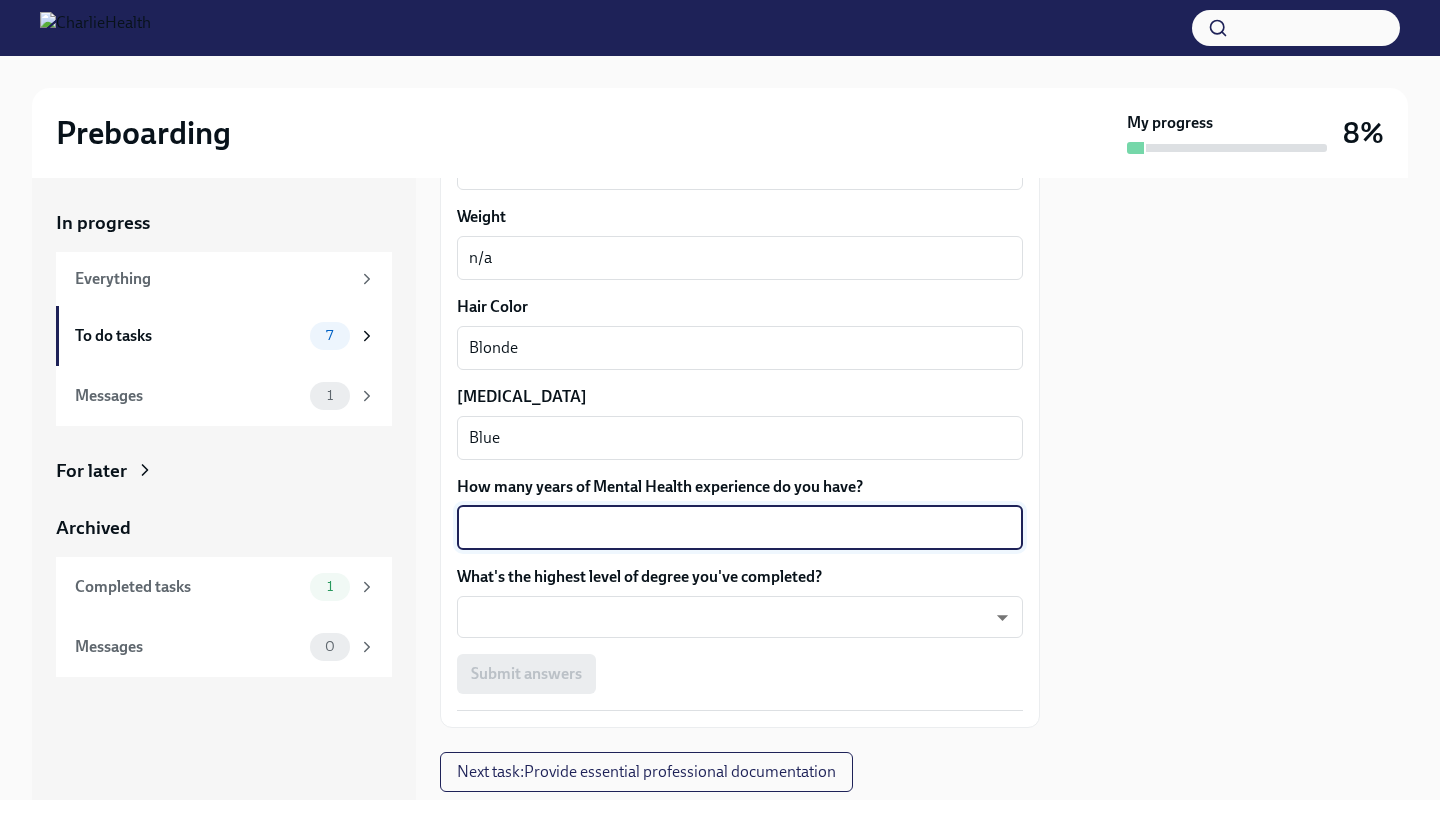 click on "How many years of Mental Health experience do you have?" at bounding box center [740, 528] 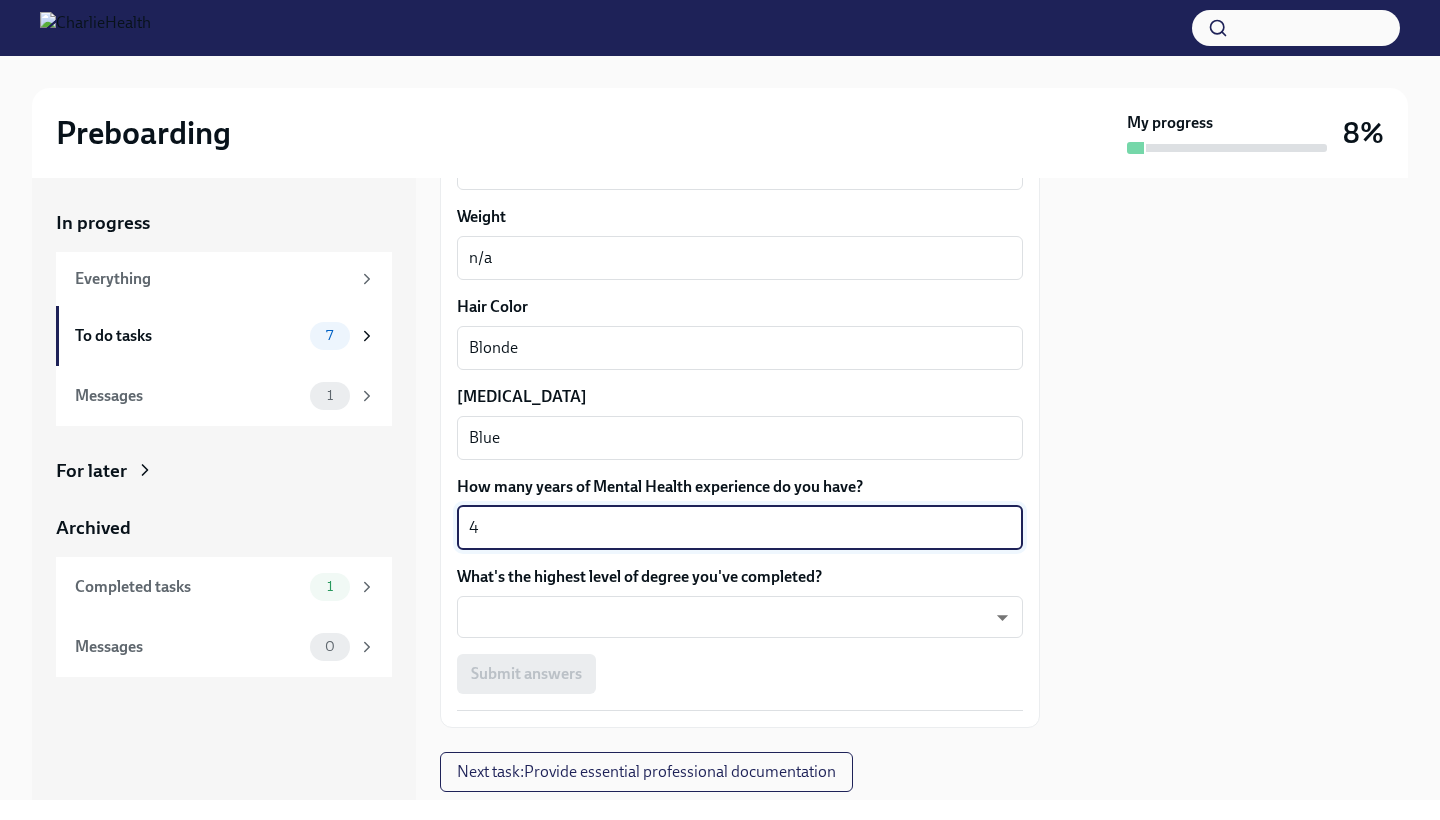 type on "4" 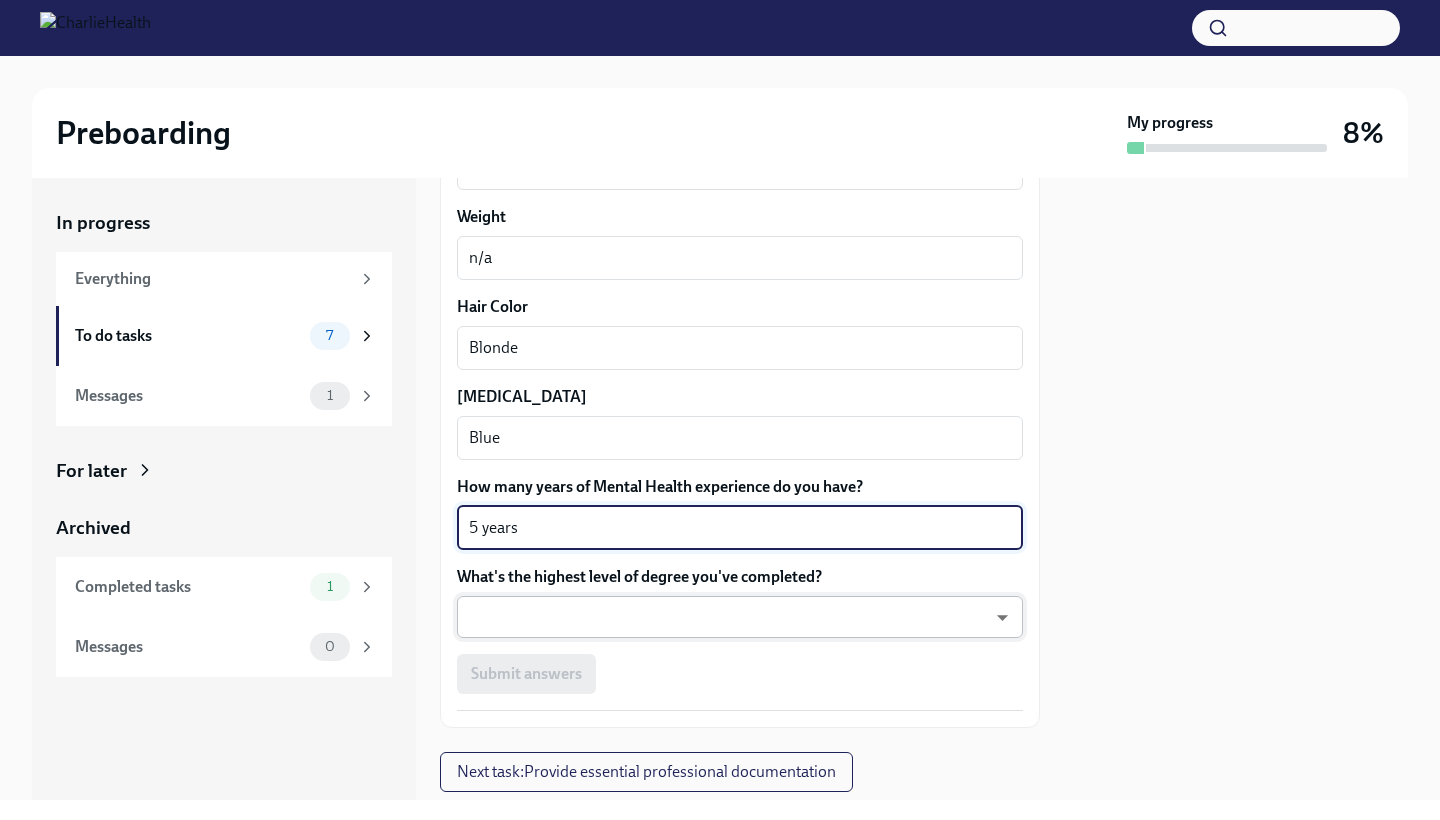 type on "5 years" 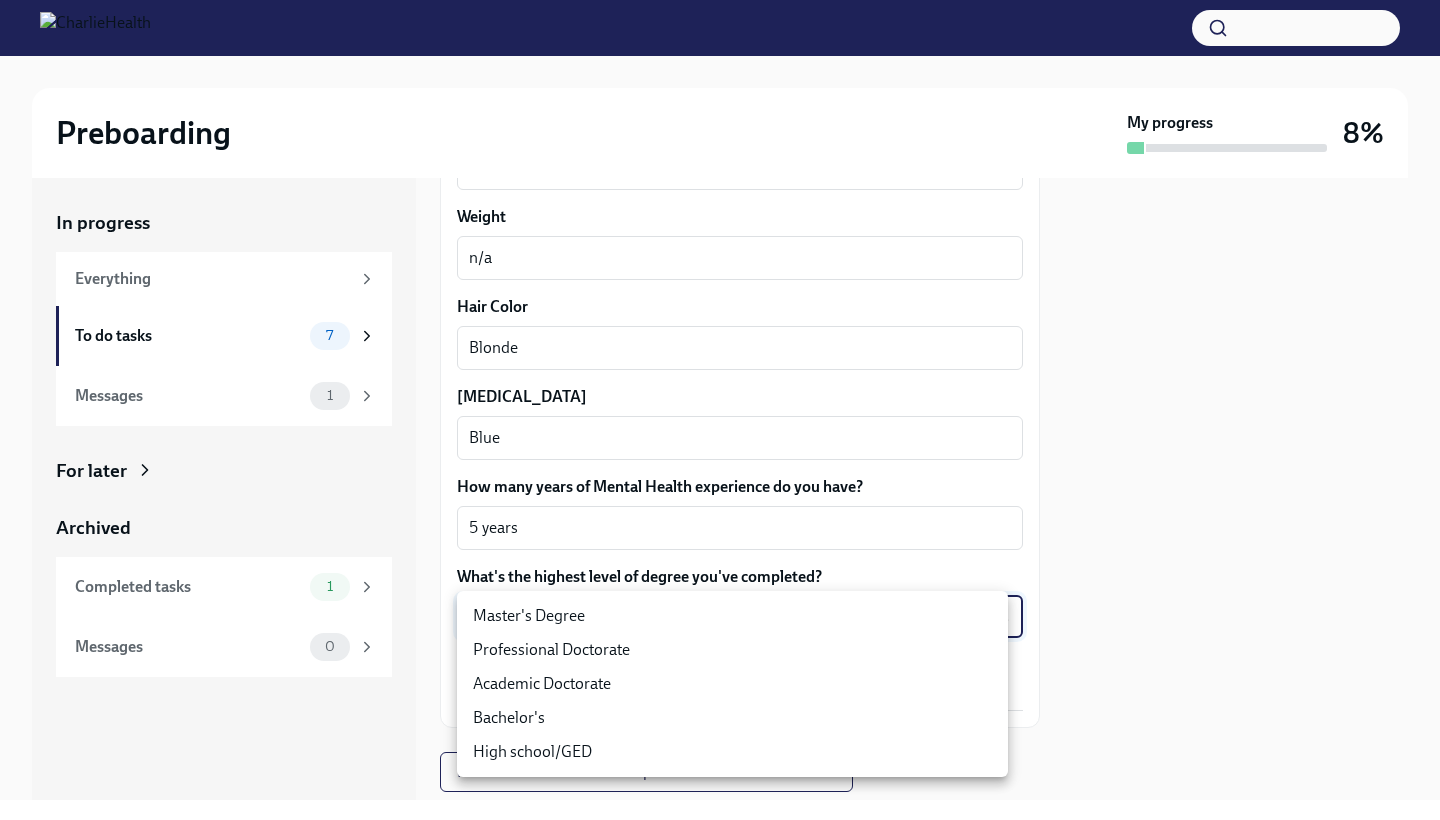 click on "Master's Degree" at bounding box center (732, 616) 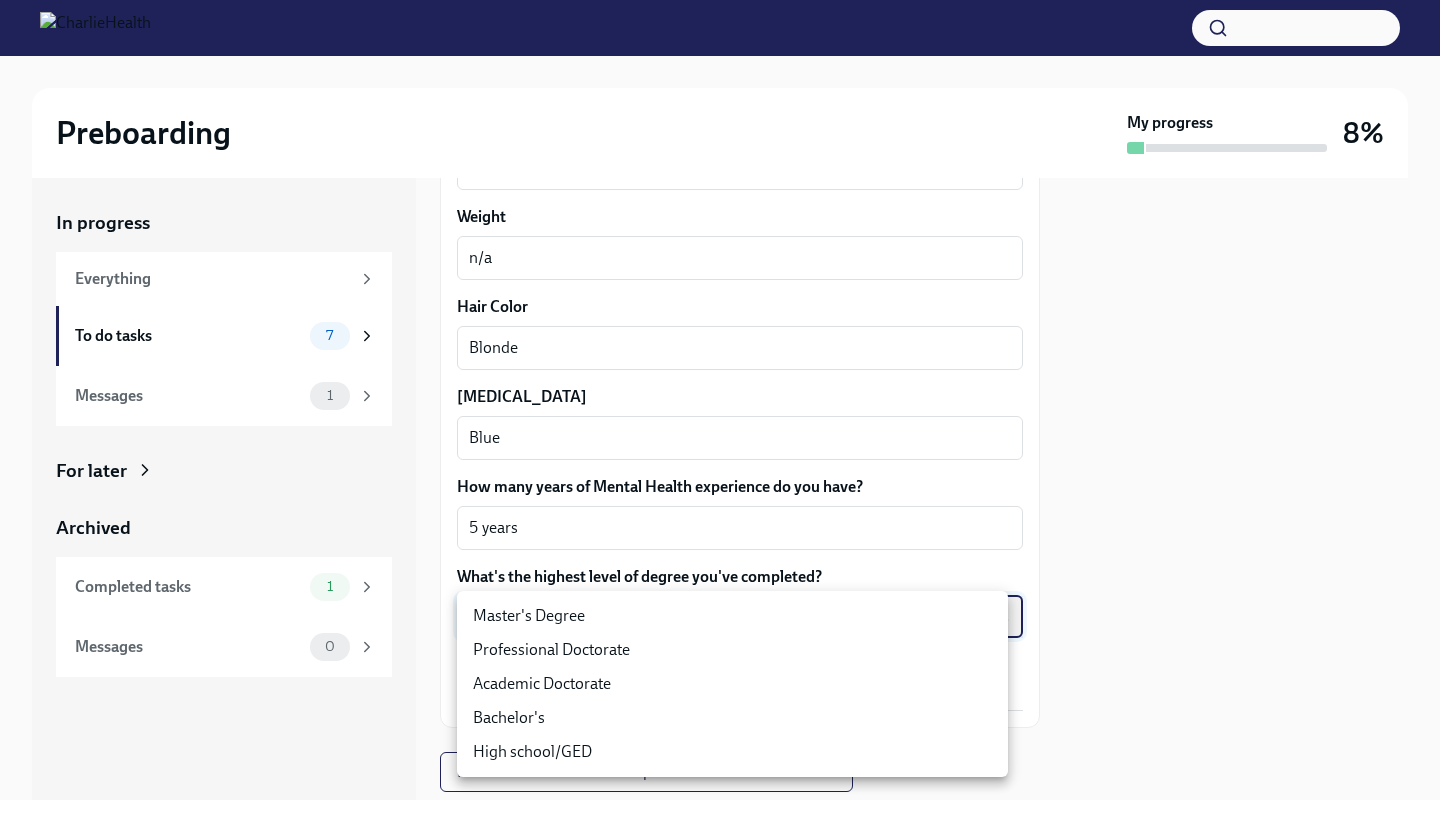 type on "2vBr-ghkD" 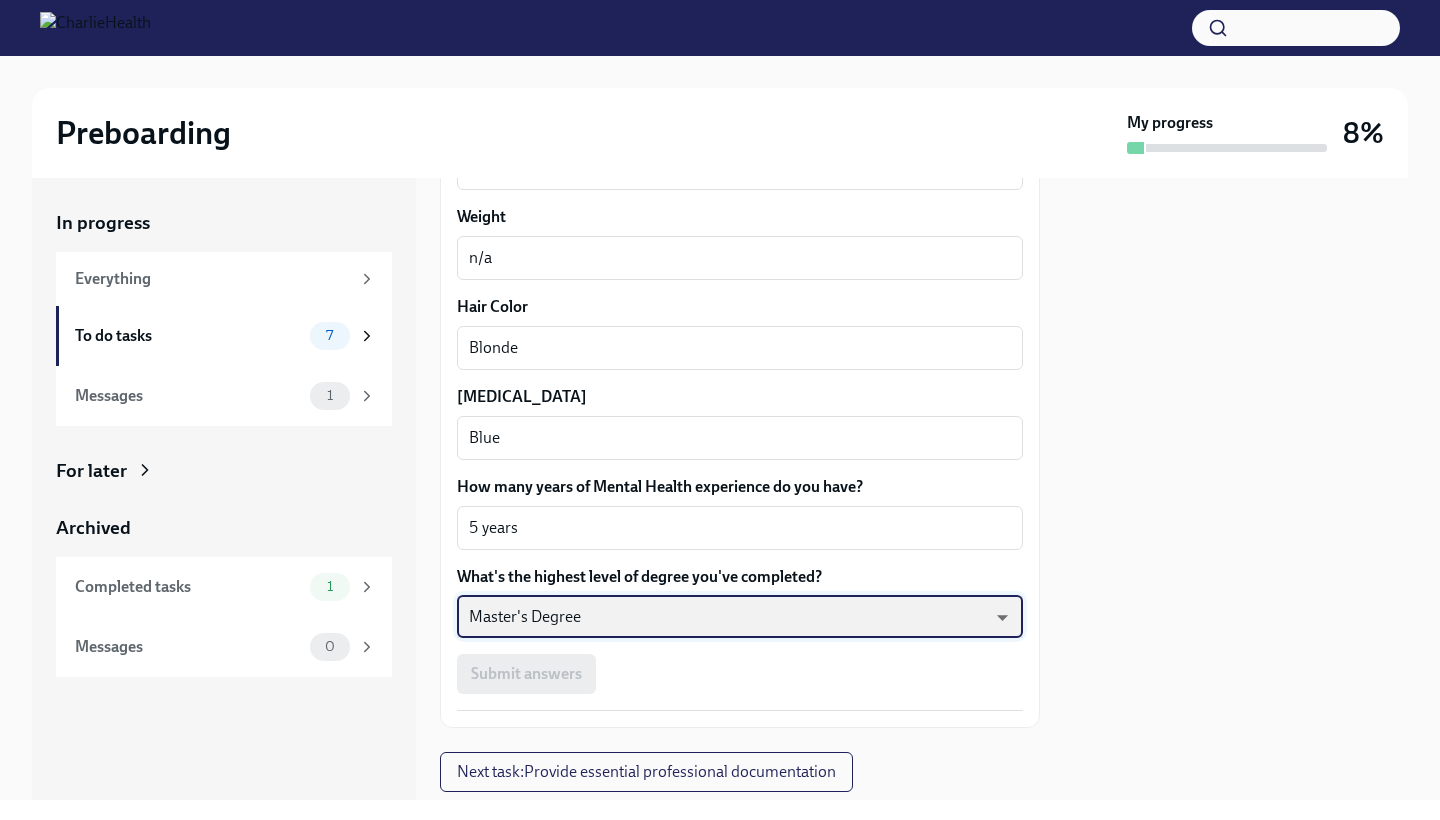 scroll, scrollTop: 1830, scrollLeft: 0, axis: vertical 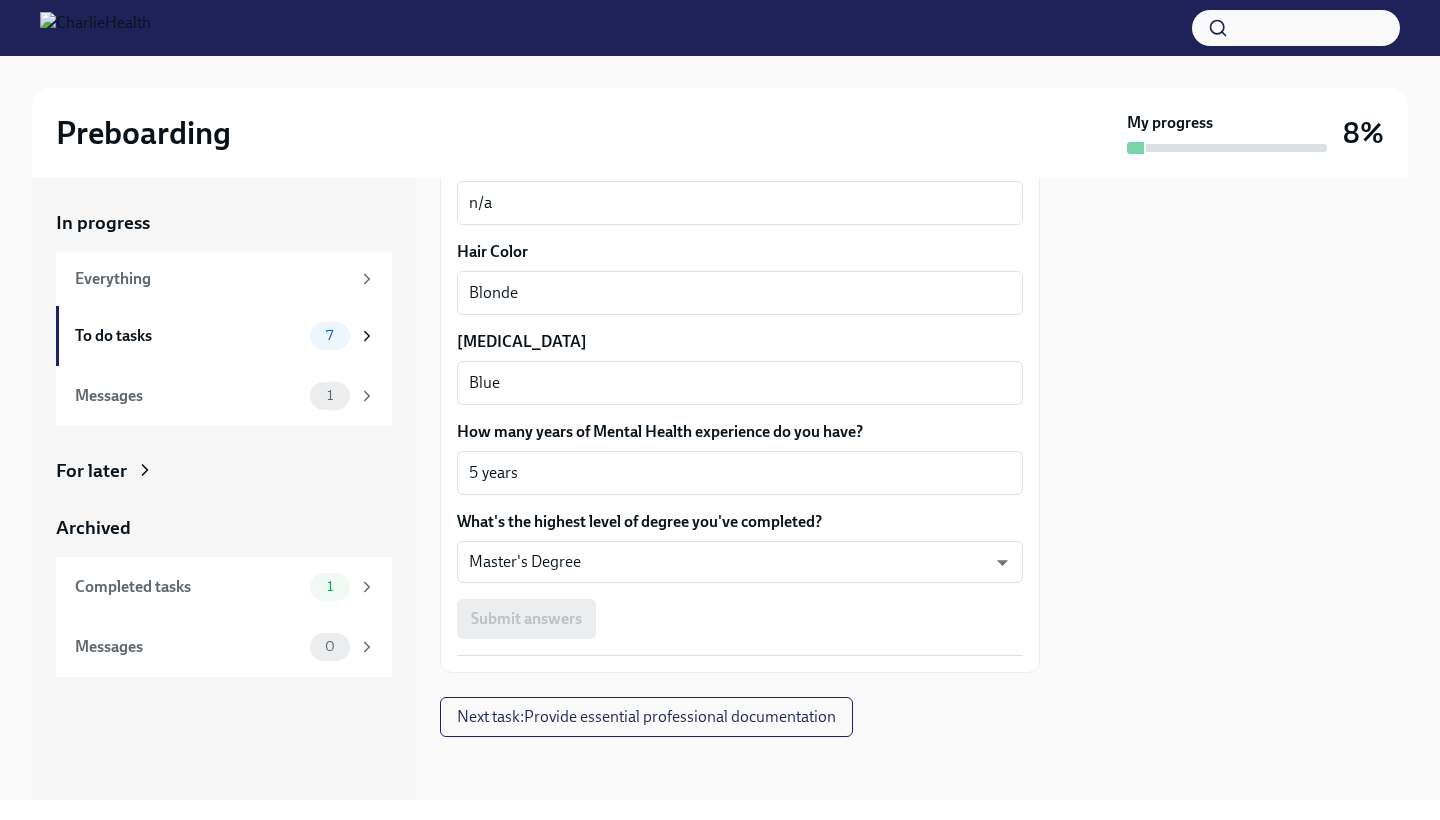 click on "Submit answers" at bounding box center [740, 619] 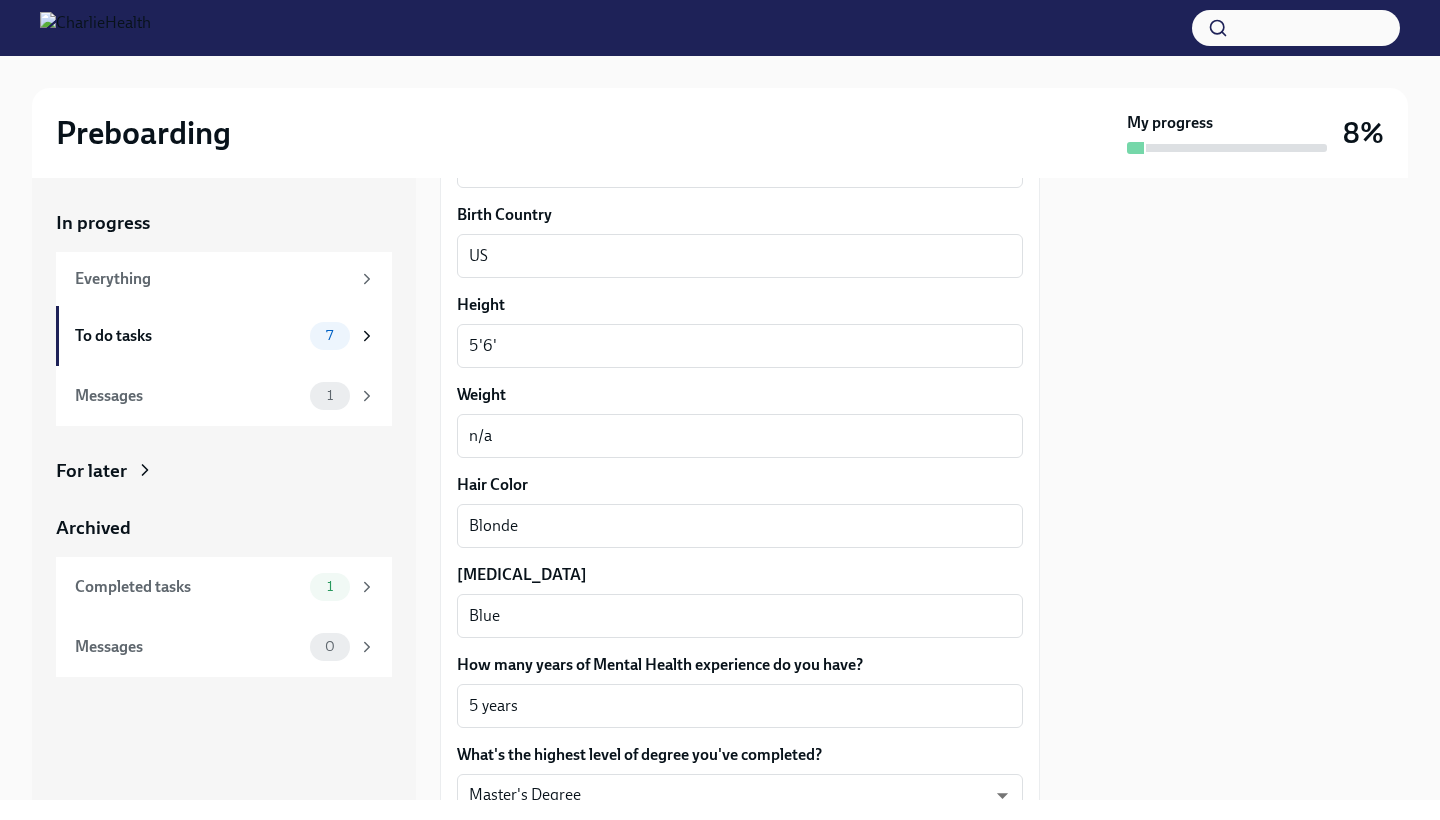 scroll, scrollTop: 1578, scrollLeft: 0, axis: vertical 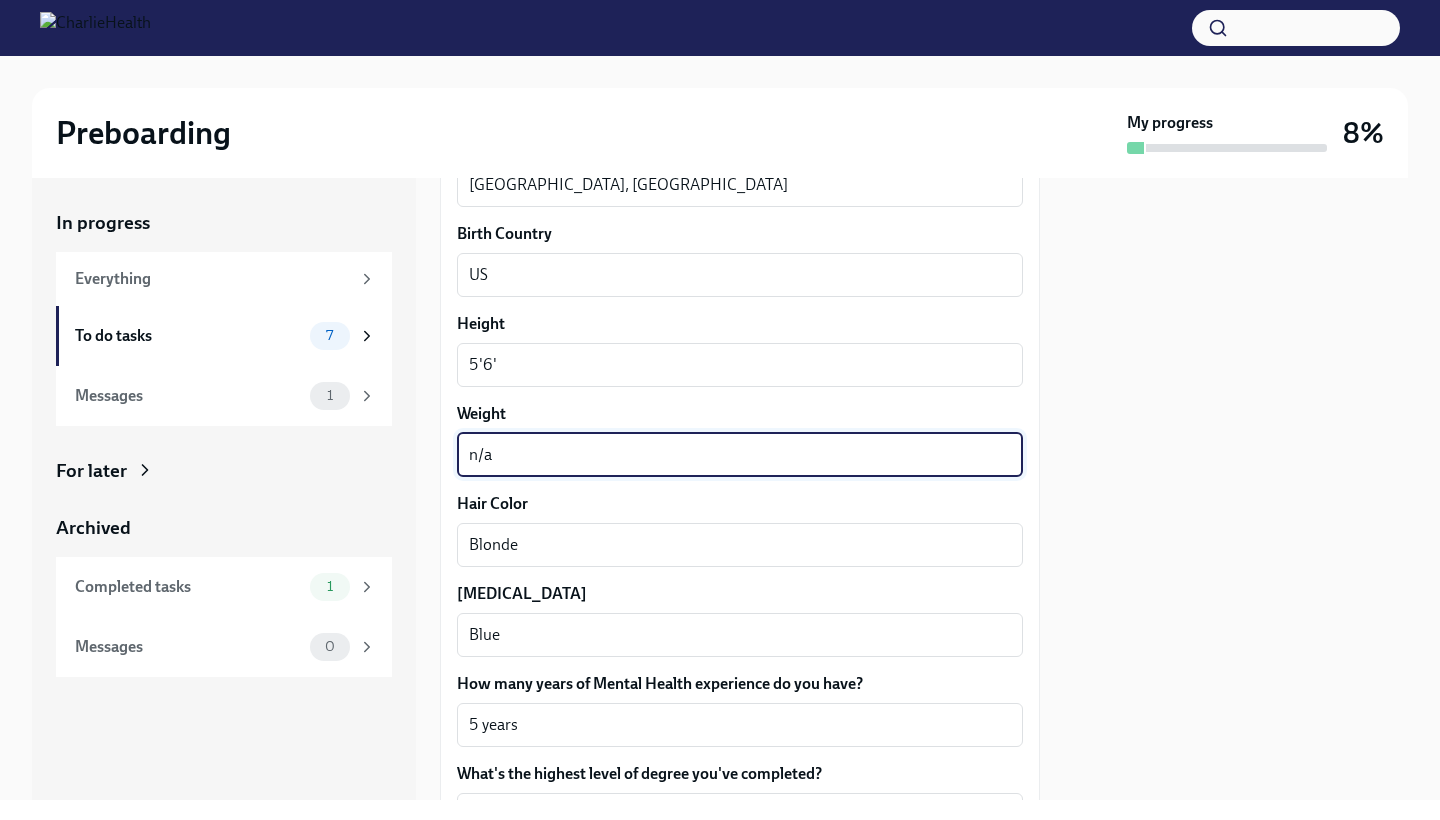 click on "n/a" at bounding box center [740, 455] 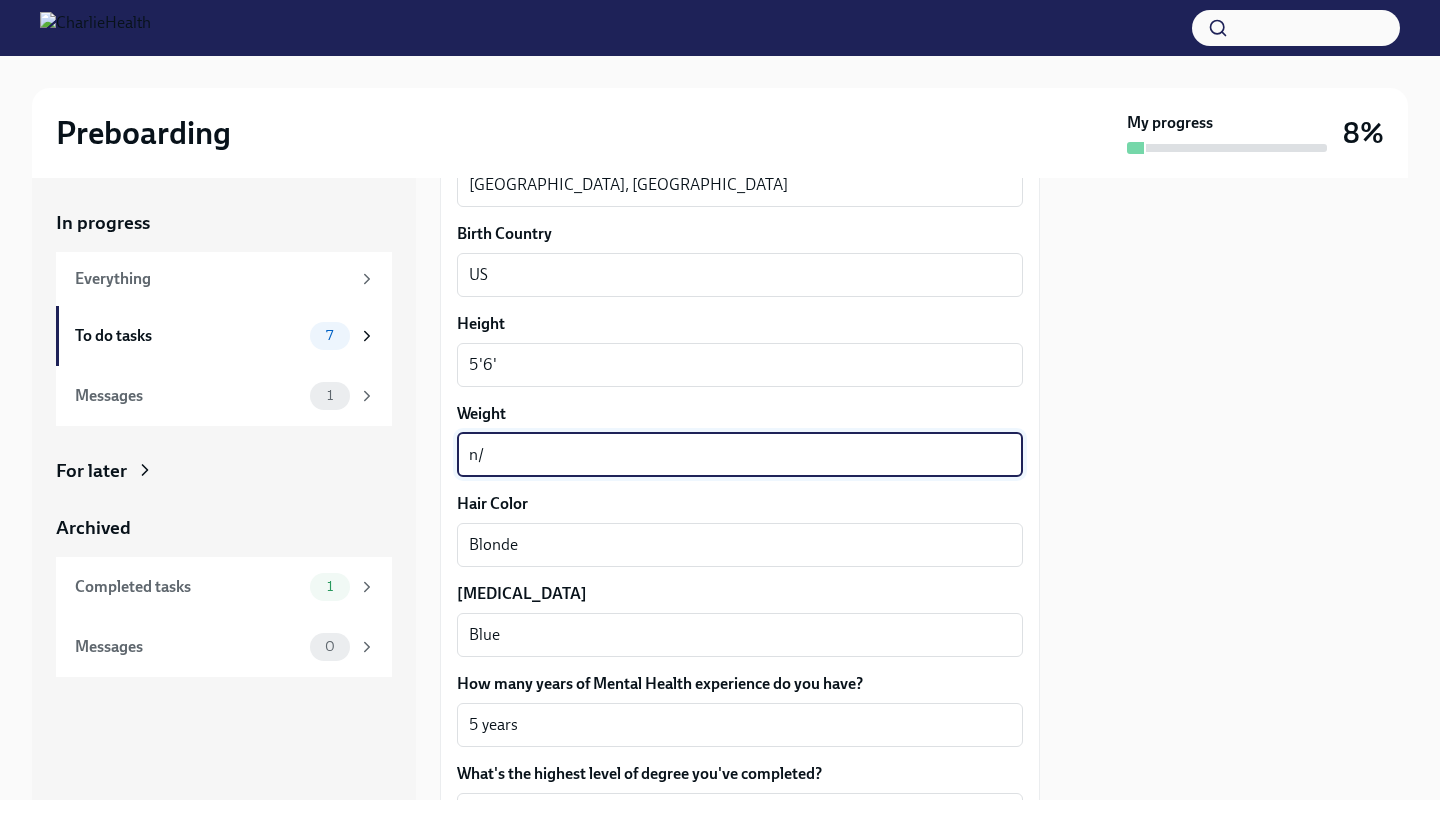 type on "n" 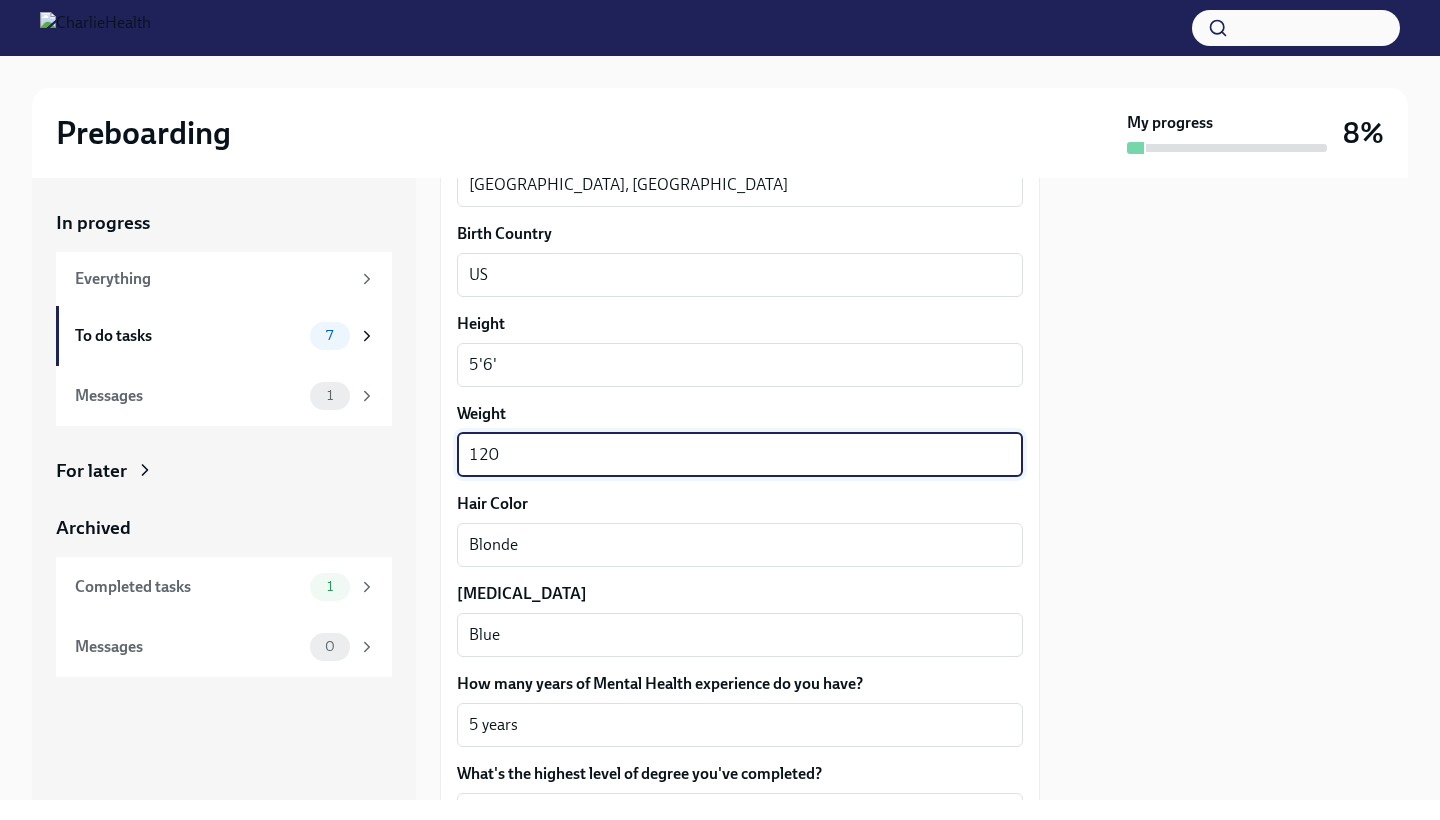 scroll, scrollTop: 1830, scrollLeft: 0, axis: vertical 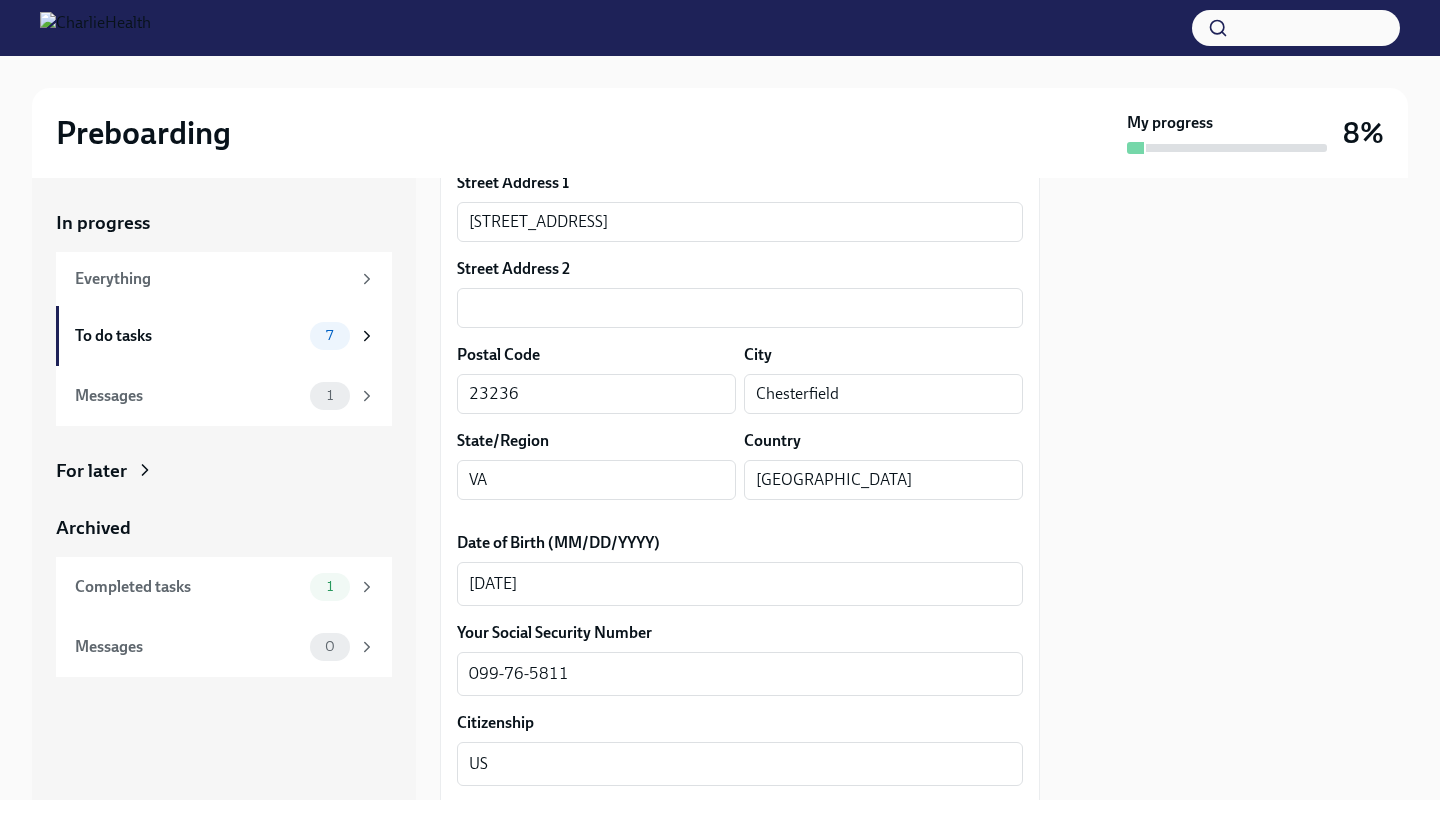 type on "120" 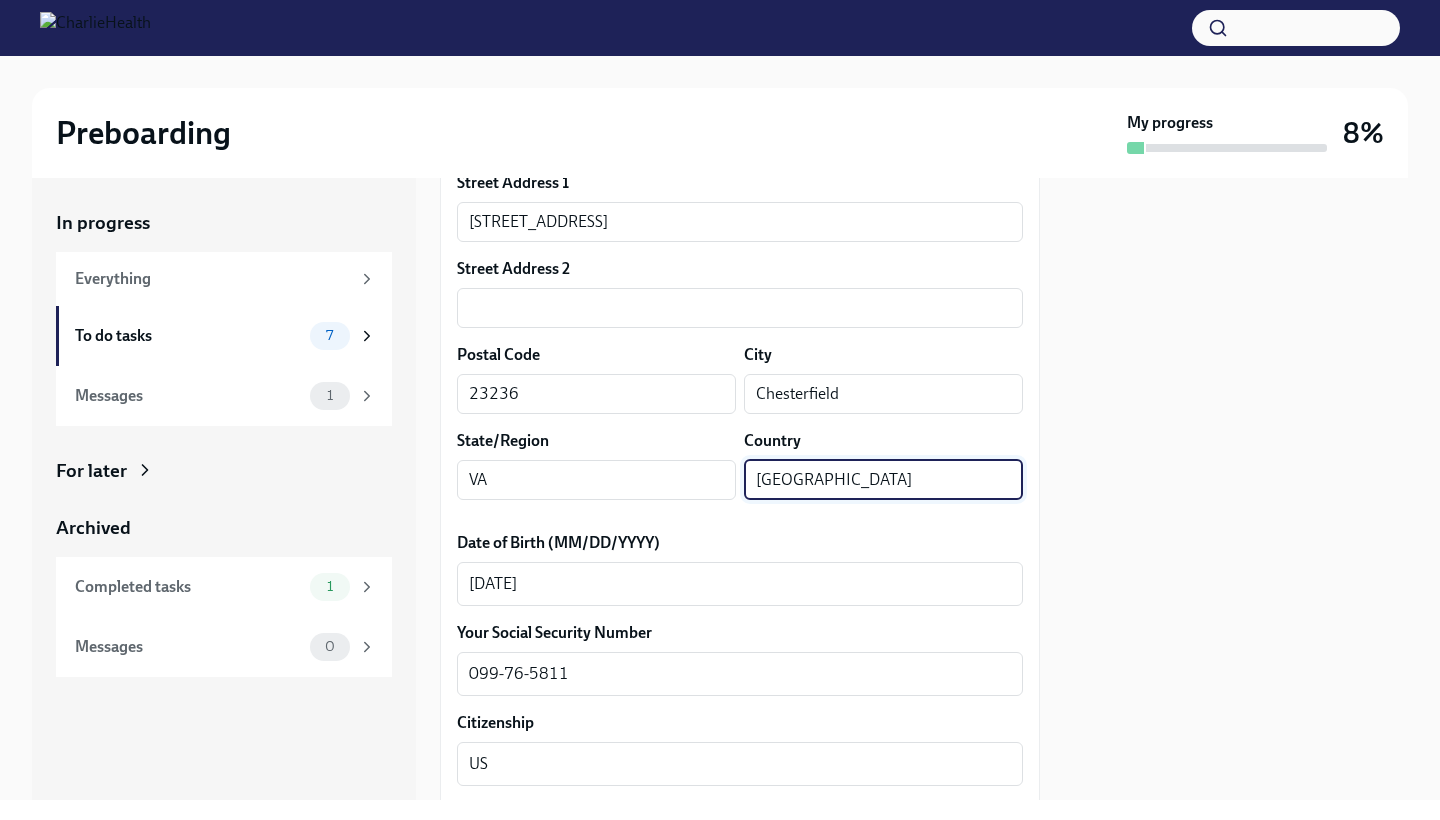 drag, startPoint x: 862, startPoint y: 486, endPoint x: 701, endPoint y: 500, distance: 161.60754 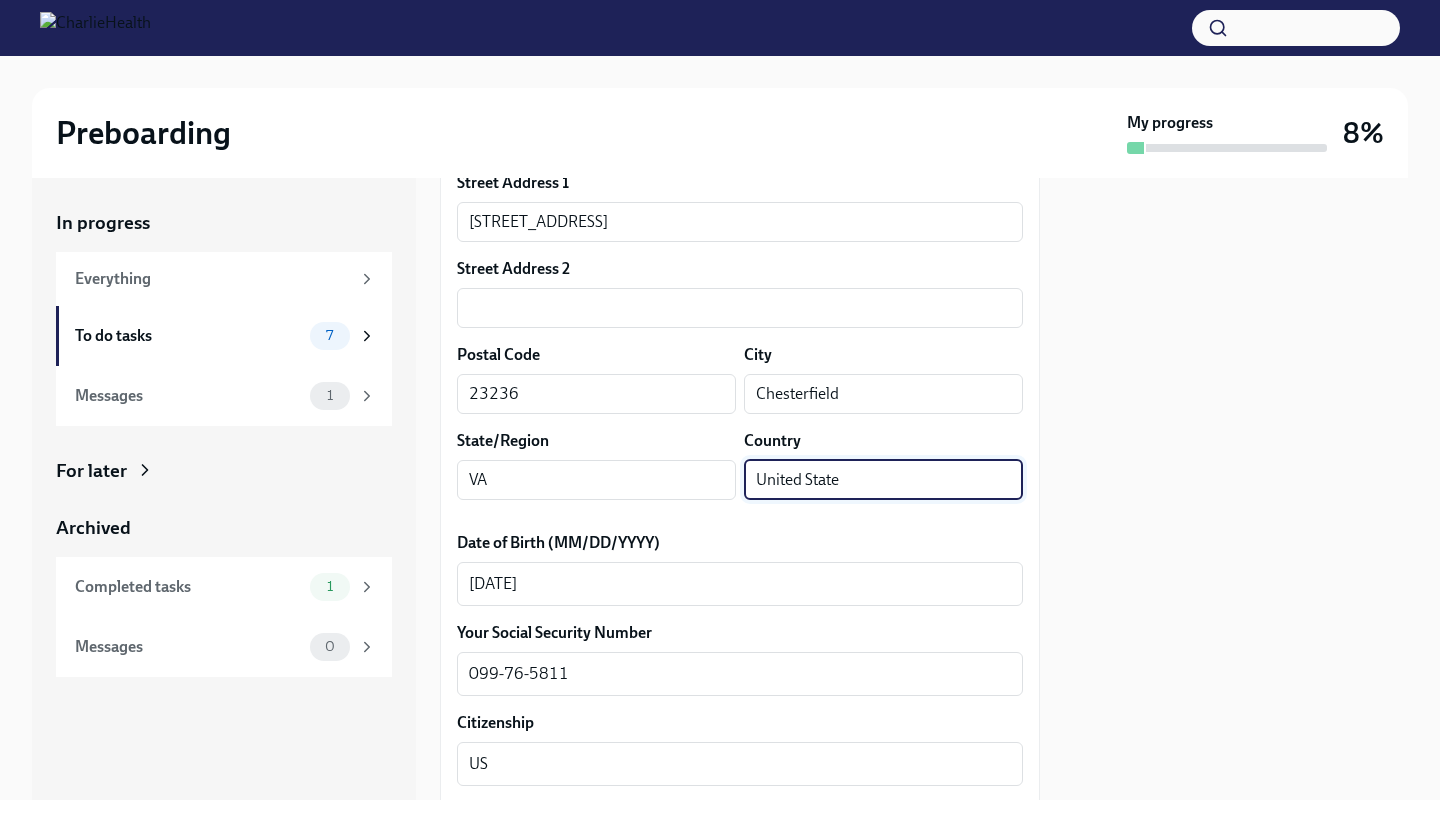 type on "[GEOGRAPHIC_DATA]" 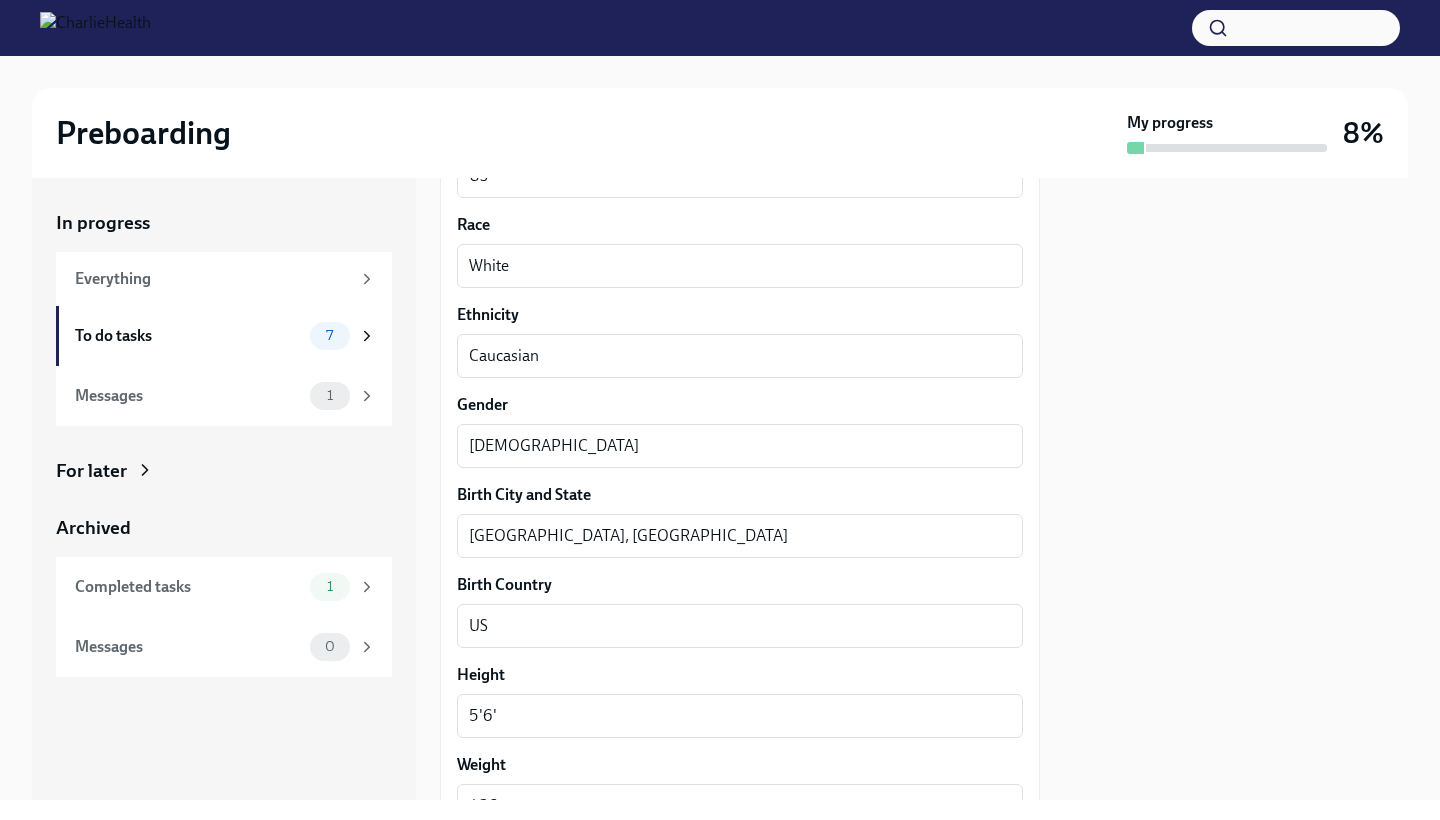 scroll, scrollTop: 1250, scrollLeft: 0, axis: vertical 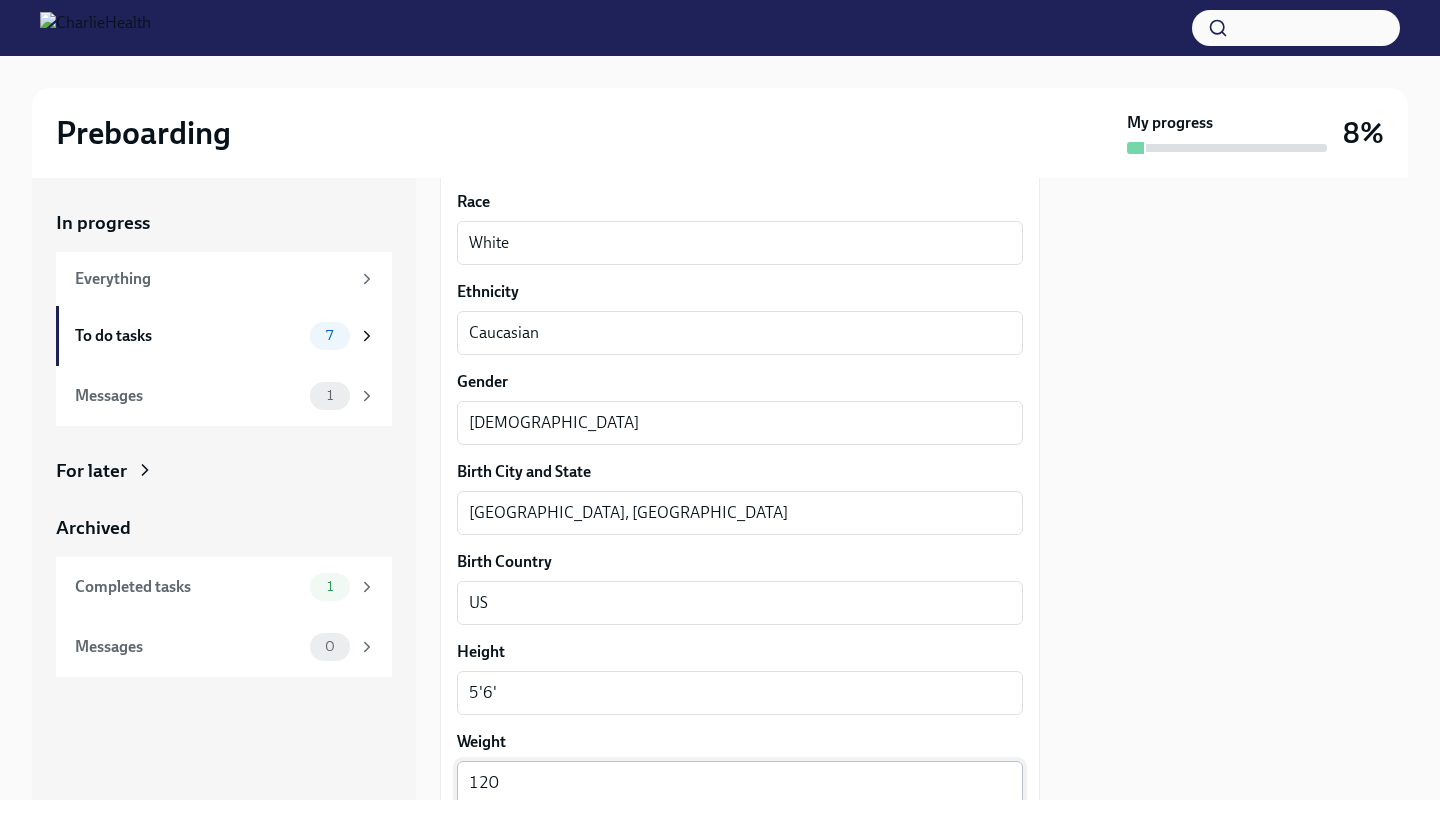 click on "120" at bounding box center [740, 783] 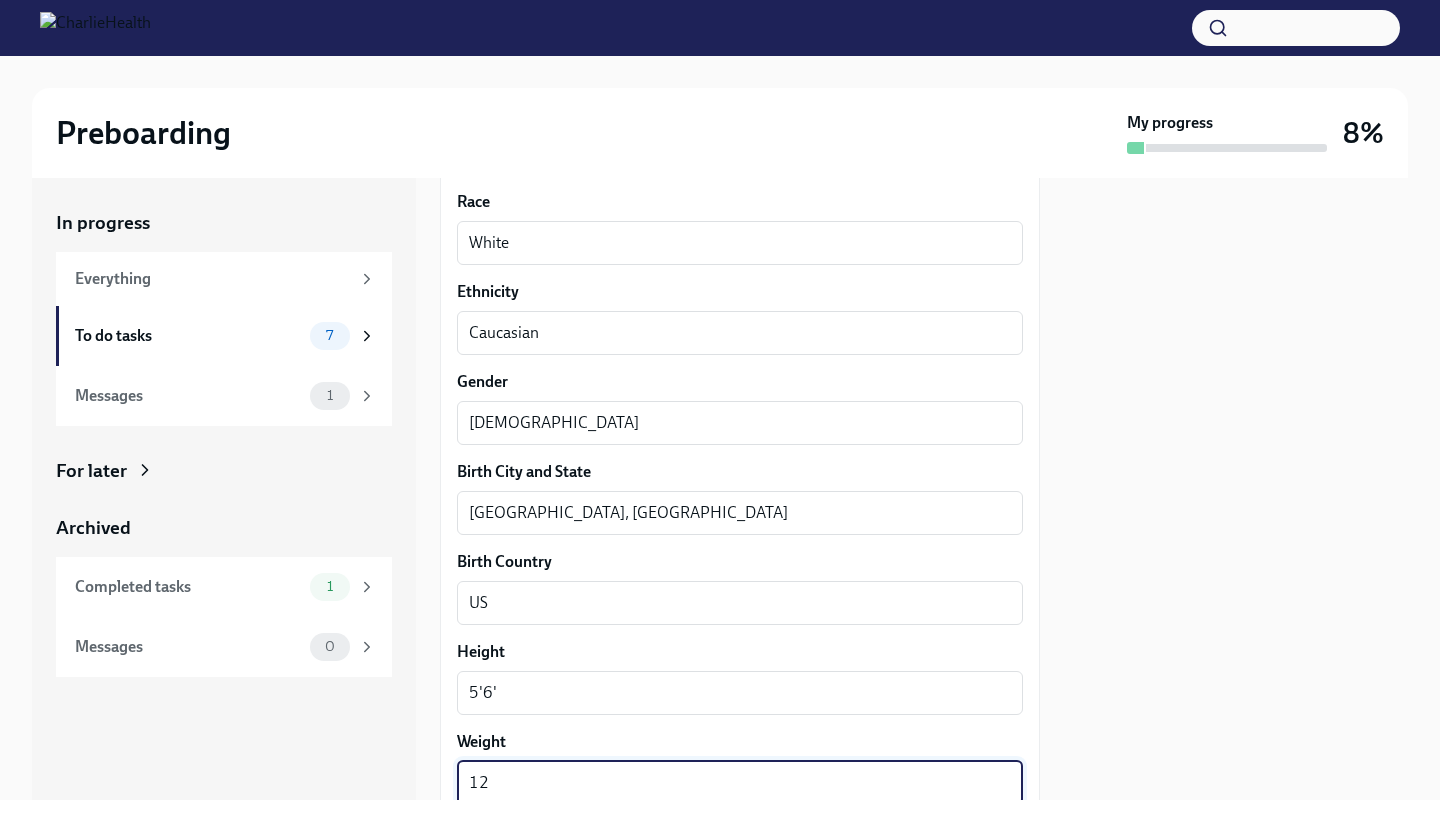 type on "1" 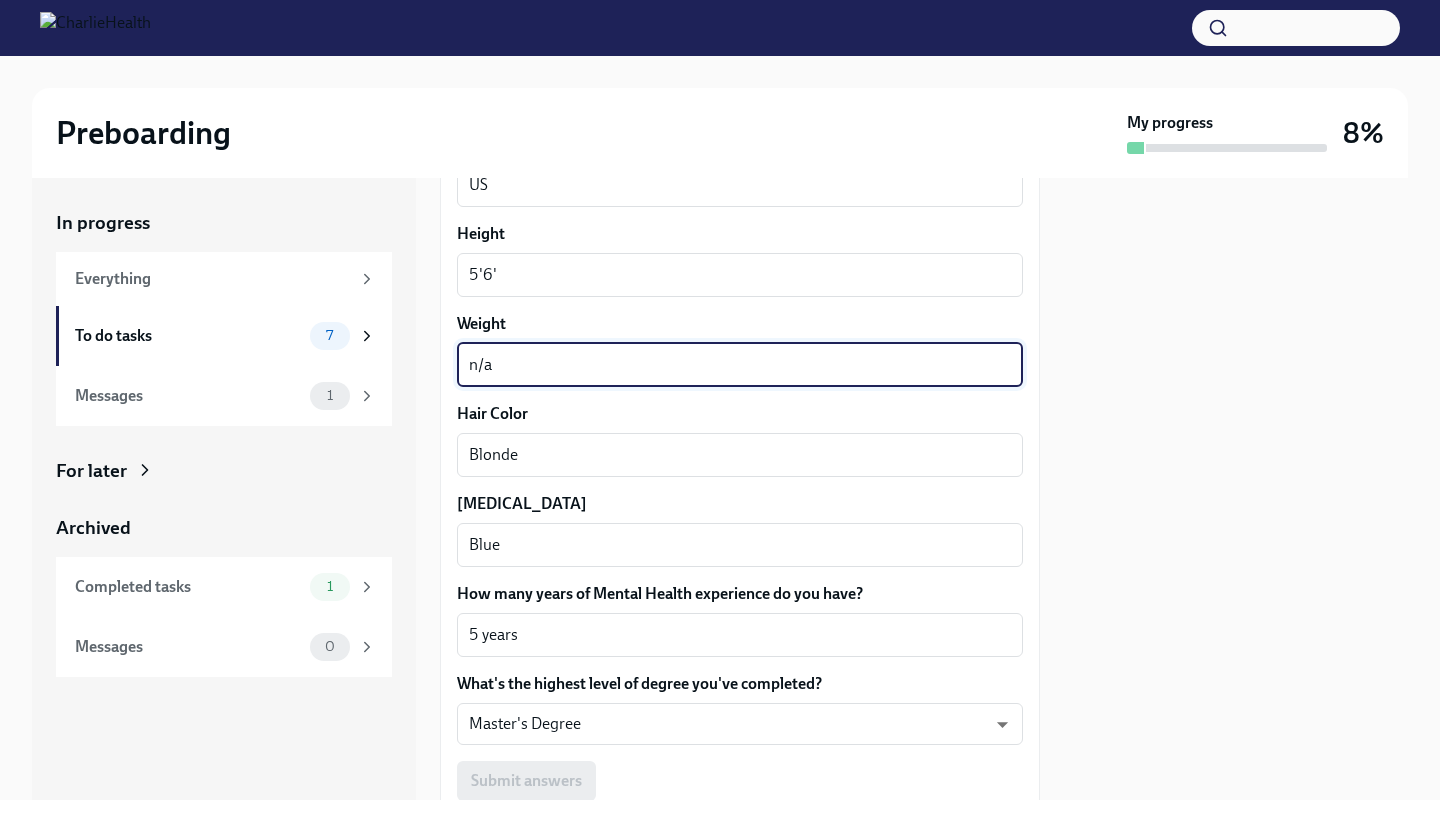scroll, scrollTop: 1830, scrollLeft: 0, axis: vertical 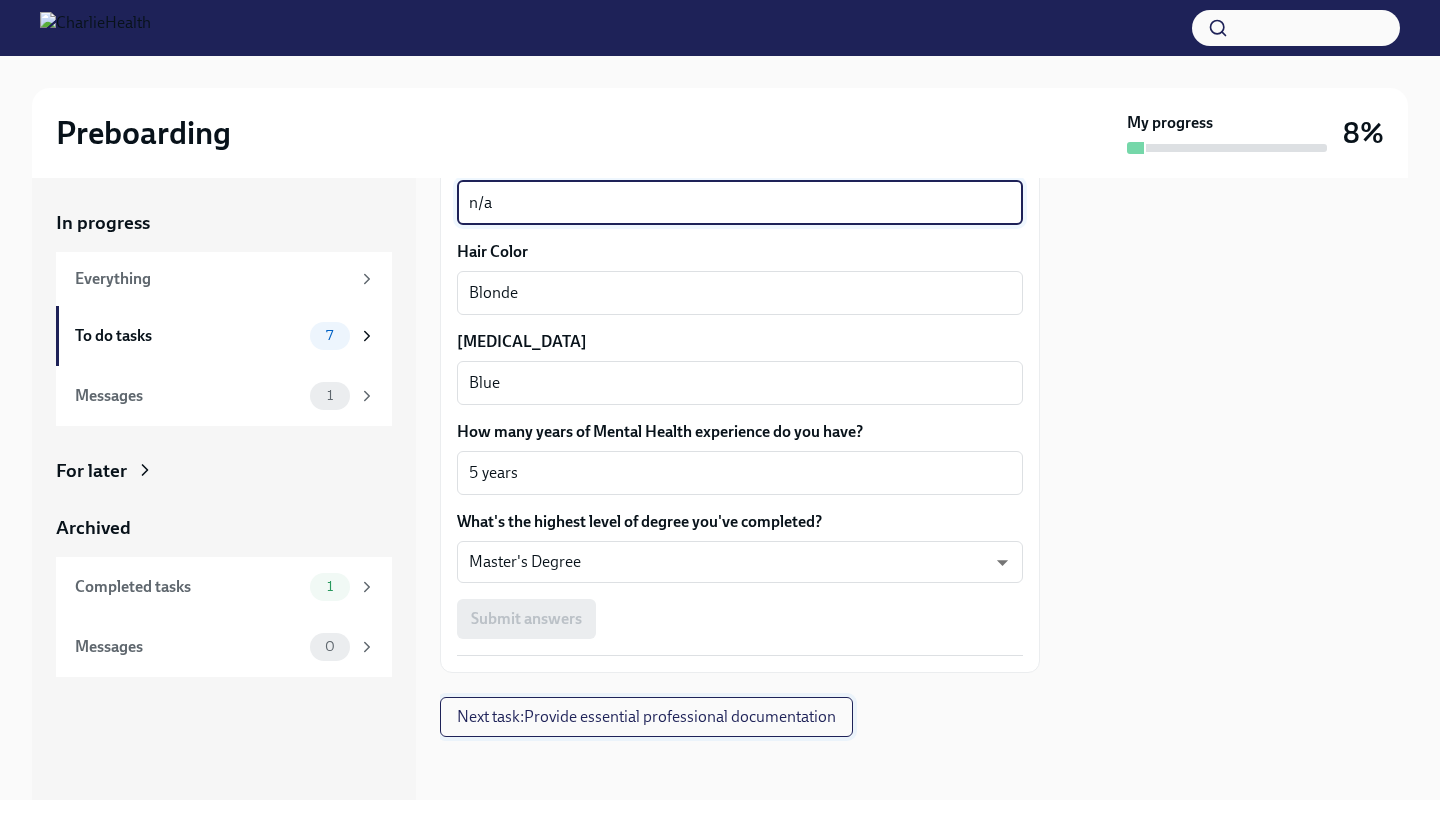type on "n/a" 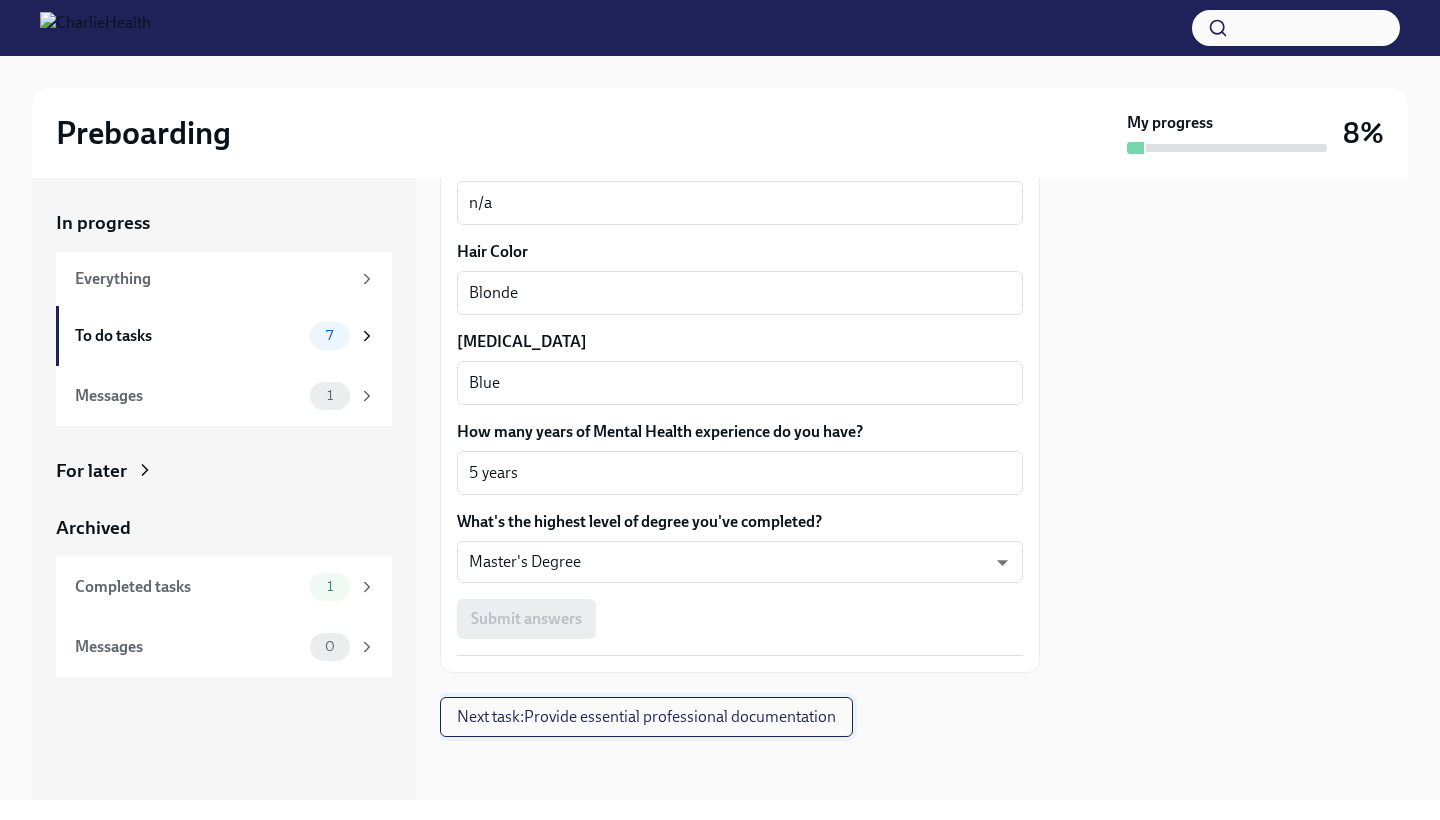 click on "Next task :  Provide essential professional documentation" at bounding box center (646, 717) 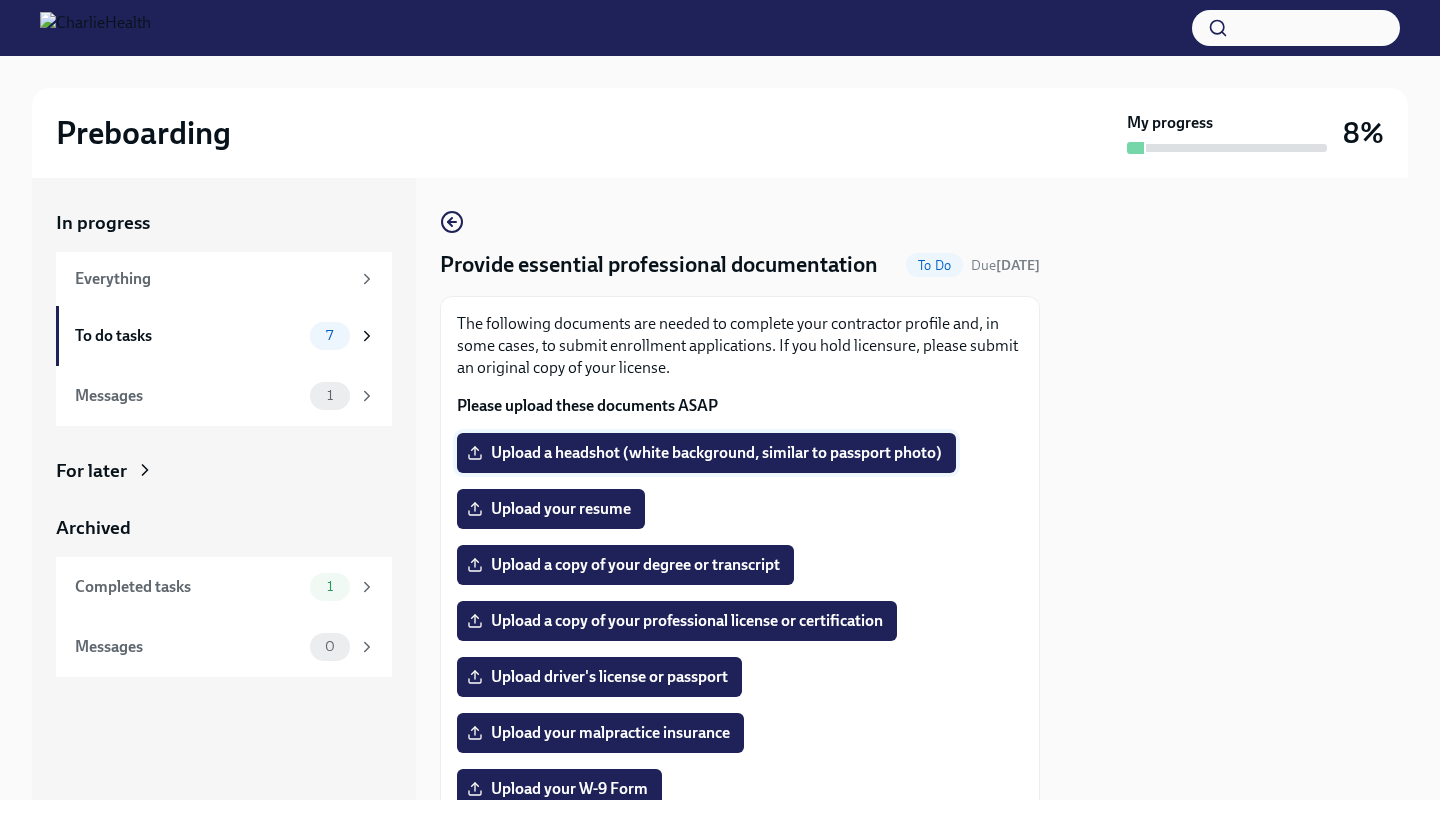 click on "Upload a headshot (white background, similar to passport photo)" at bounding box center [706, 453] 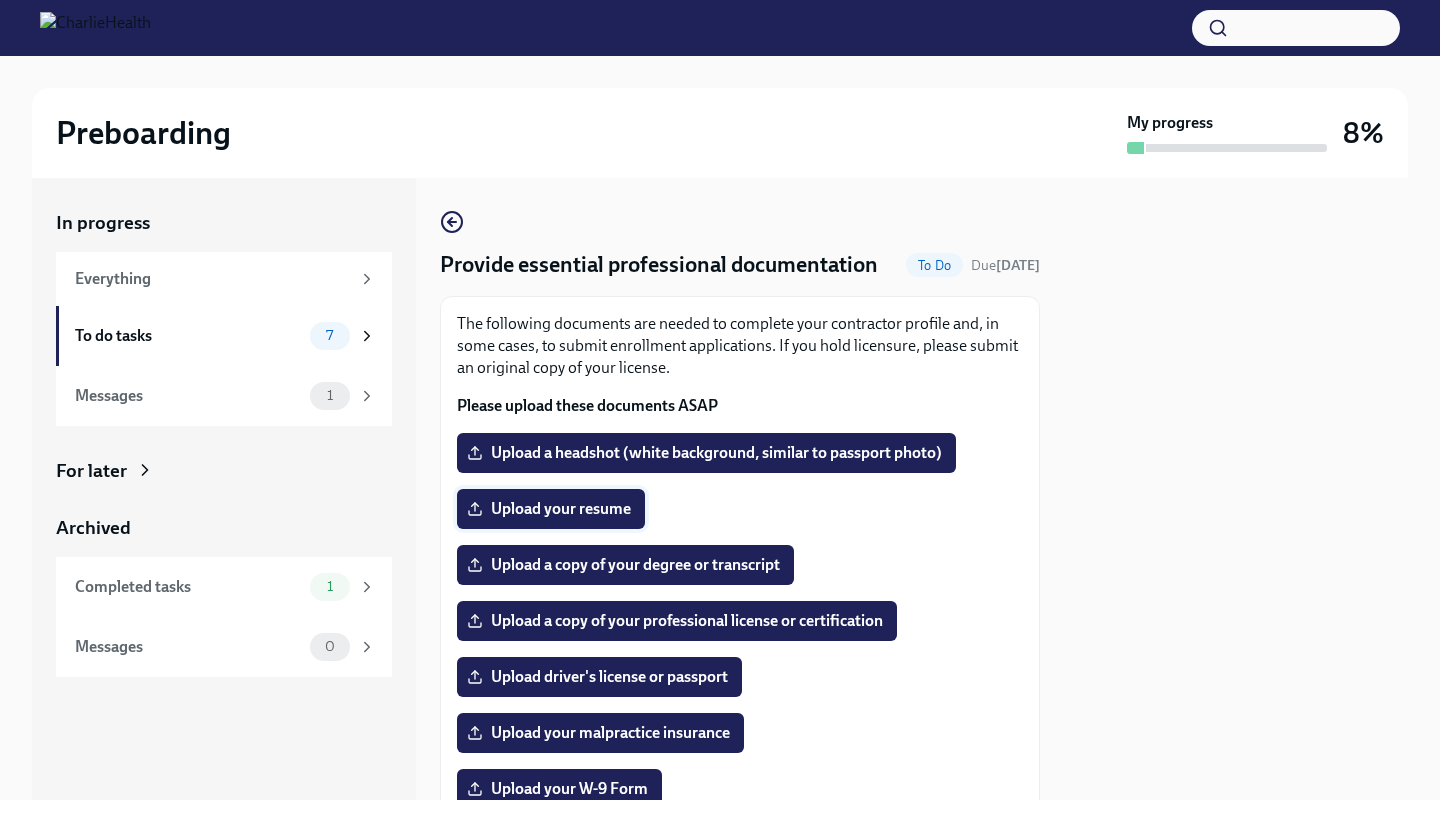 click on "Upload your resume" at bounding box center [551, 509] 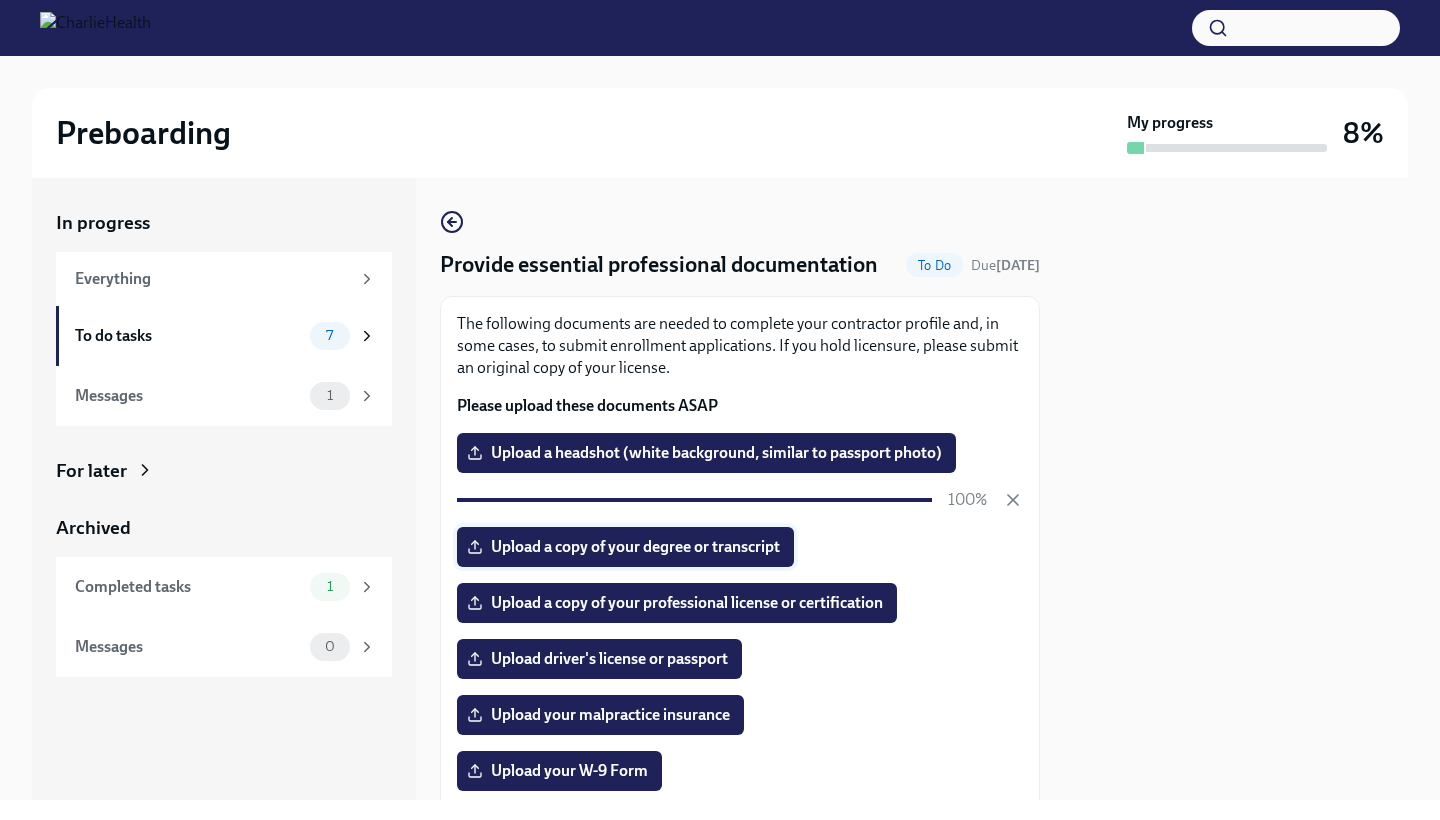 click on "Upload a copy of your degree or transcript" at bounding box center [625, 547] 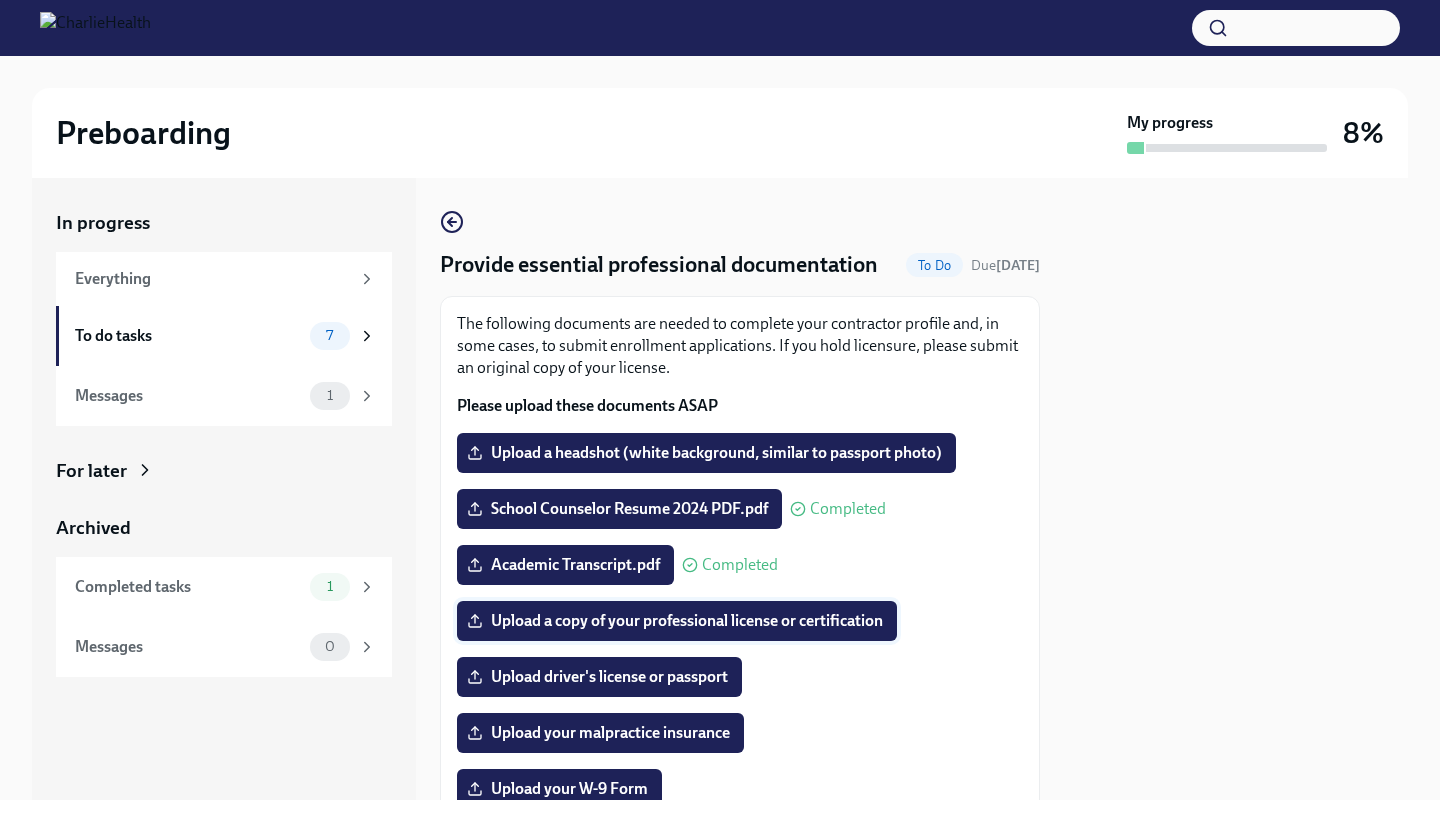 click on "Upload a copy of your professional license or certification" at bounding box center (677, 621) 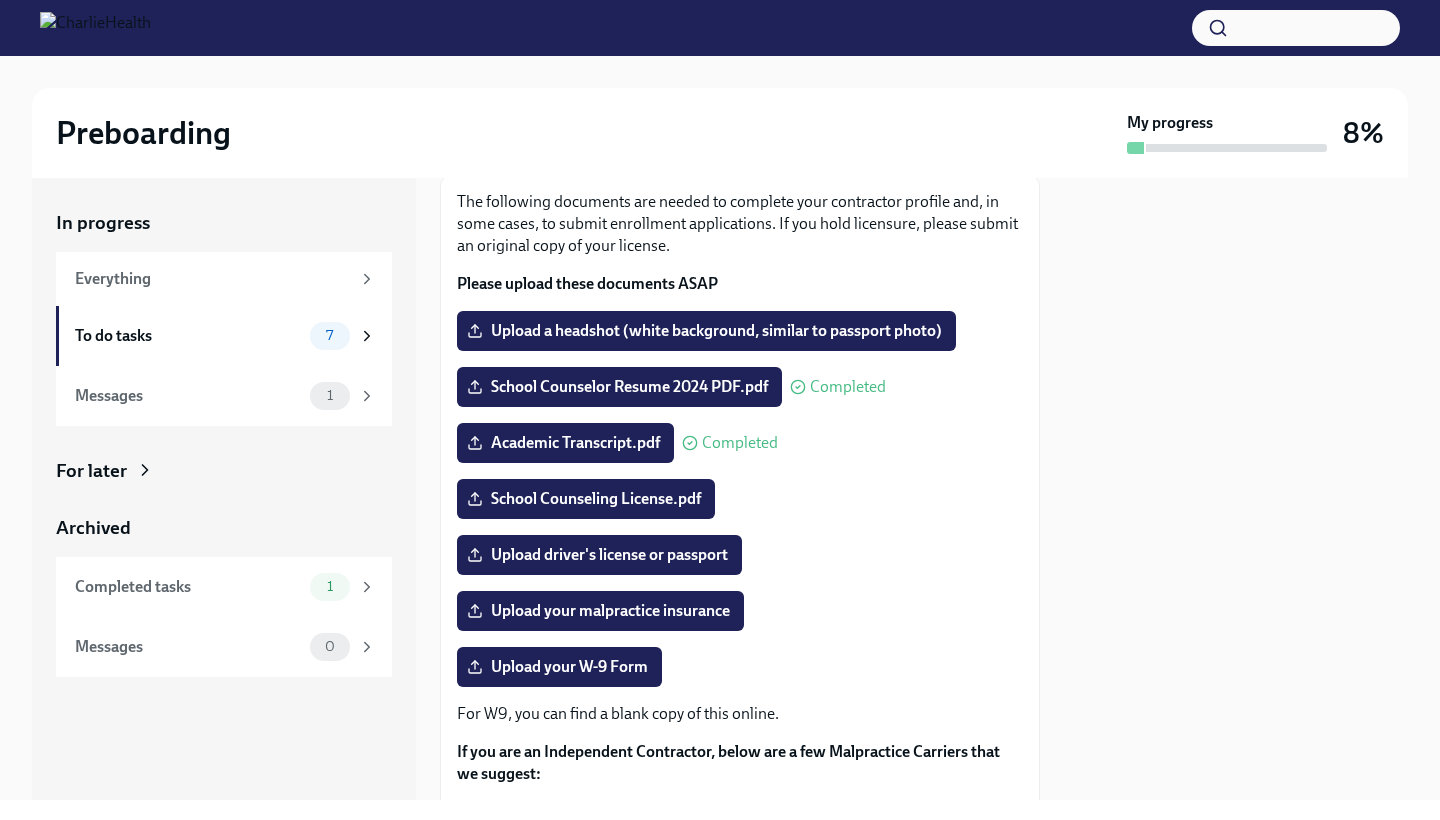 scroll, scrollTop: 213, scrollLeft: 0, axis: vertical 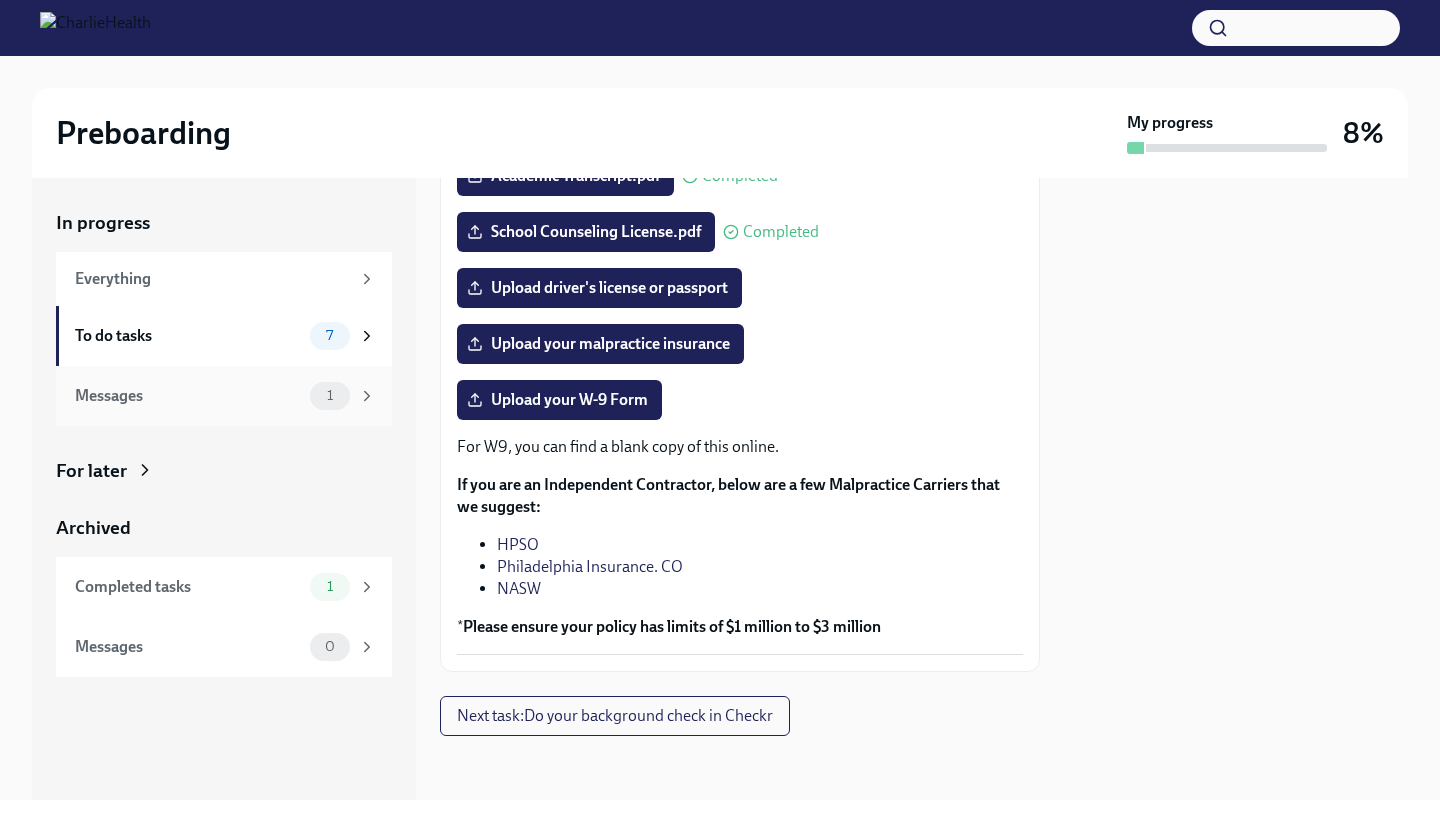 click on "Messages 1" at bounding box center [224, 396] 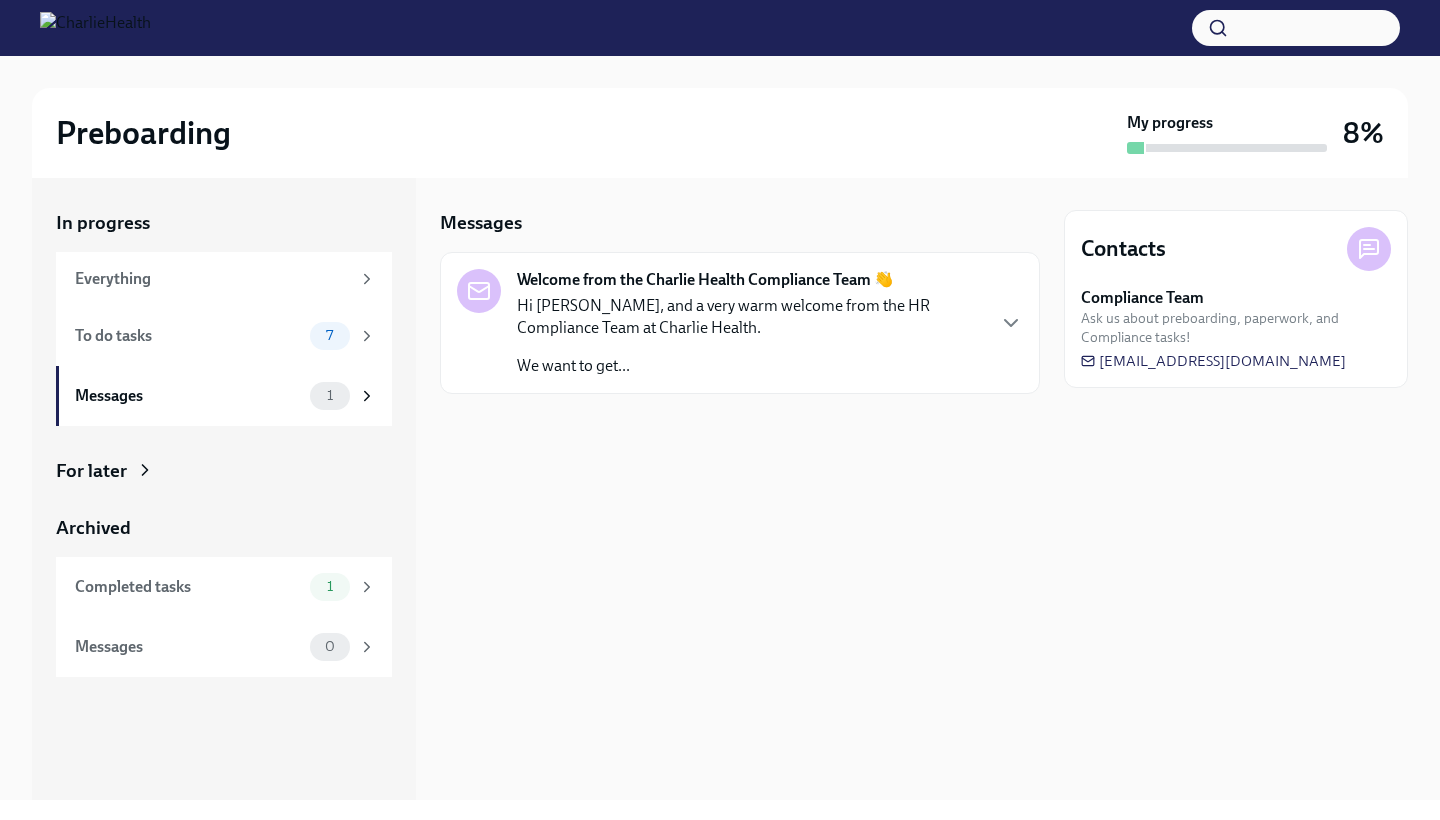 click on "We want to get..." at bounding box center (750, 366) 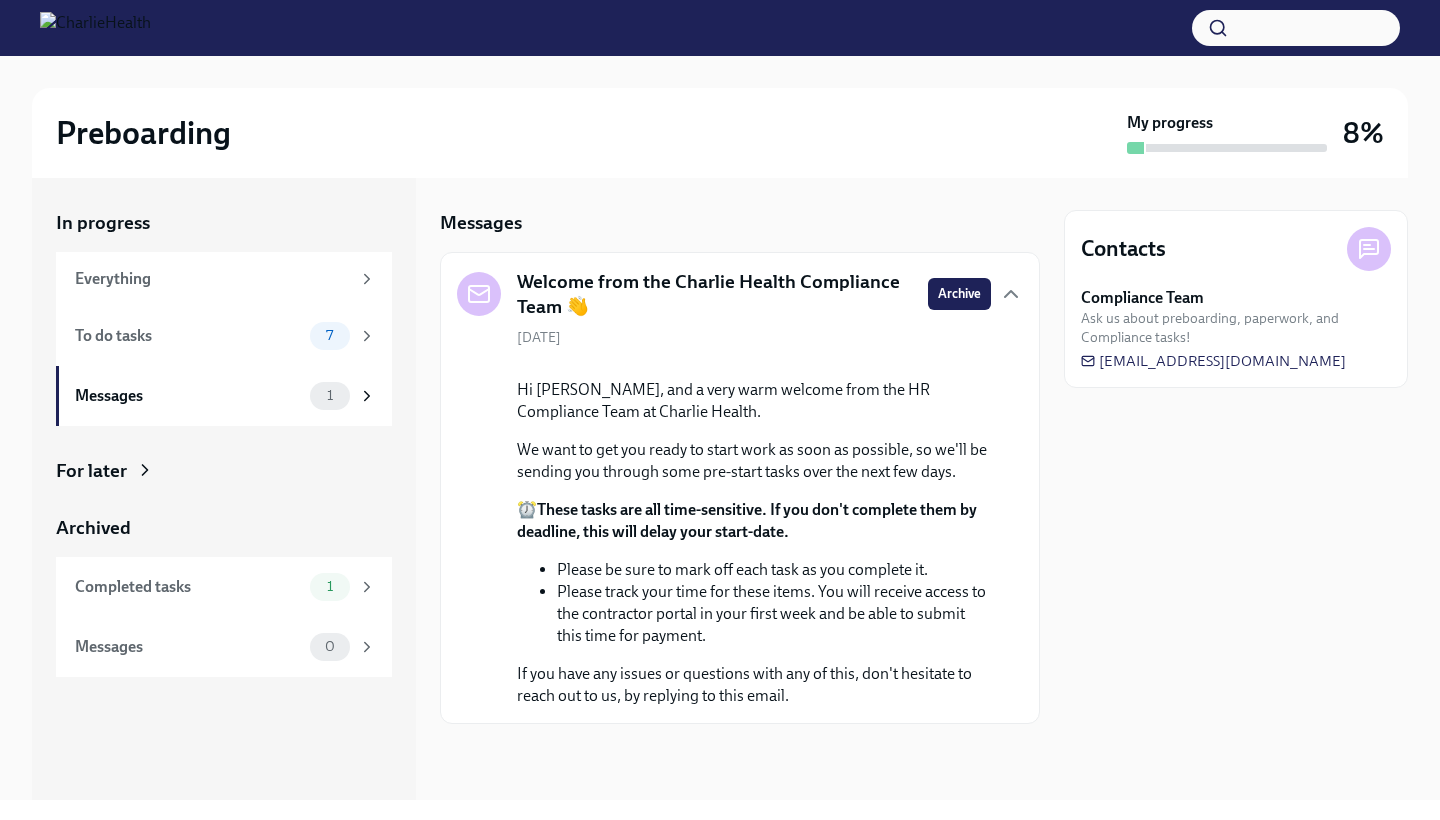 scroll, scrollTop: 140, scrollLeft: 0, axis: vertical 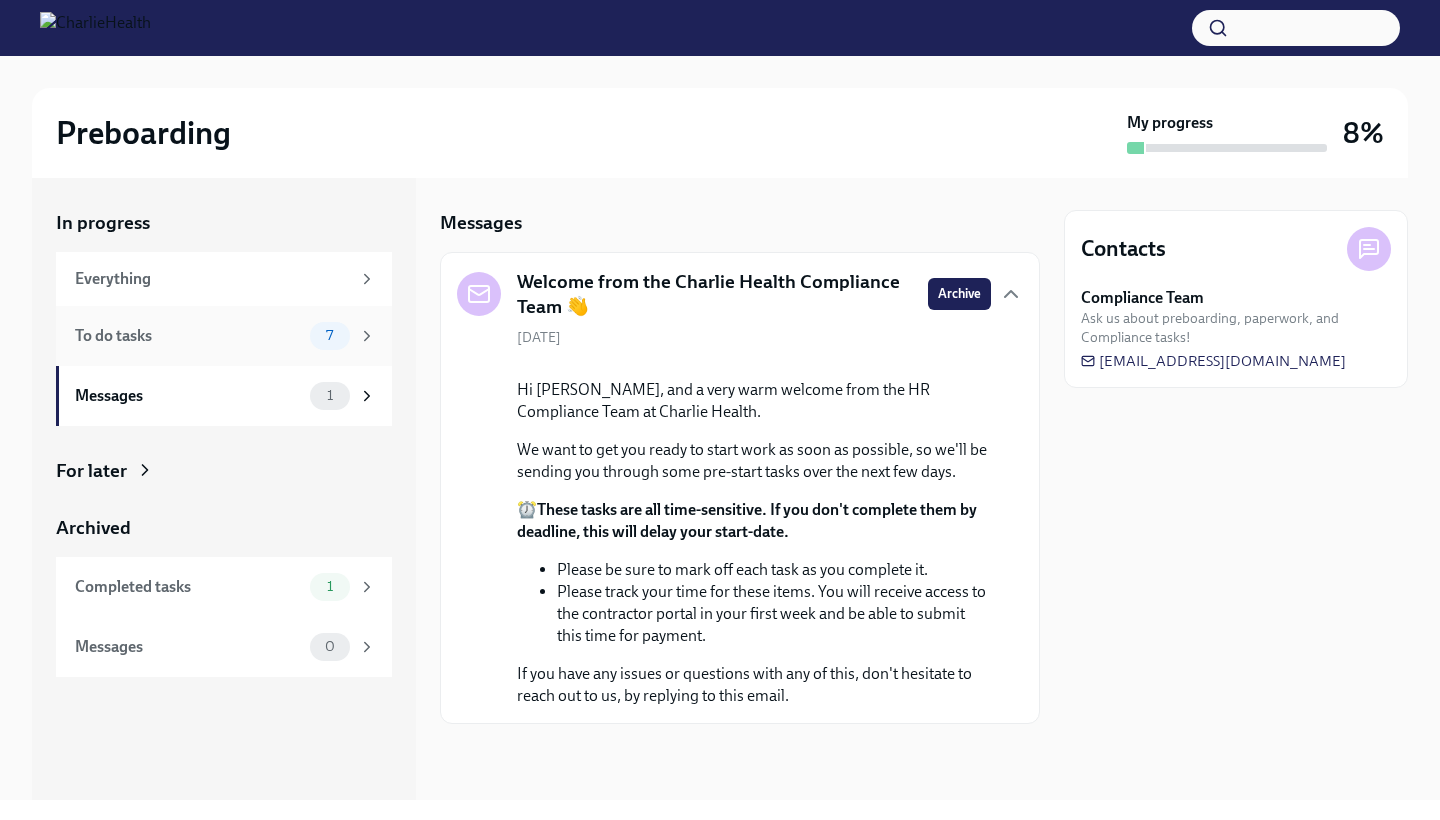 click on "To do tasks" at bounding box center (188, 336) 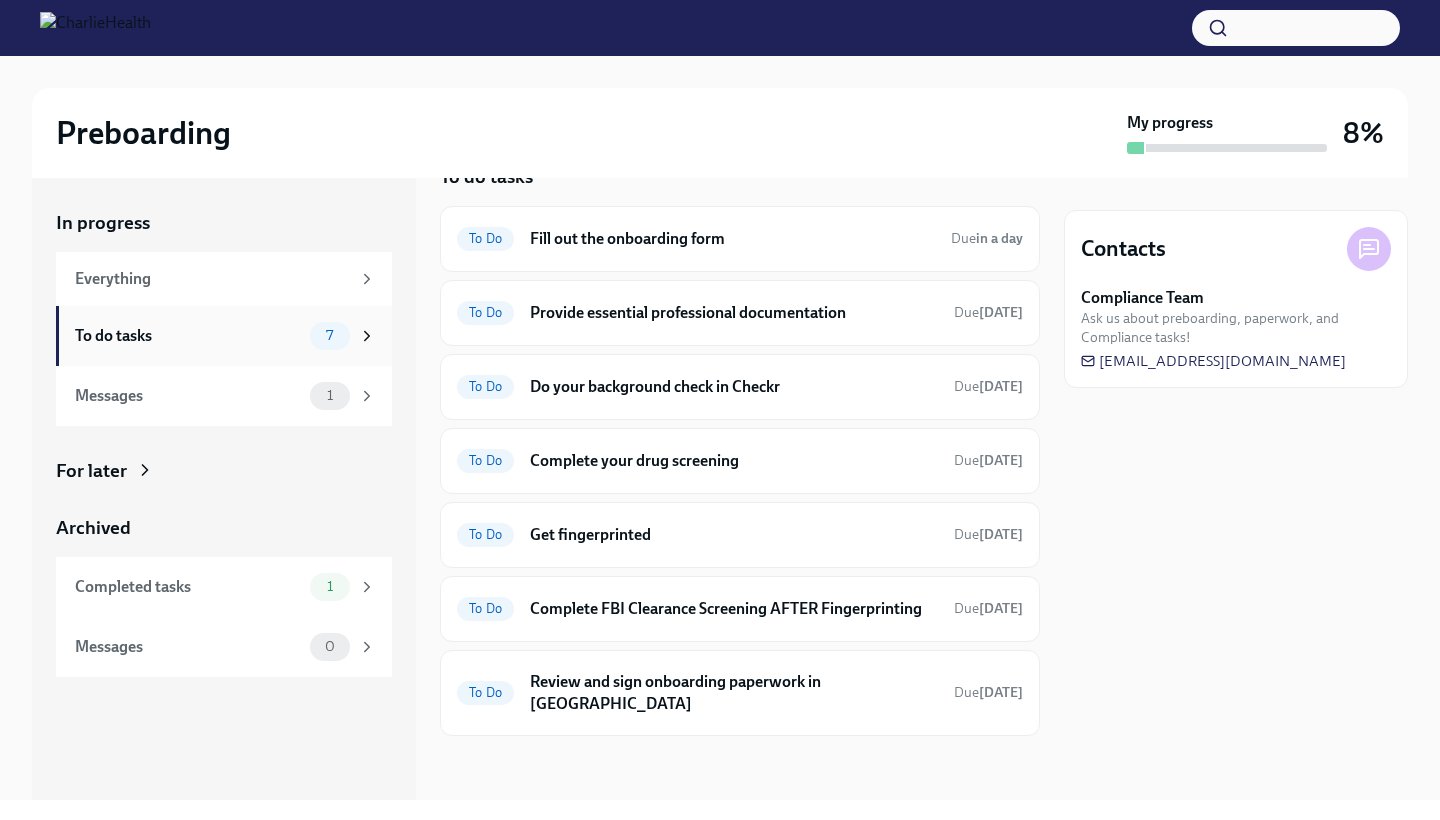 scroll, scrollTop: 45, scrollLeft: 0, axis: vertical 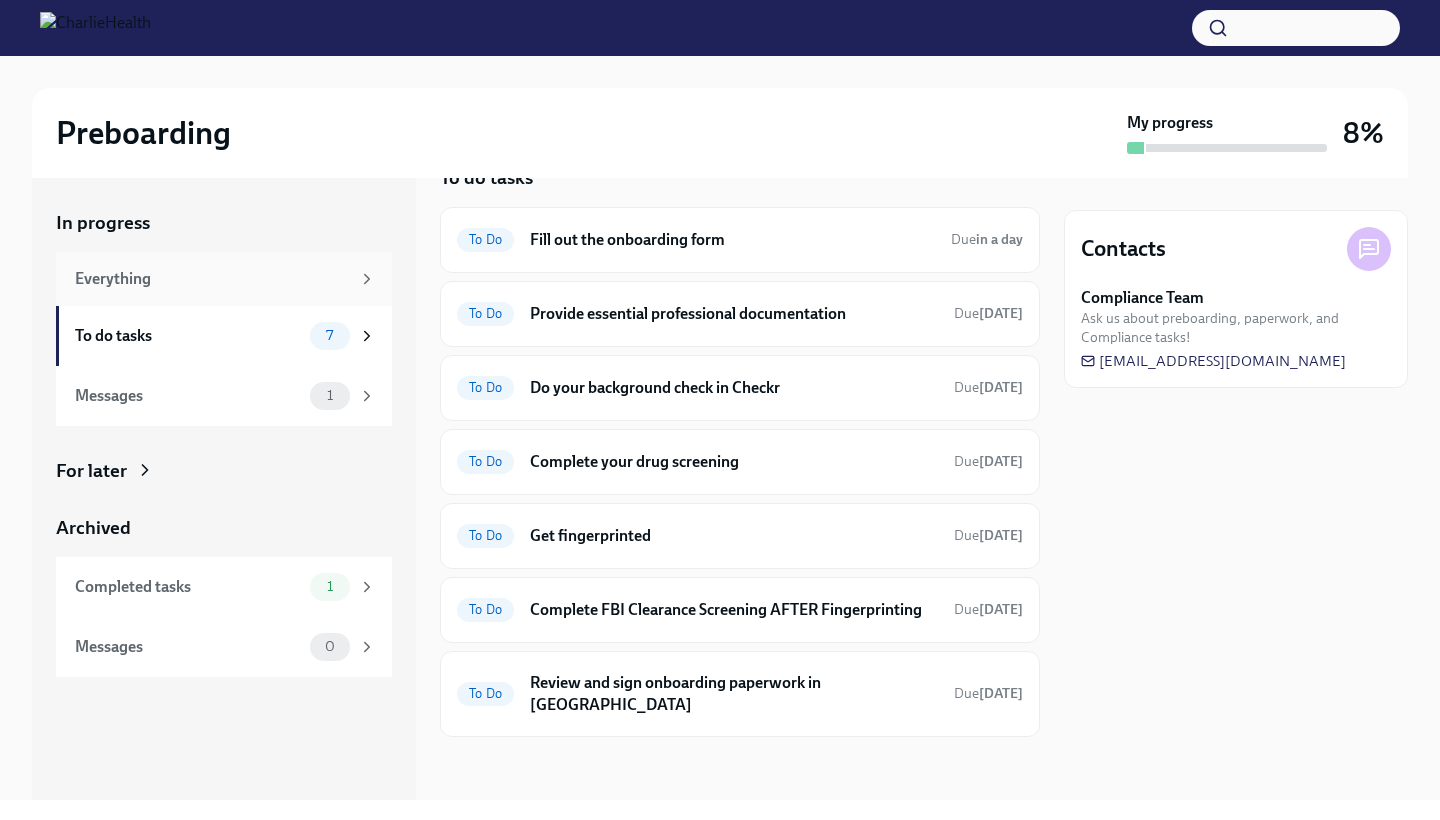 click on "Everything" at bounding box center (212, 279) 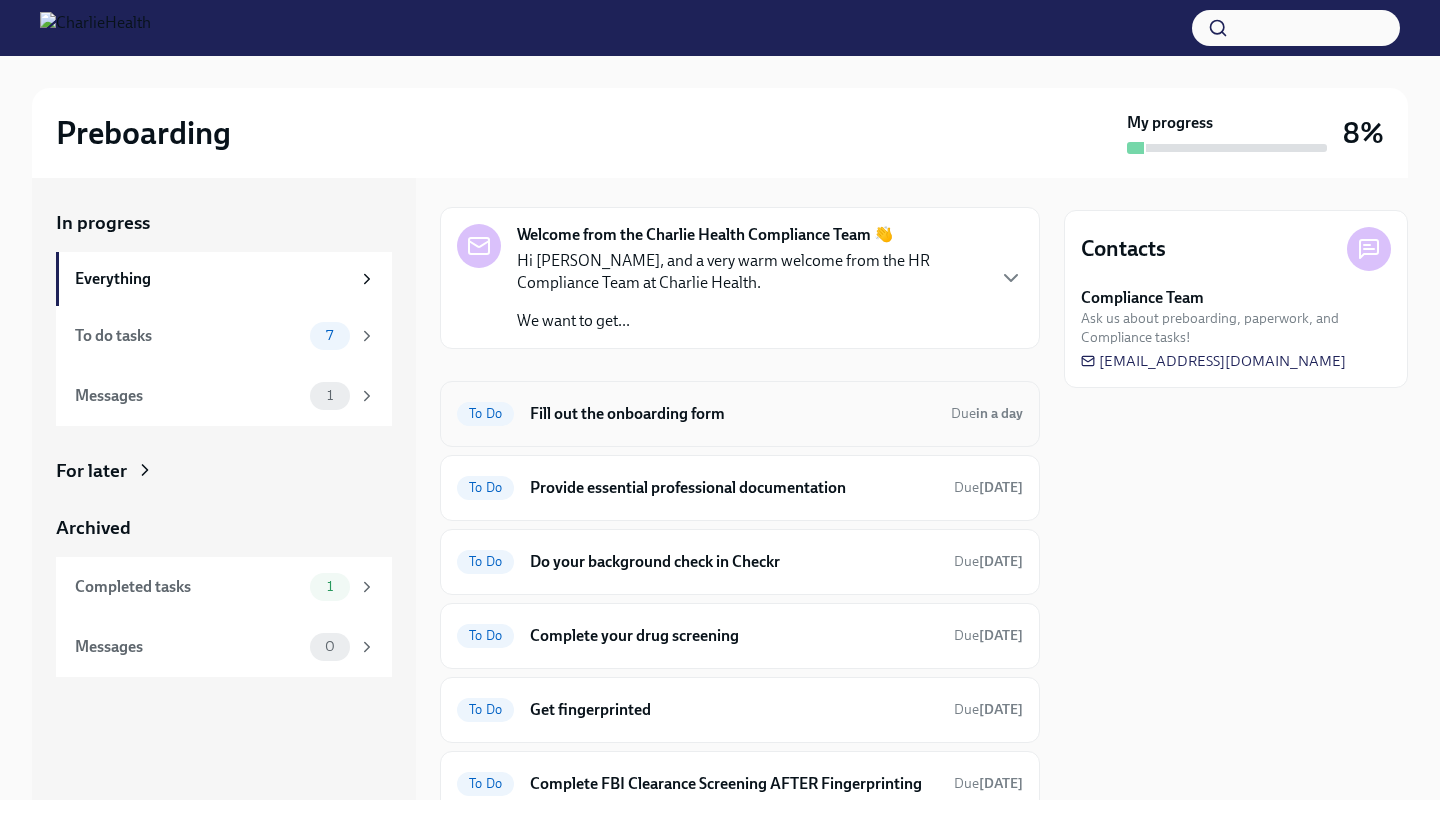 click on "Fill out the onboarding form" at bounding box center (732, 414) 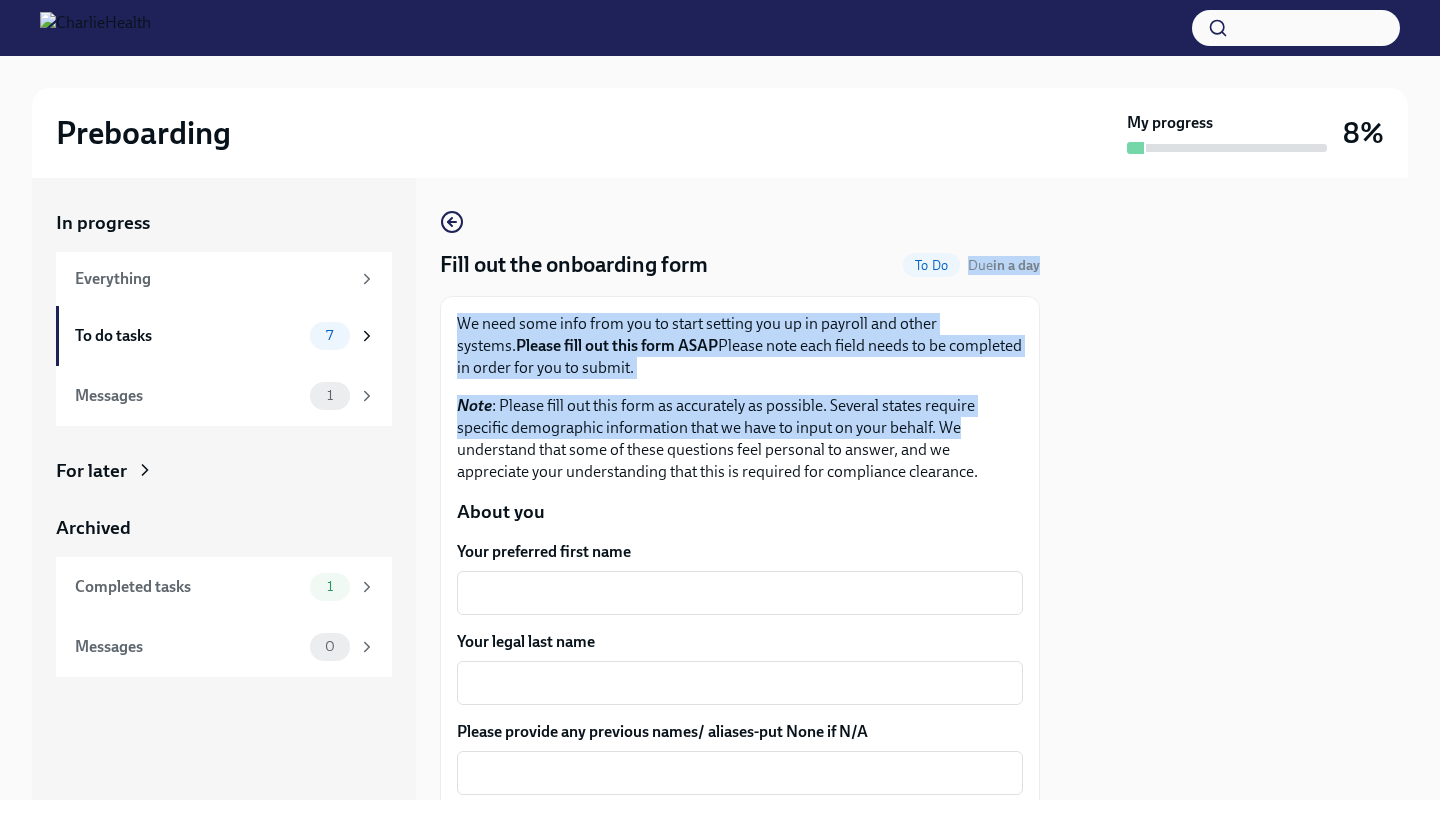 drag, startPoint x: 1040, startPoint y: 245, endPoint x: 1033, endPoint y: 419, distance: 174.14075 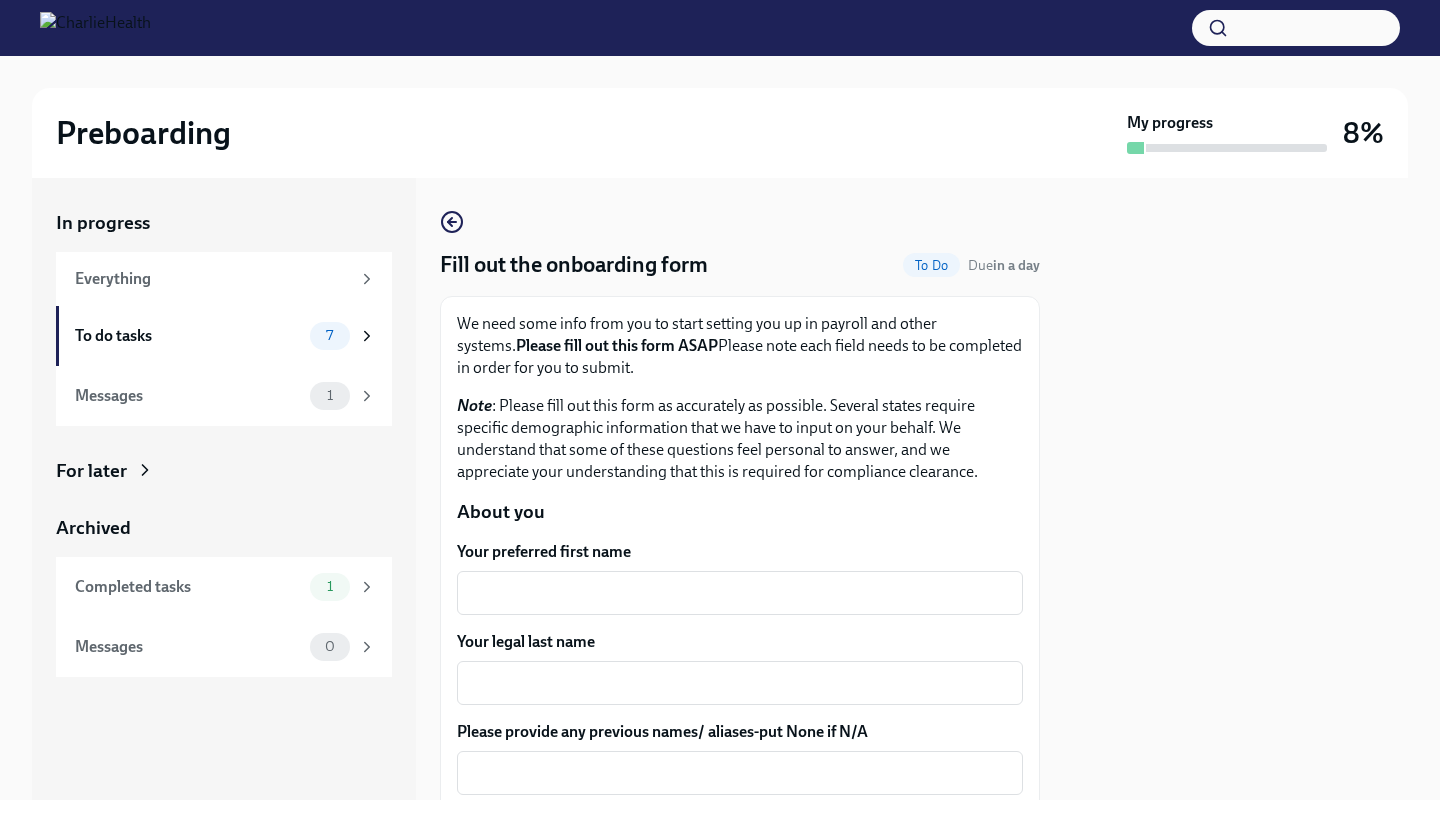 click on "Note : Please fill out this form as accurately as possible. Several states require specific demographic information that we have to input on your behalf. We understand that some of these questions feel personal to answer, and we appreciate your understanding that this is required for compliance clearance." at bounding box center [740, 439] 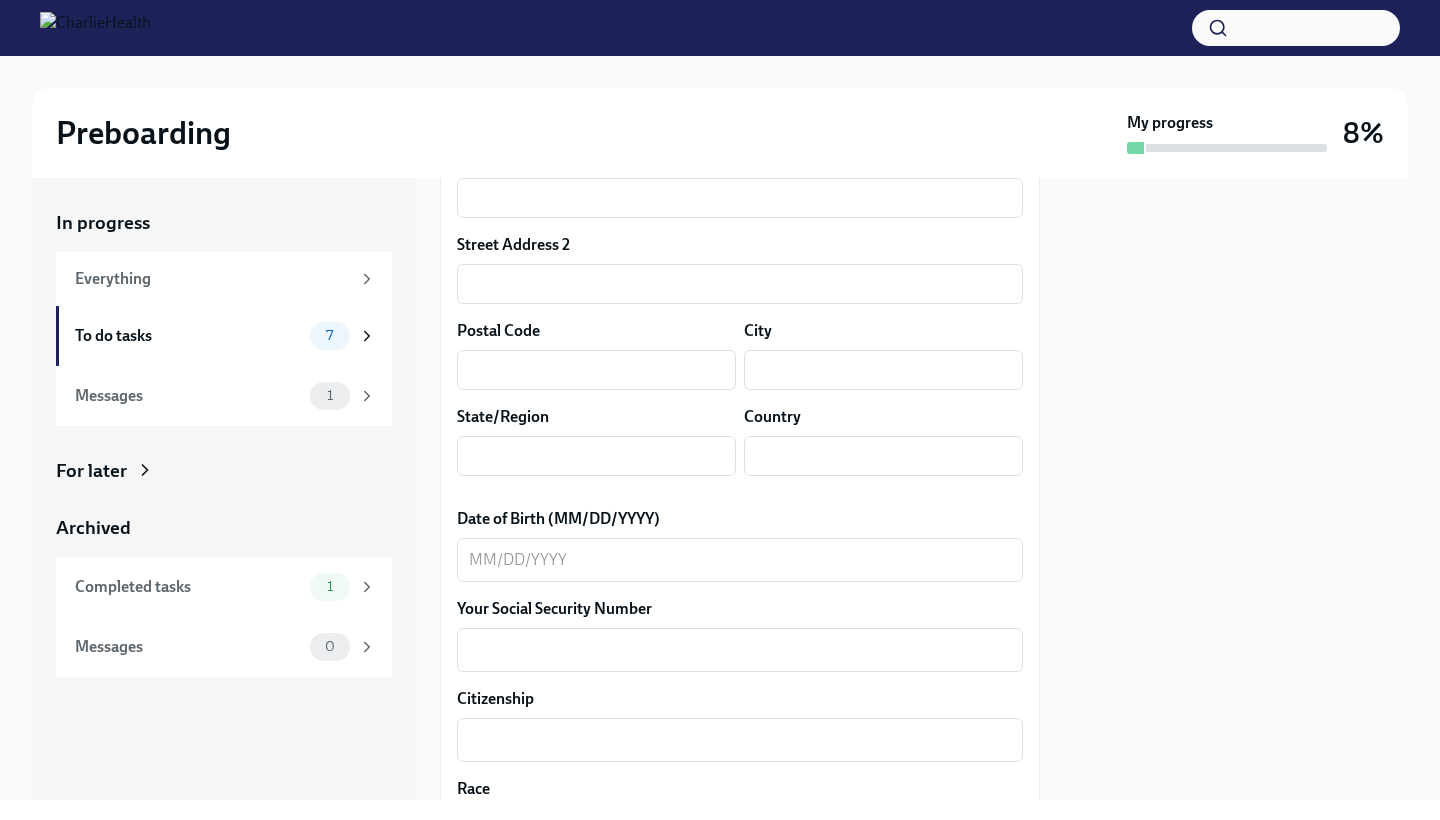 scroll, scrollTop: 0, scrollLeft: 0, axis: both 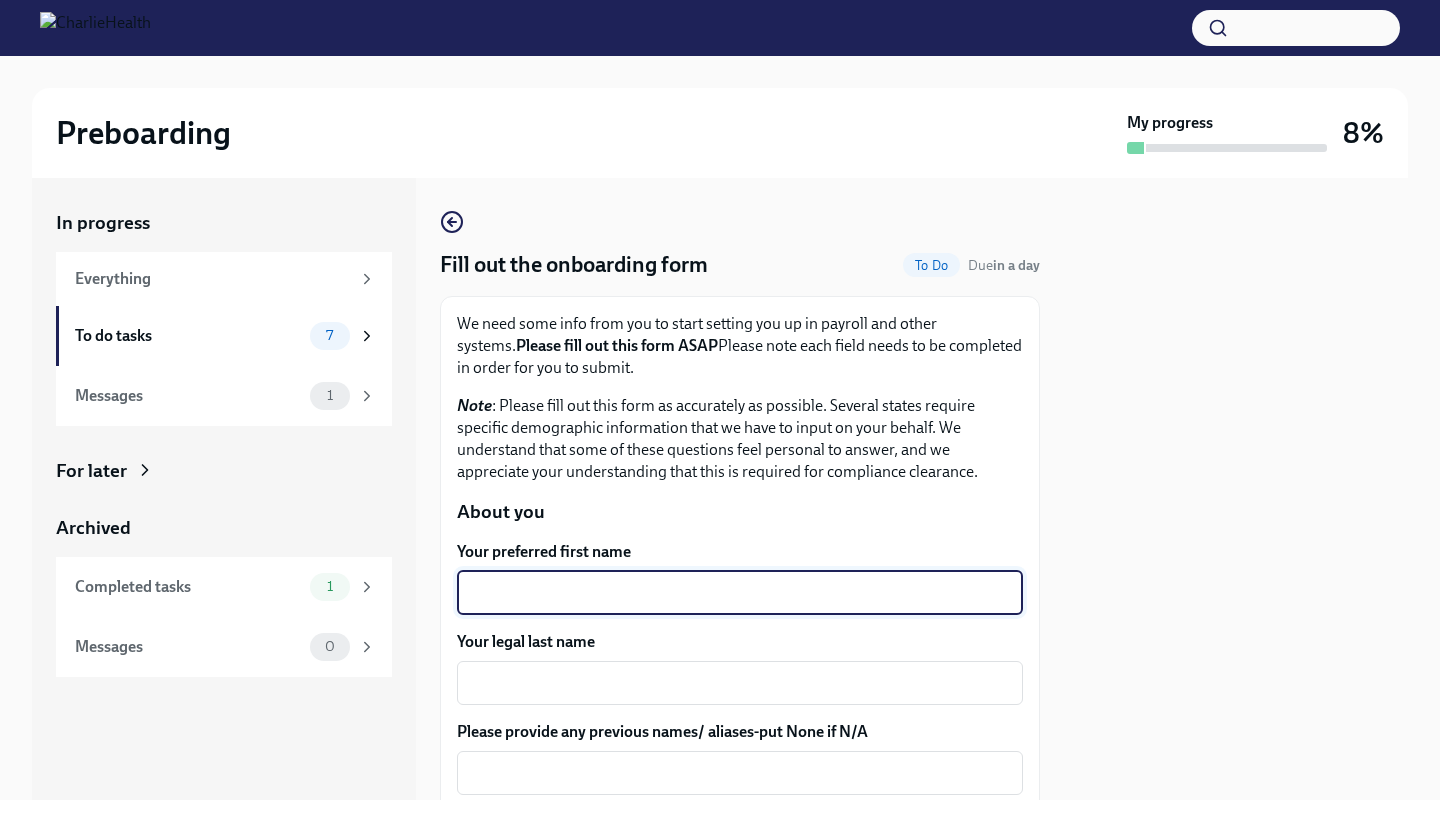 click on "Your preferred first name" at bounding box center (740, 593) 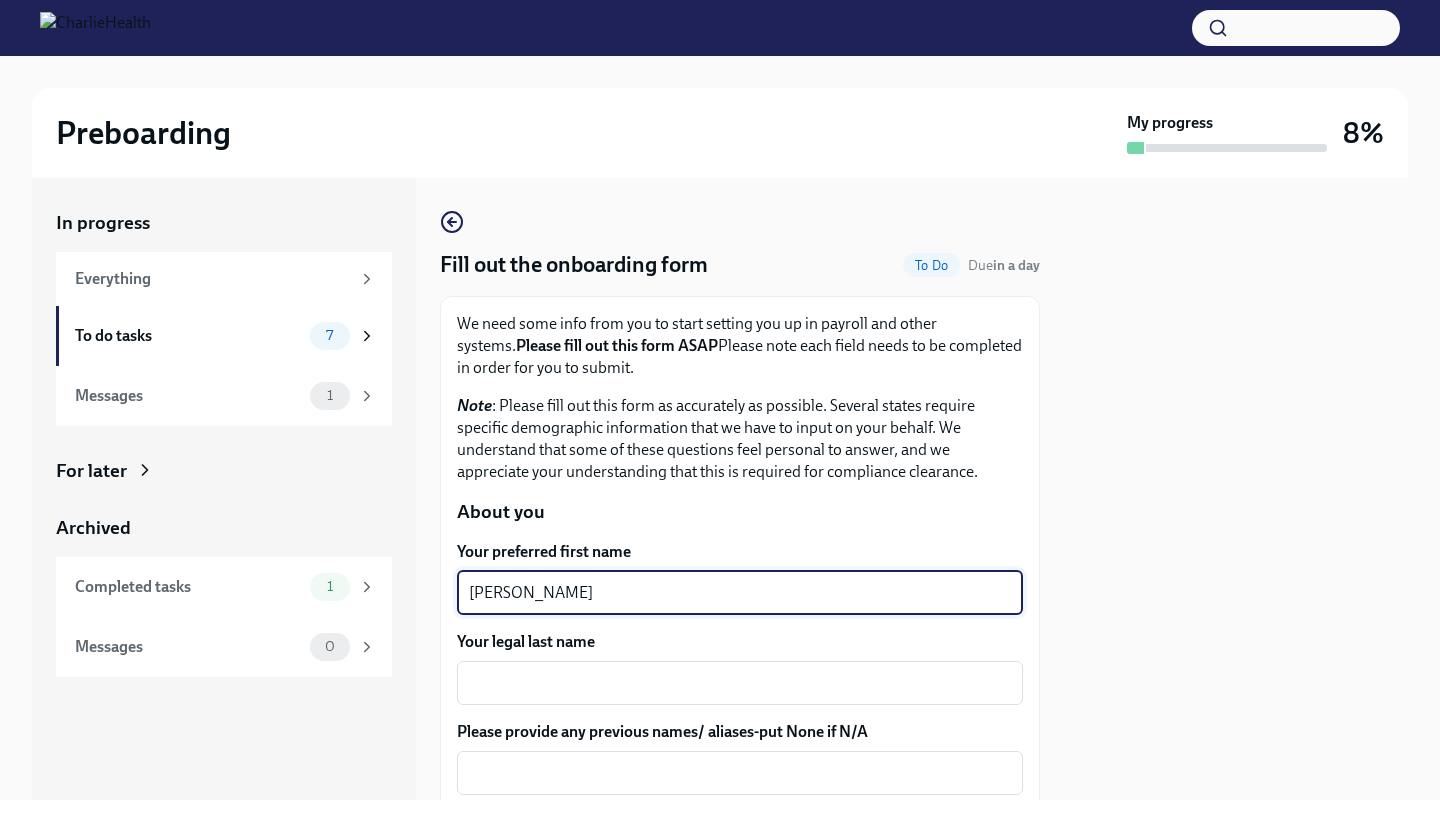 type on "[PERSON_NAME]" 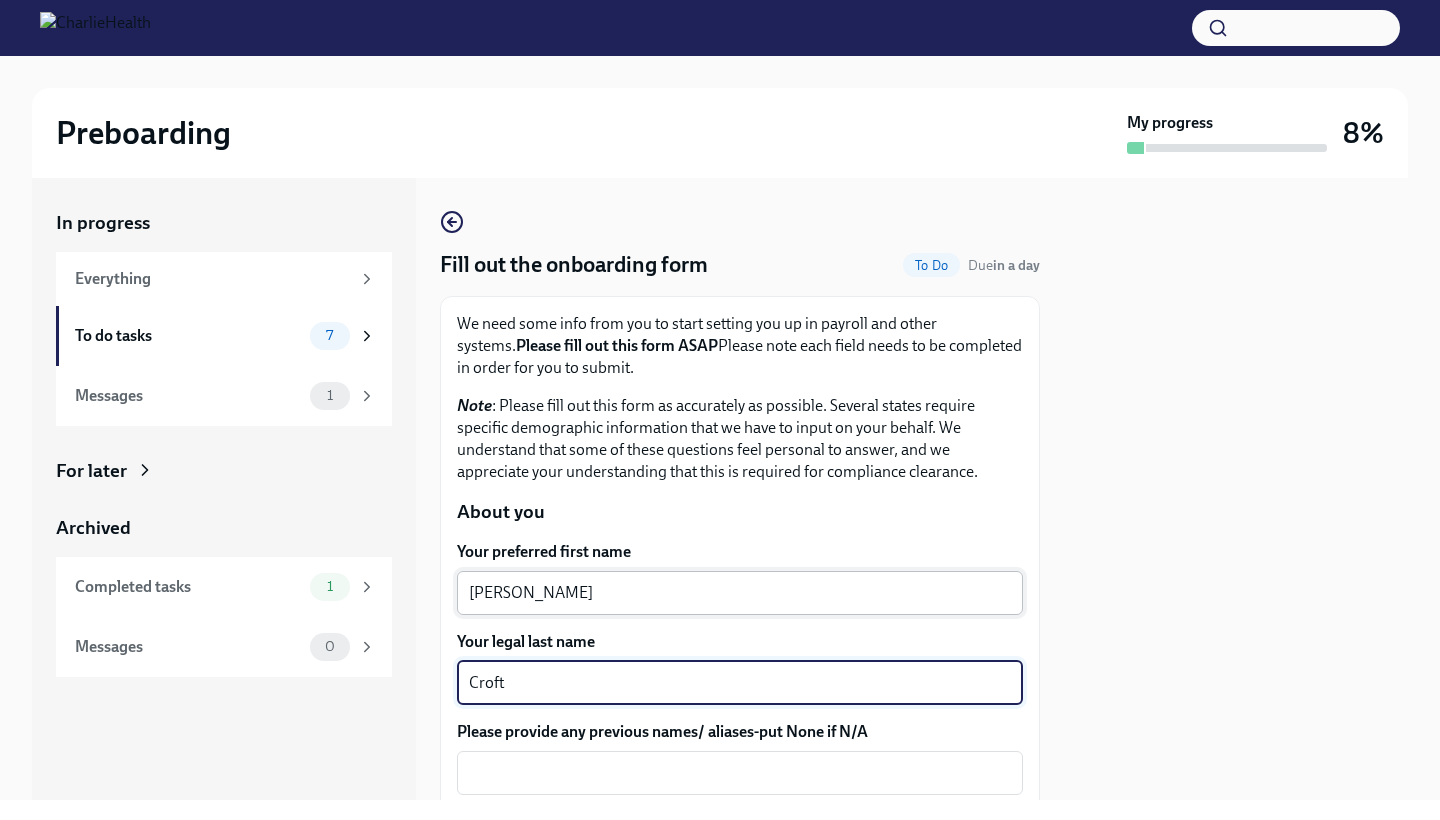 type on "Croft" 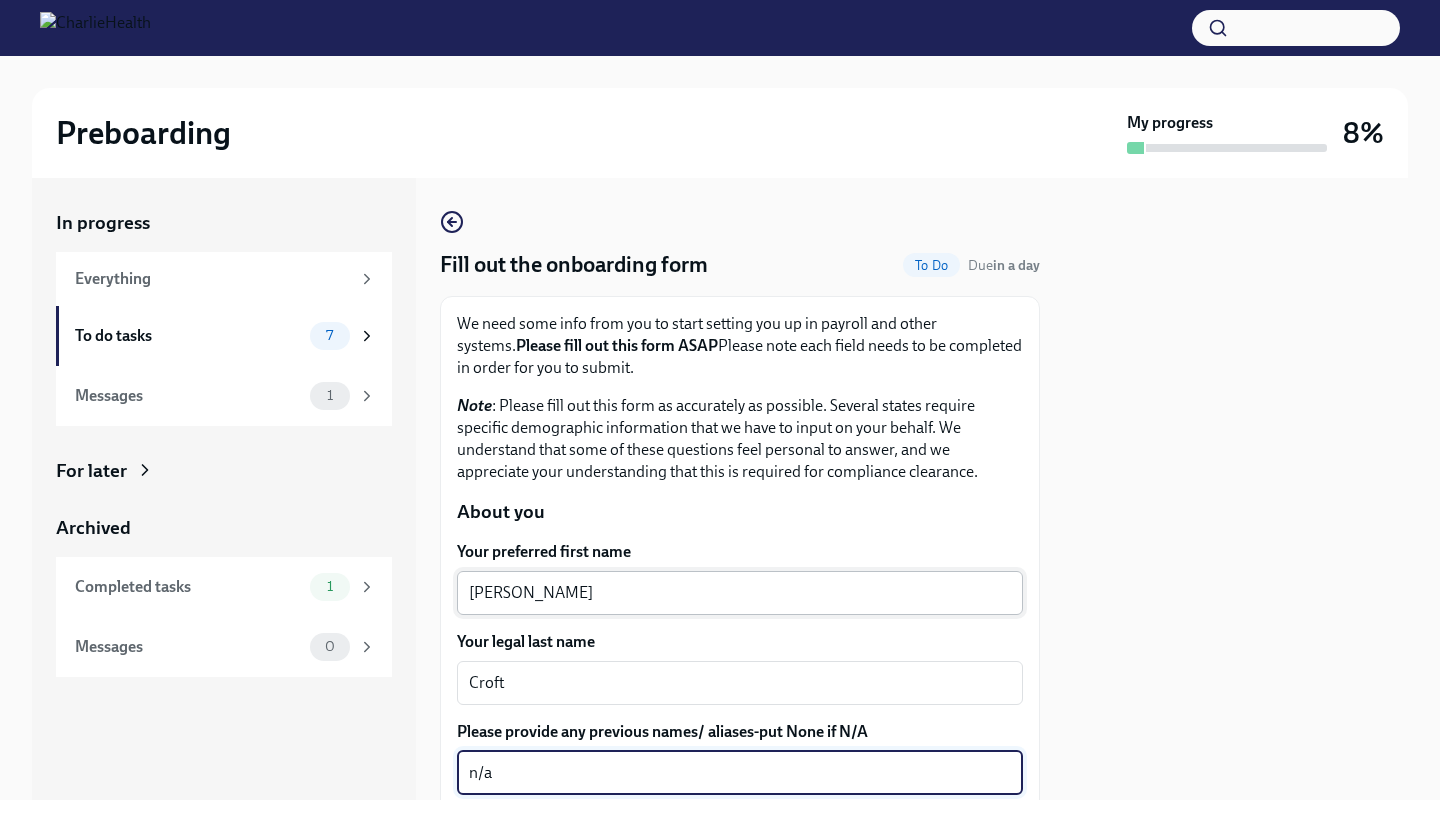 type on "n/a" 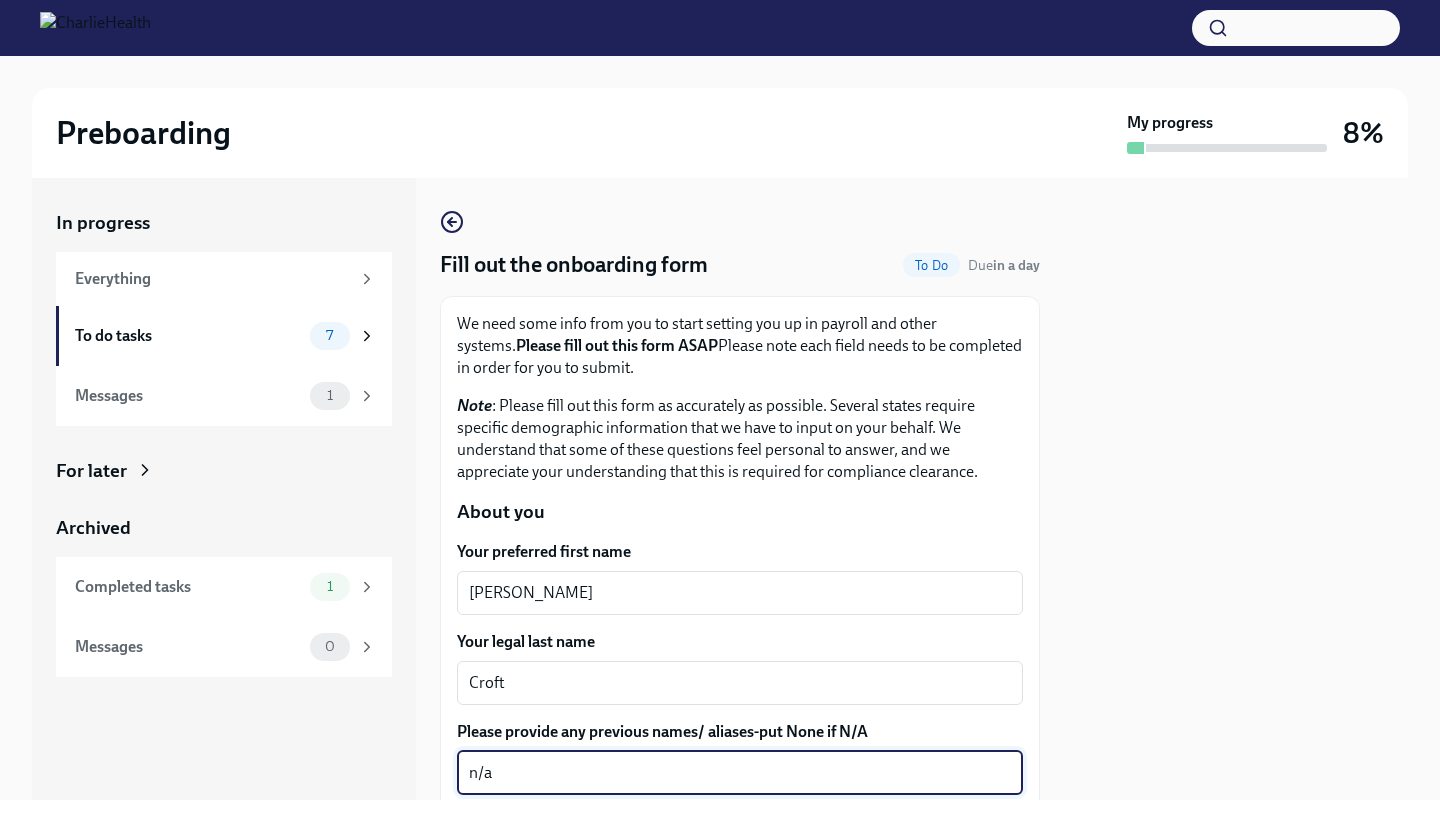 scroll, scrollTop: 371, scrollLeft: 0, axis: vertical 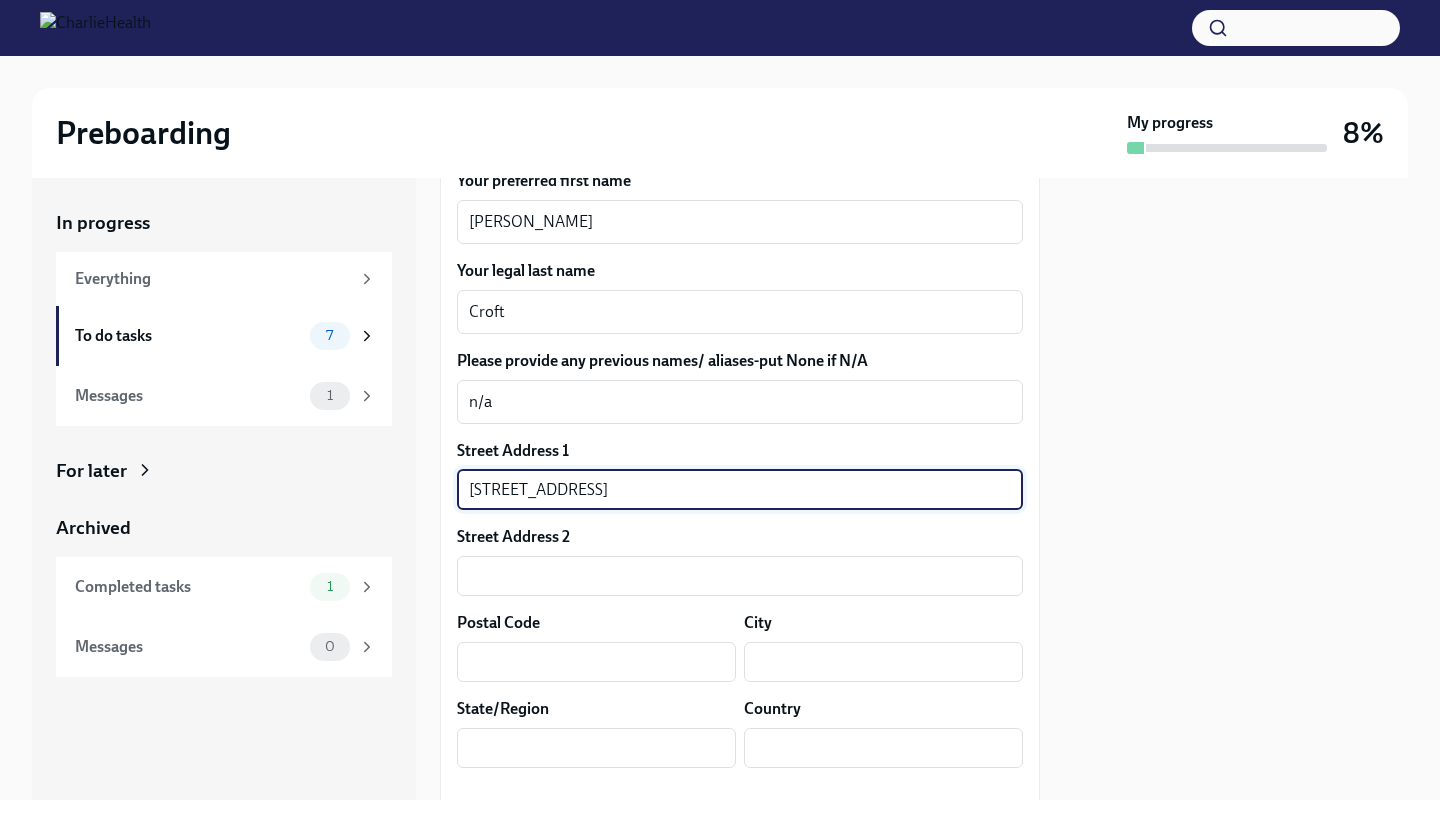 type on "[STREET_ADDRESS]" 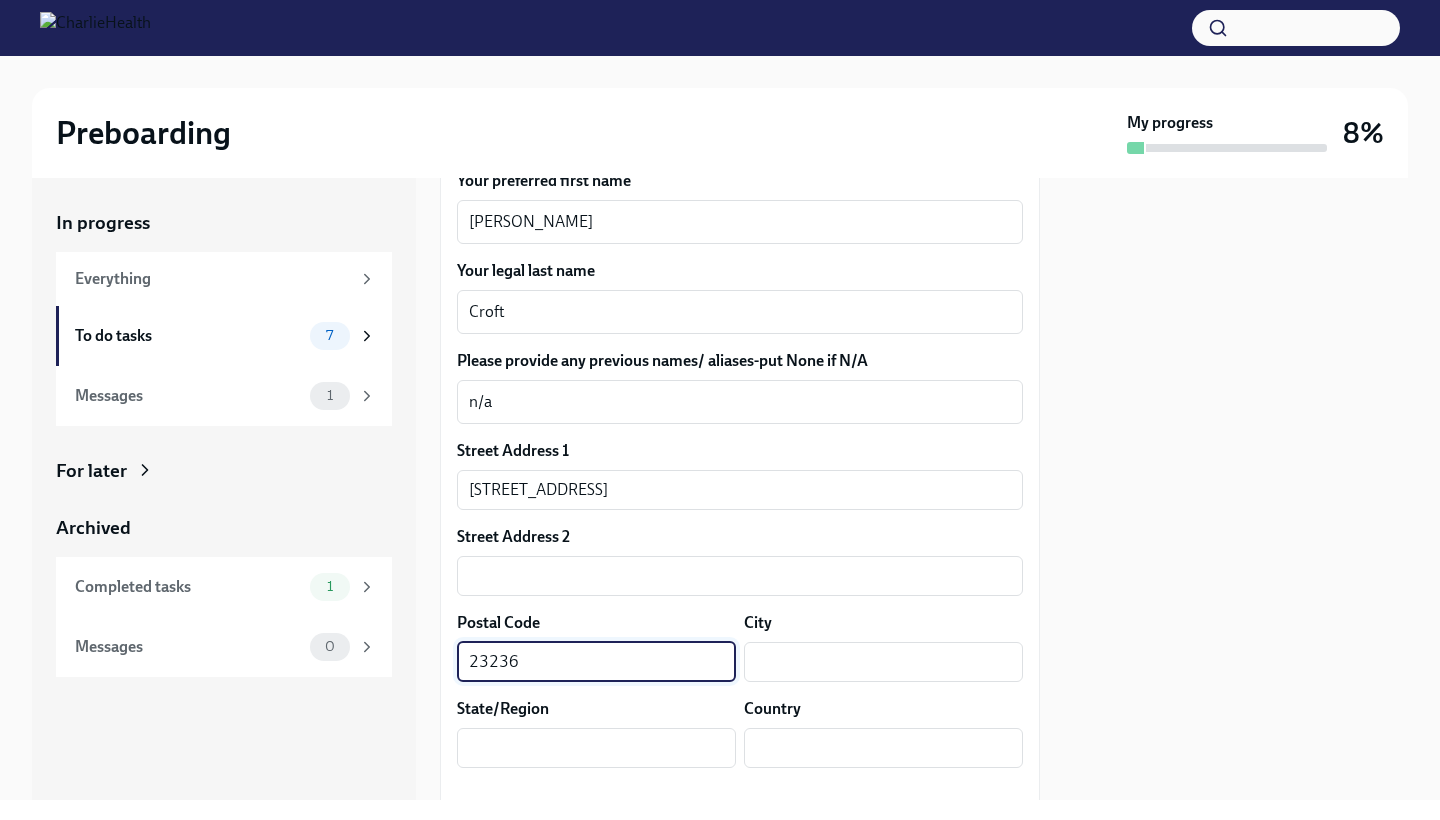 type on "23236" 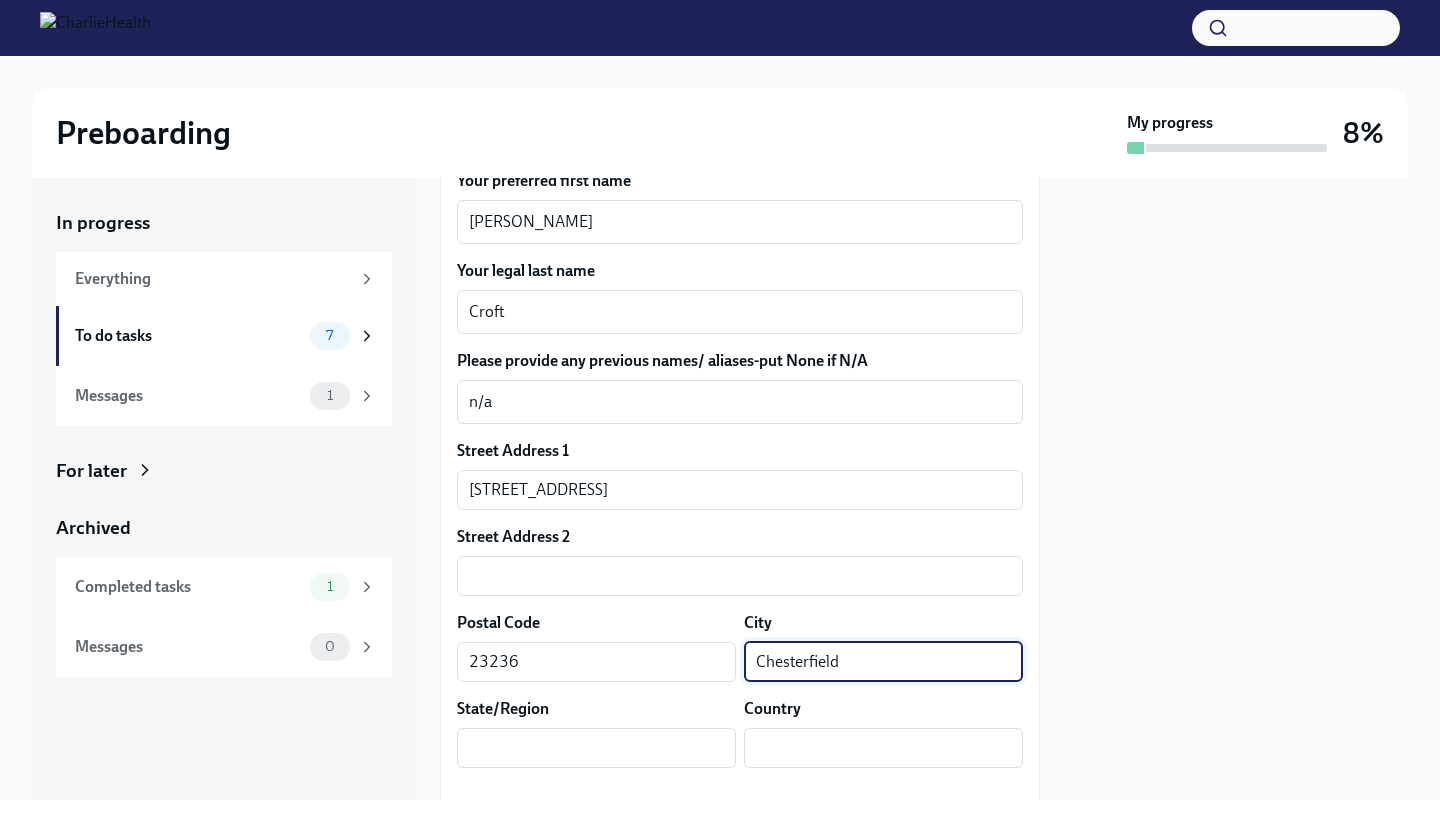 type on "Chesterfield" 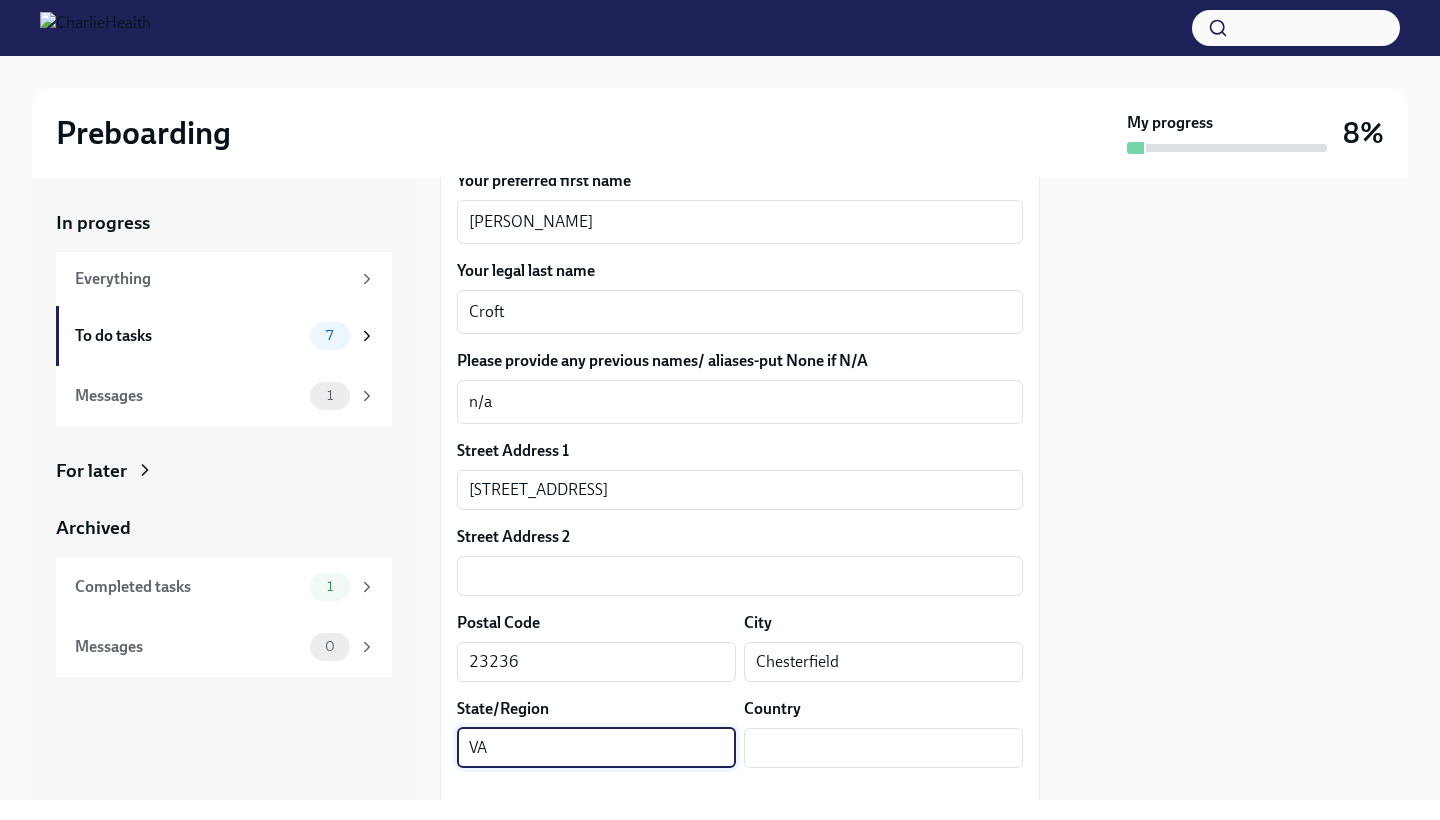 type on "VA" 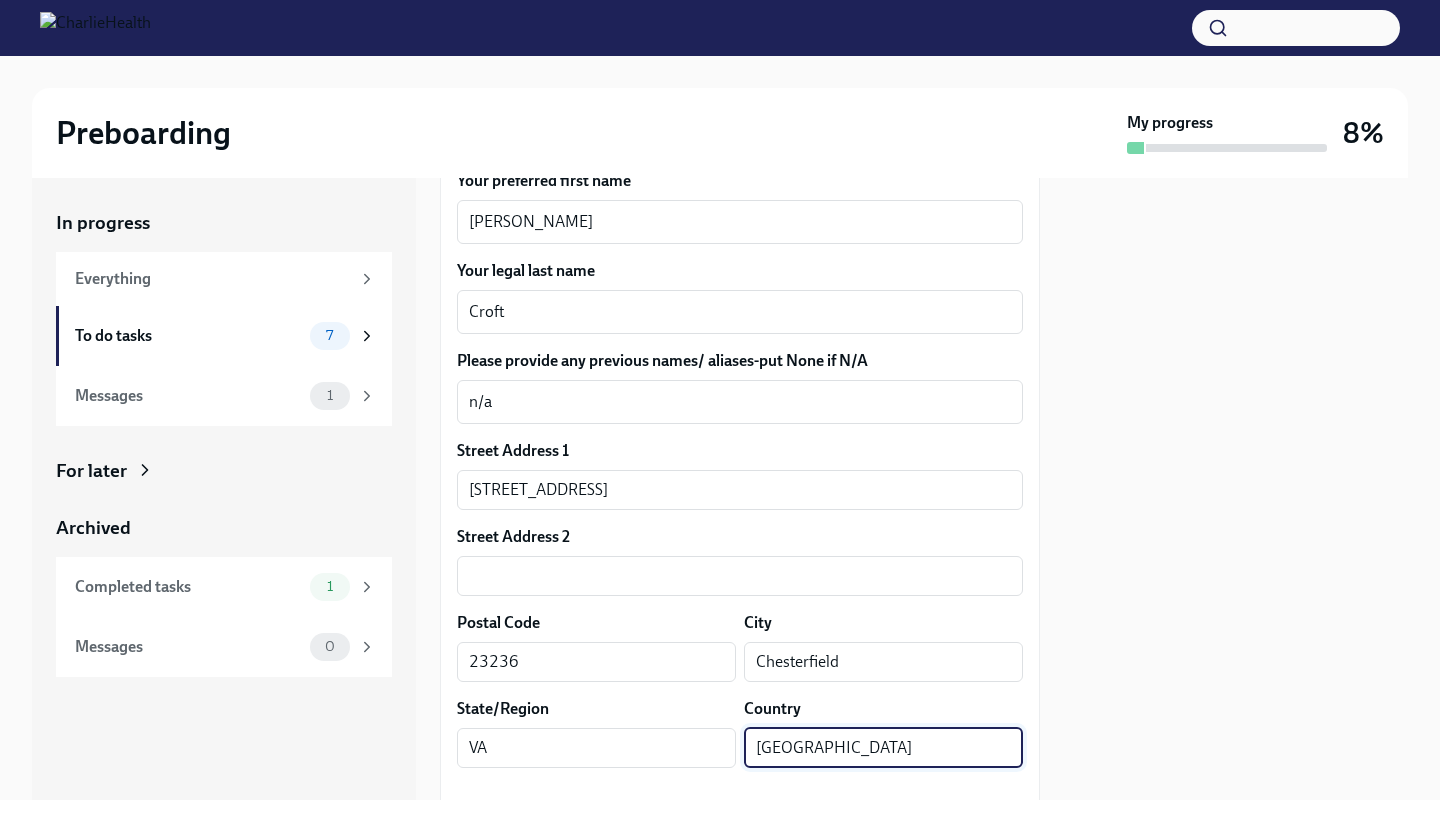 type on "[GEOGRAPHIC_DATA]" 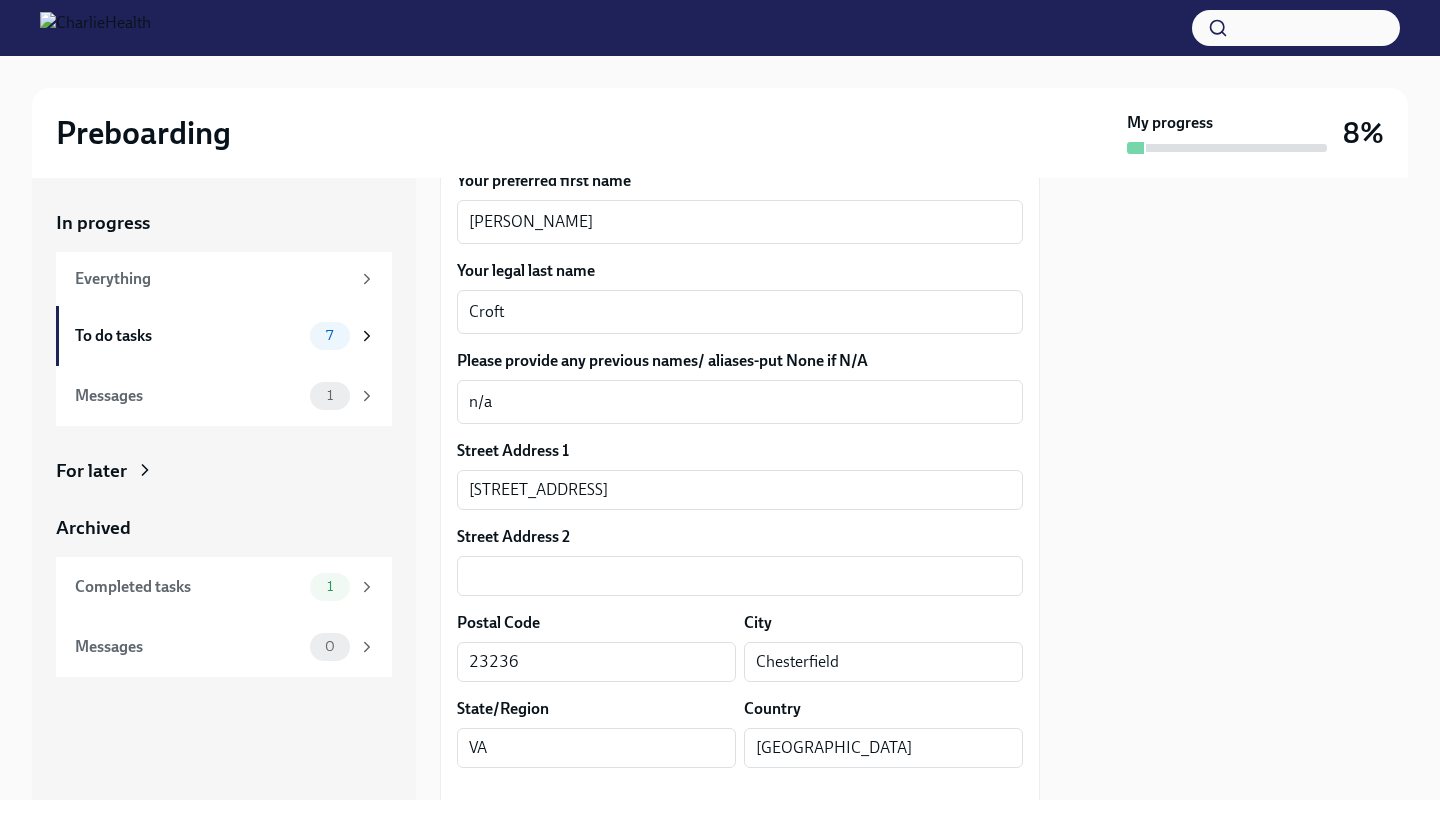 scroll, scrollTop: 733, scrollLeft: 0, axis: vertical 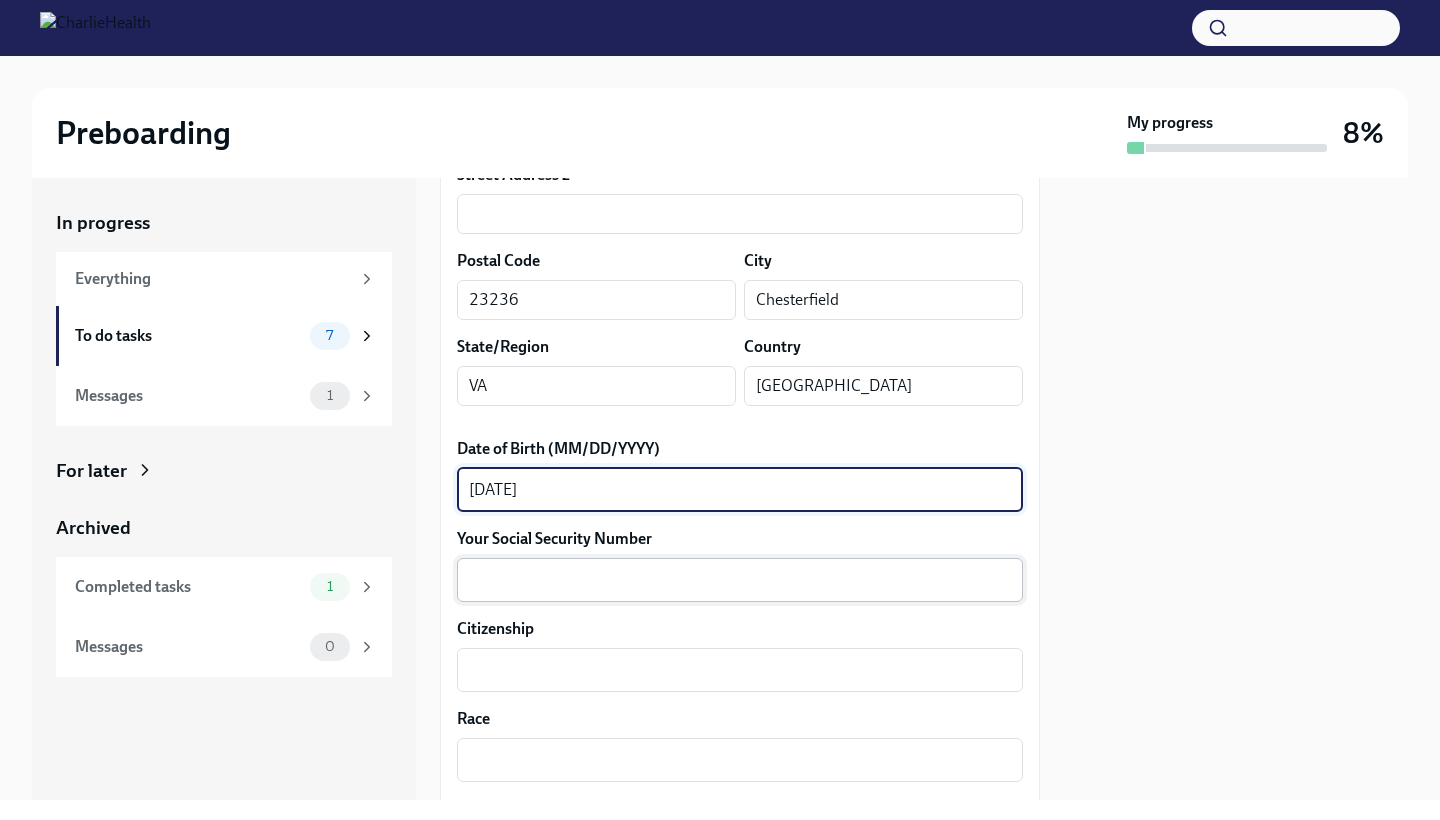 type on "[DATE]" 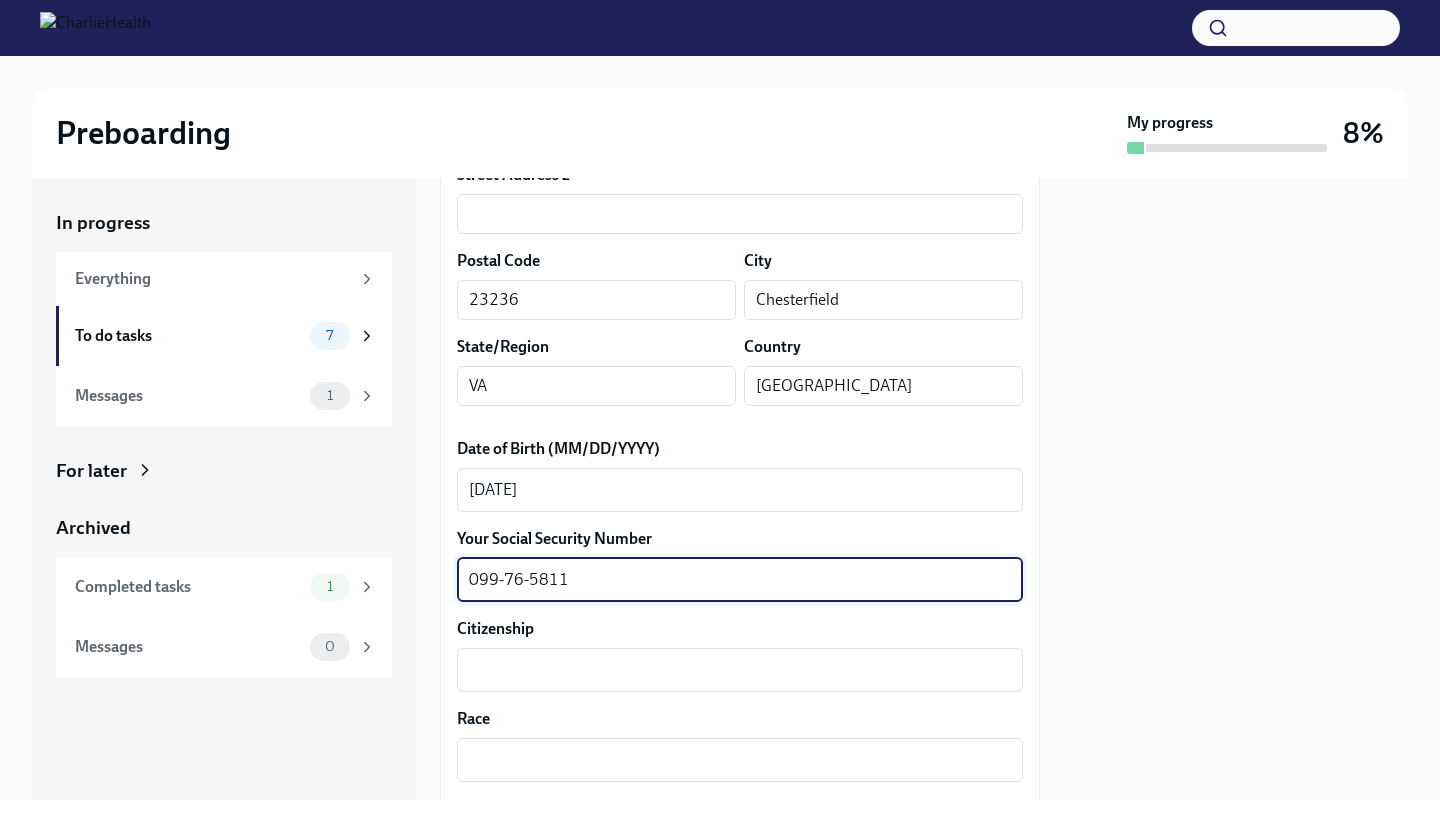 type on "099-76-5811" 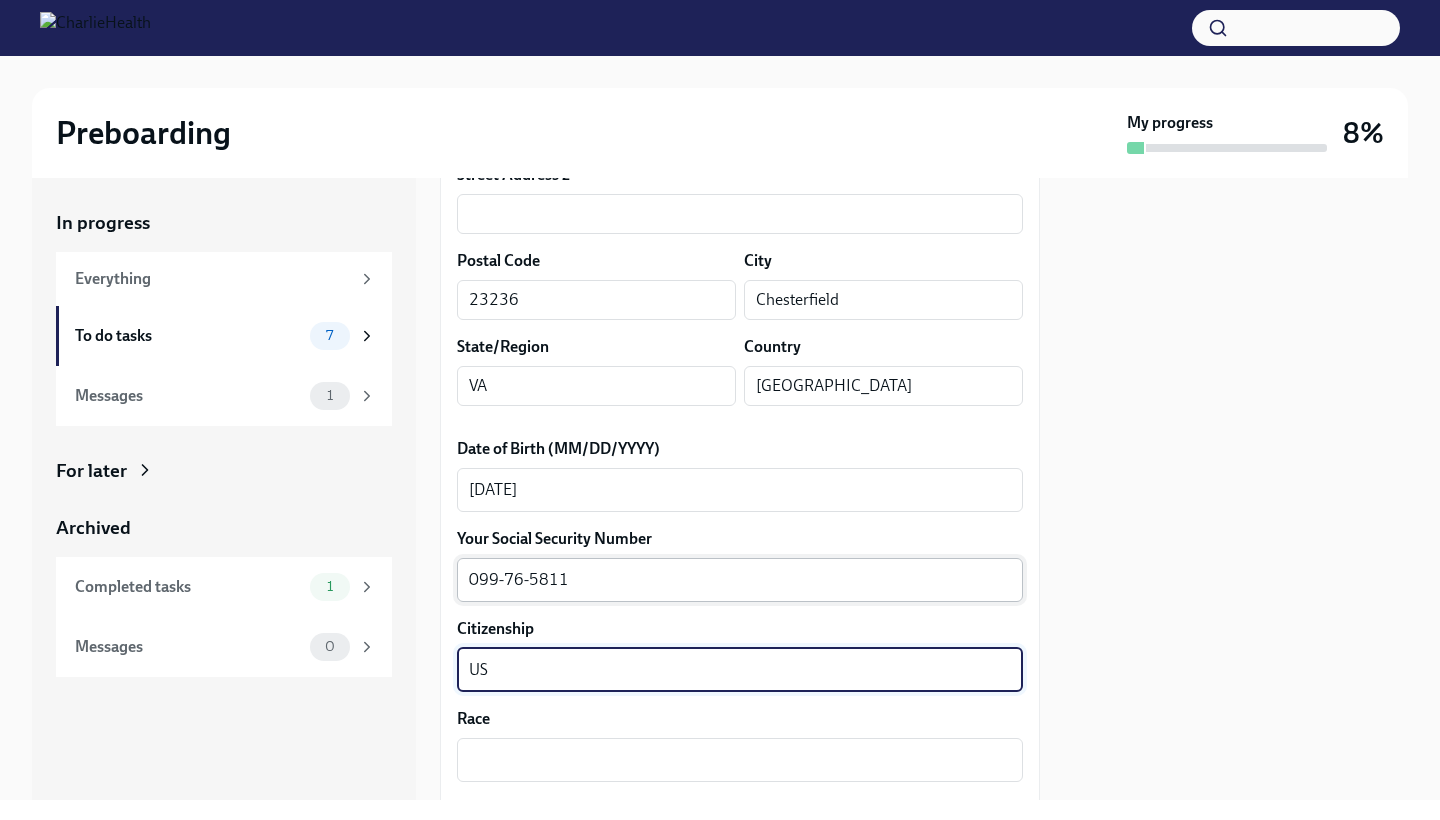 type on "US" 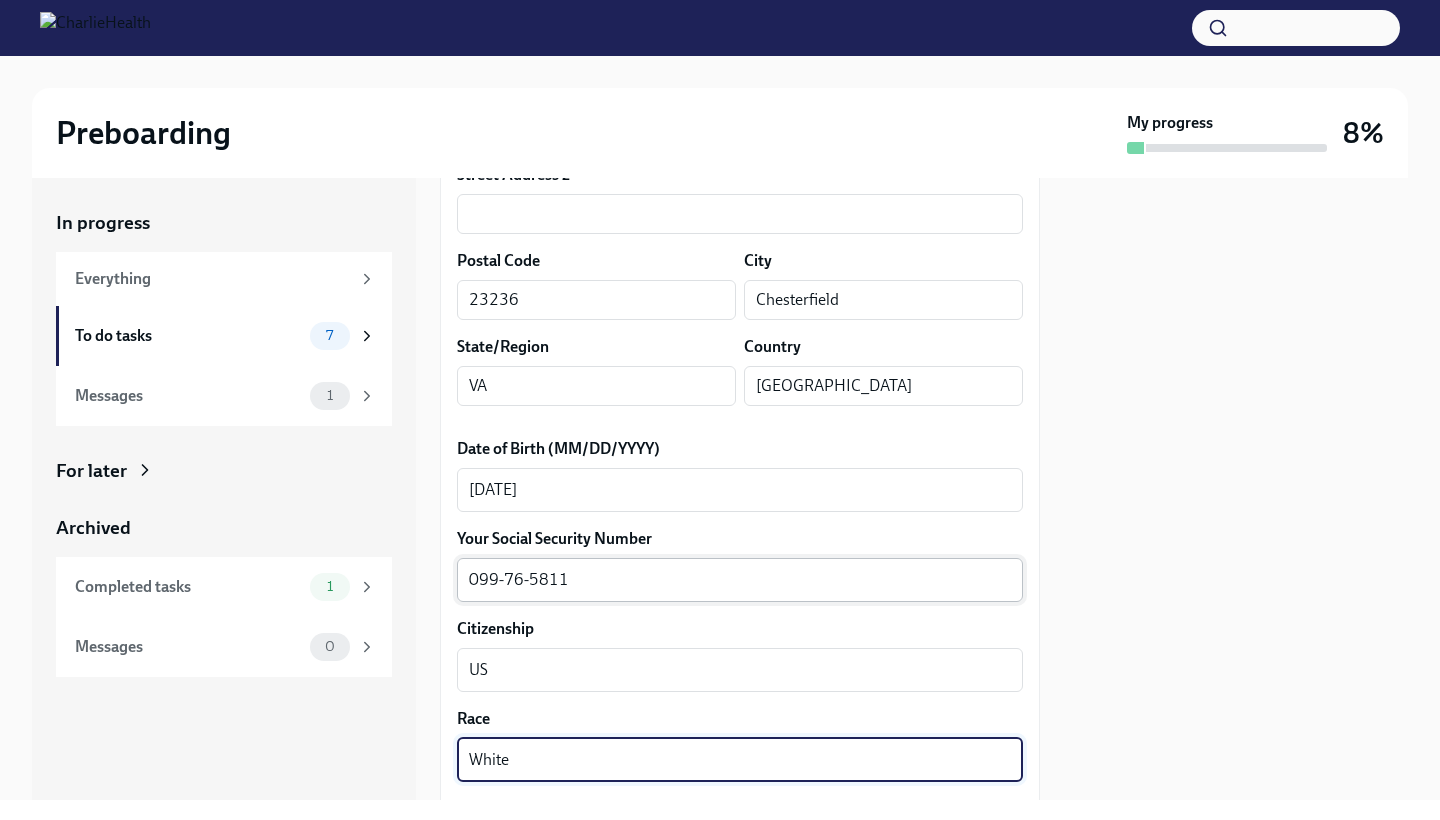 type on "White" 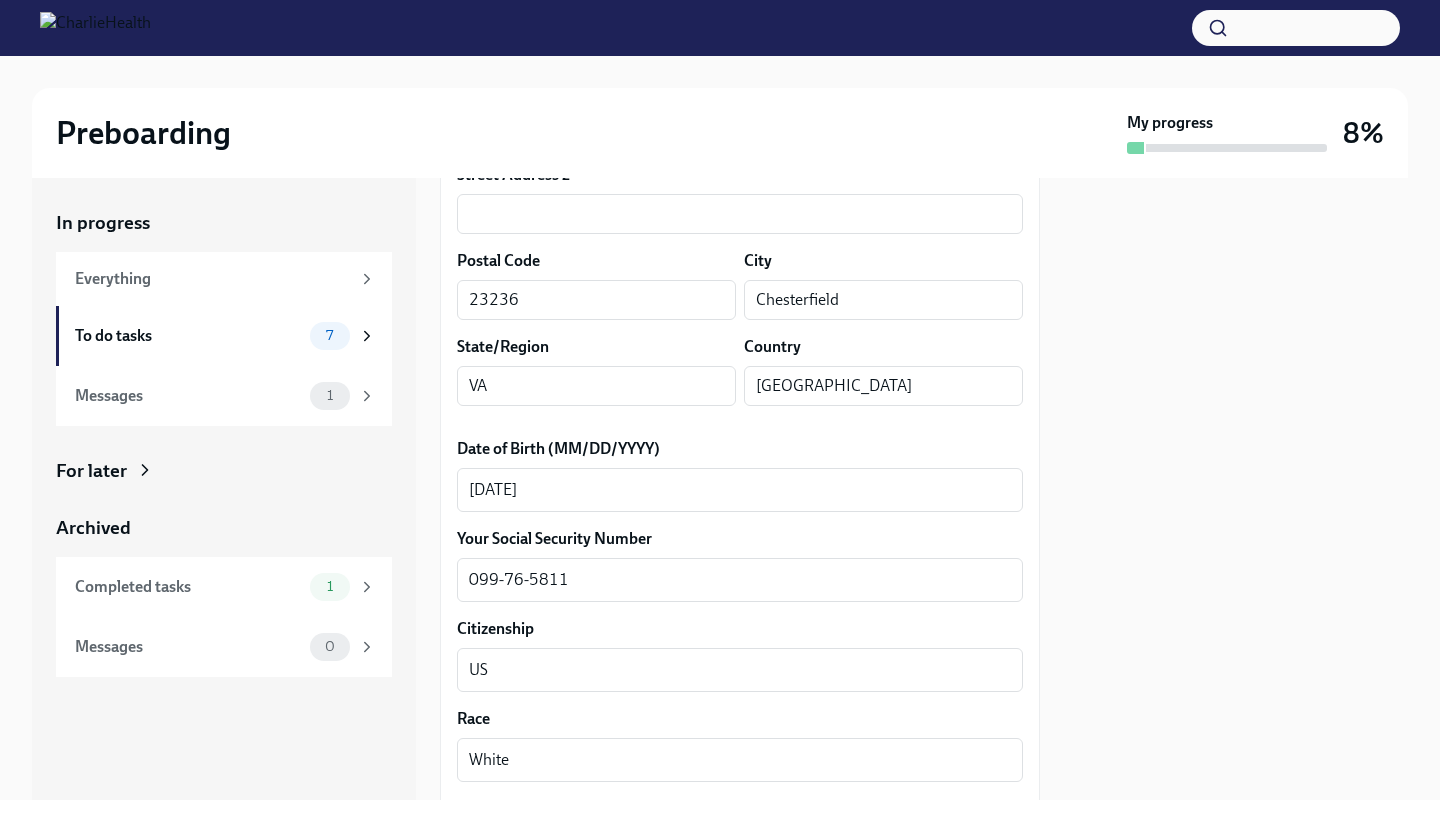 scroll, scrollTop: 1093, scrollLeft: 0, axis: vertical 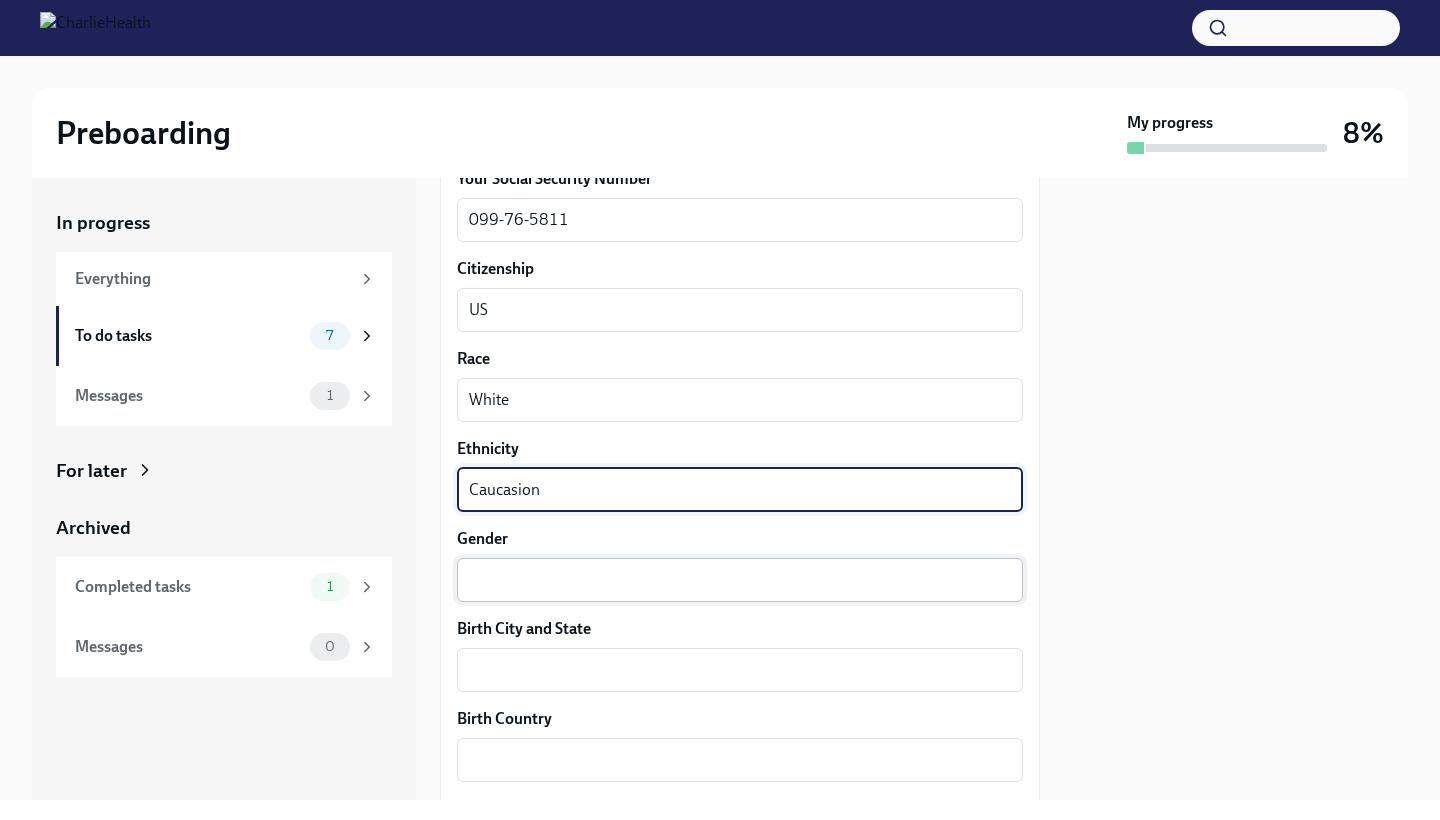 type on "Caucasion" 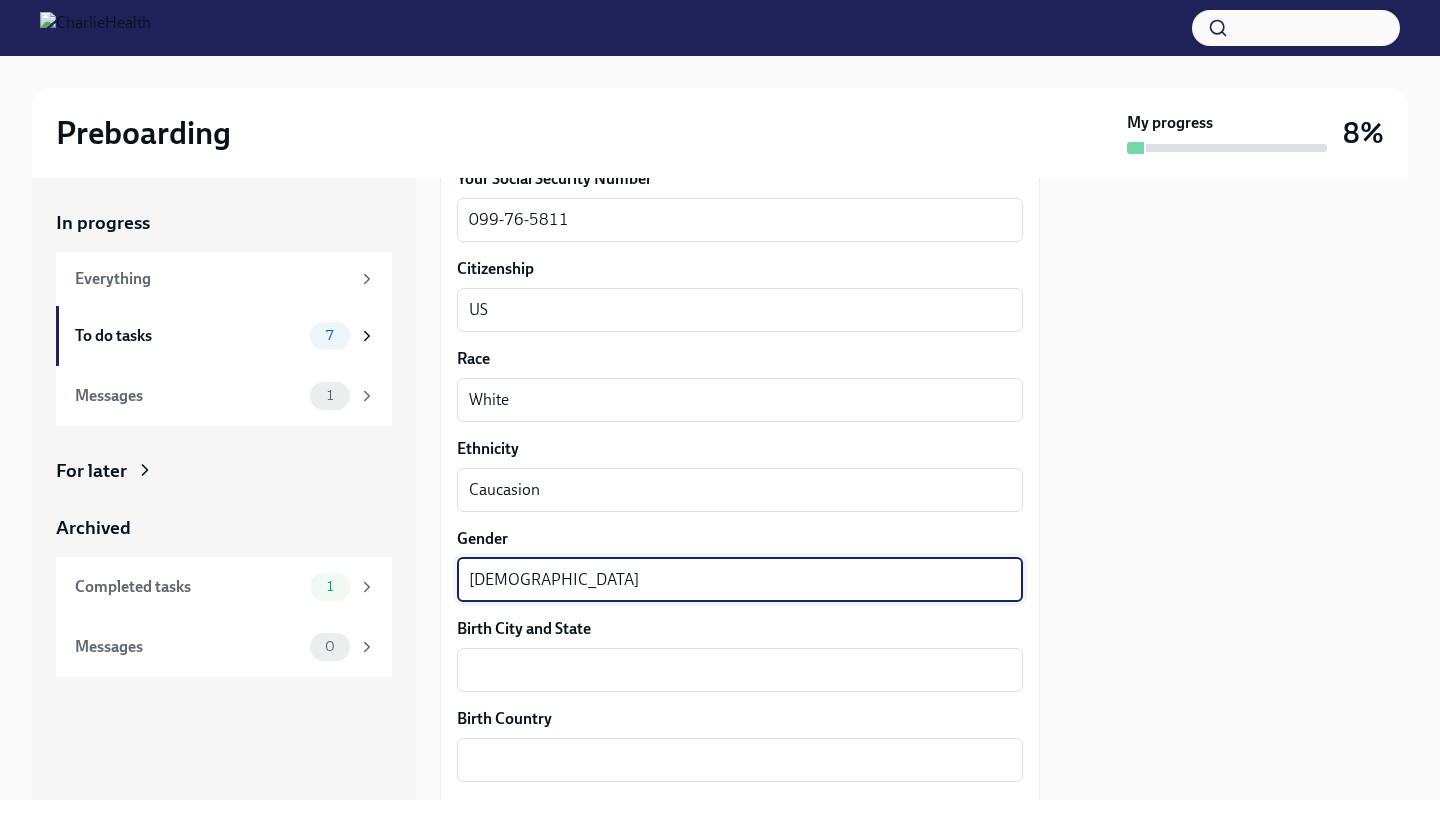 type on "[DEMOGRAPHIC_DATA]" 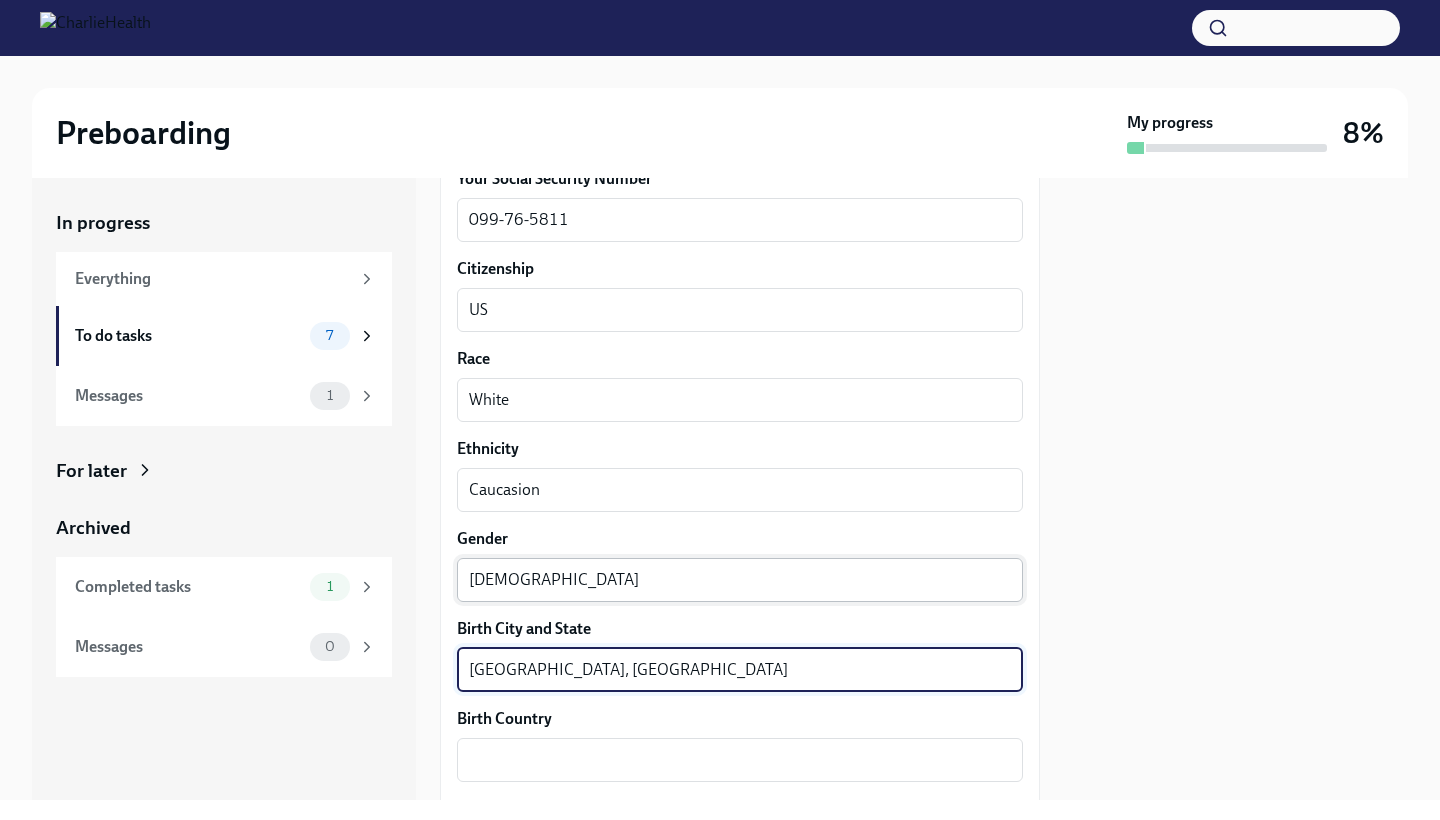 type on "[GEOGRAPHIC_DATA], [GEOGRAPHIC_DATA]" 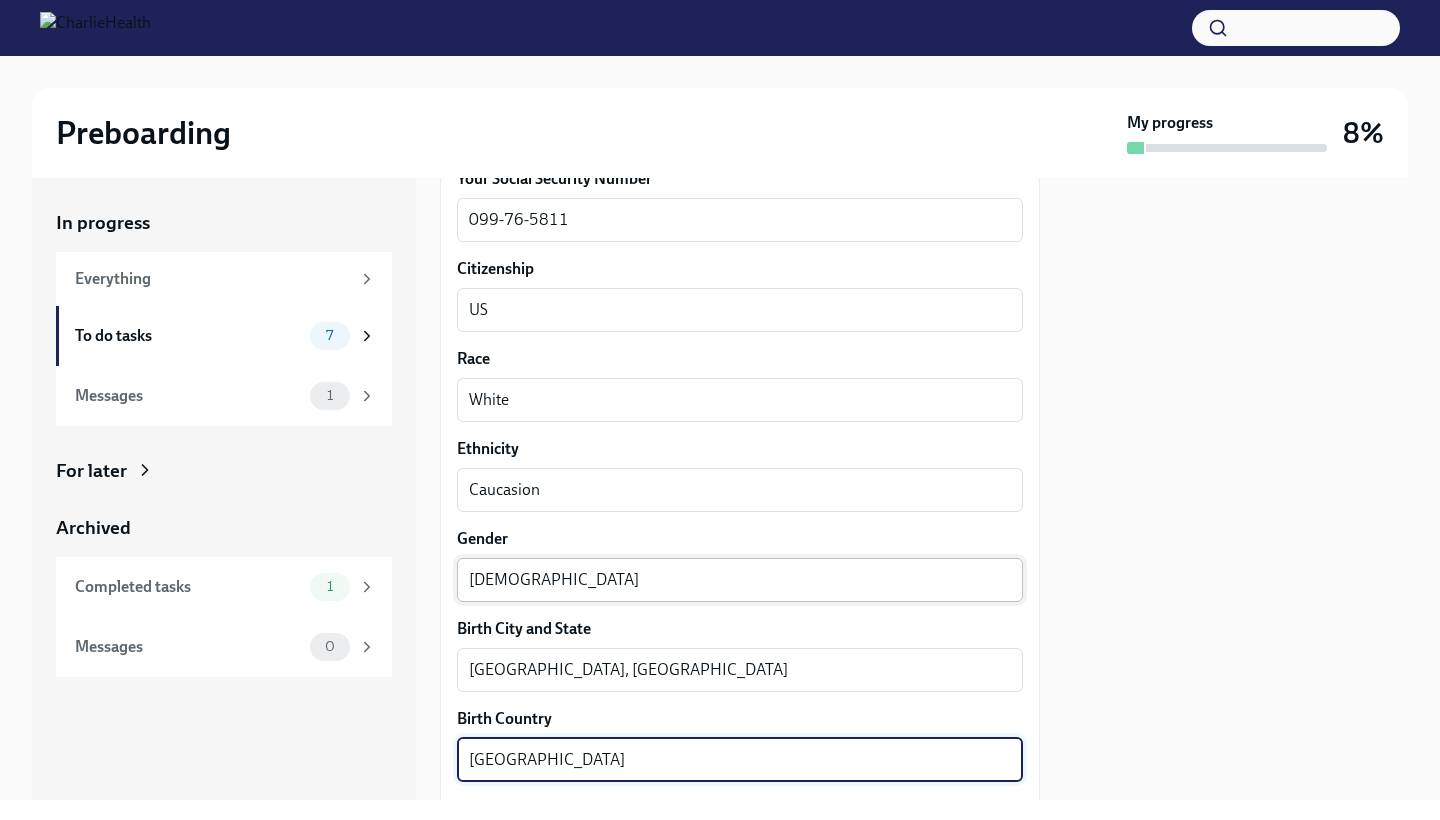 type on "[GEOGRAPHIC_DATA]" 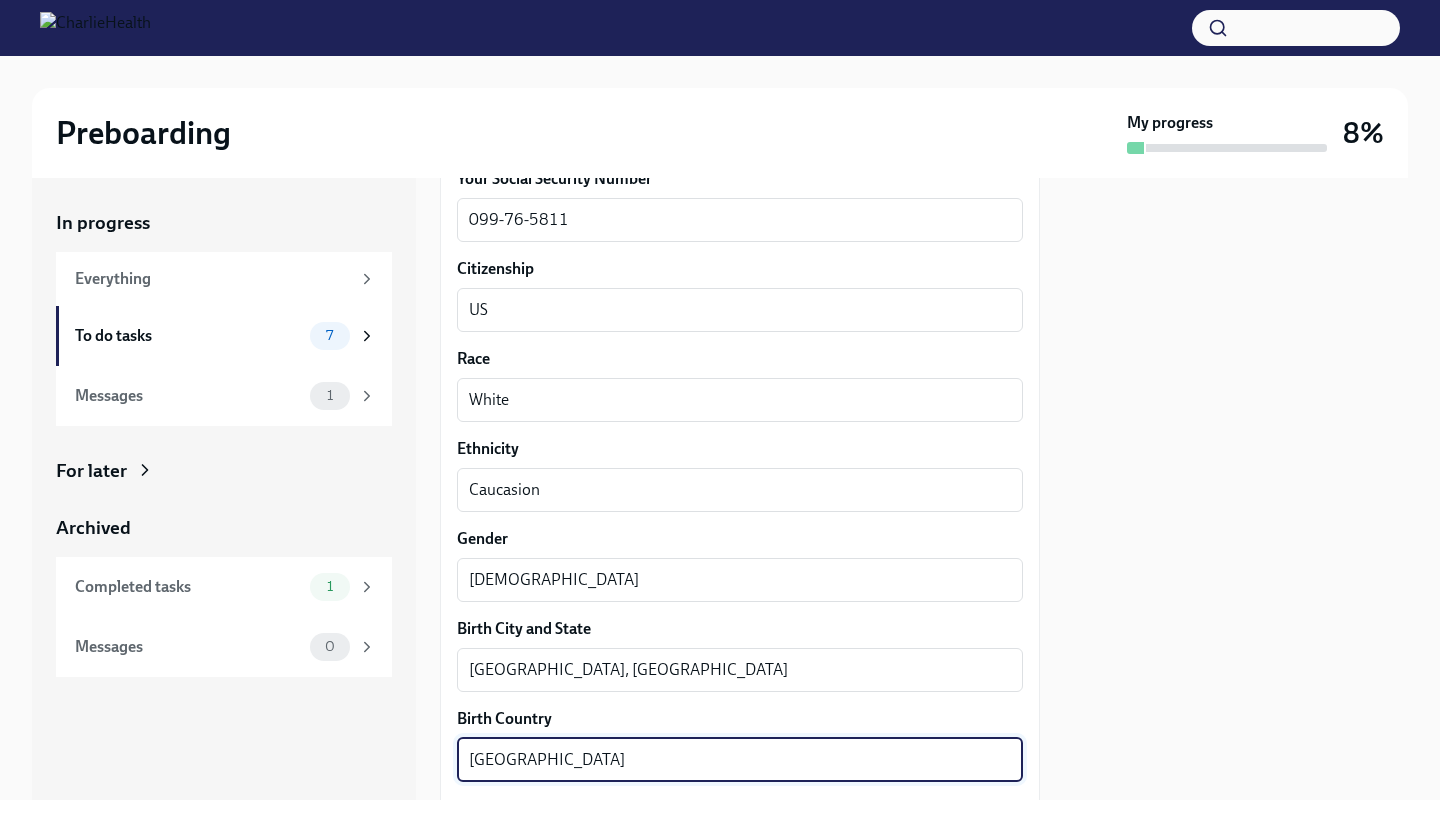 scroll, scrollTop: 1453, scrollLeft: 0, axis: vertical 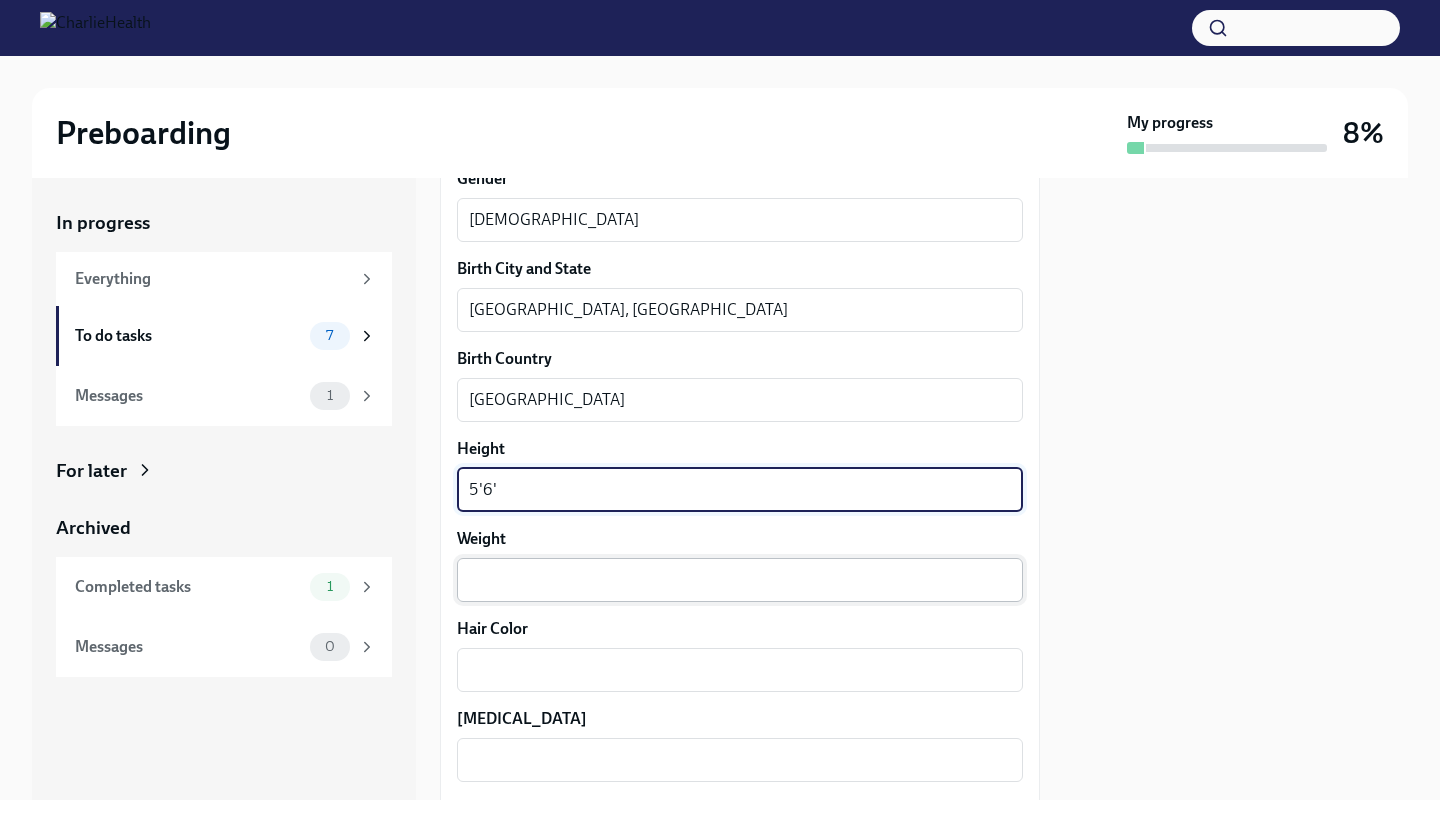 type on "5'6'" 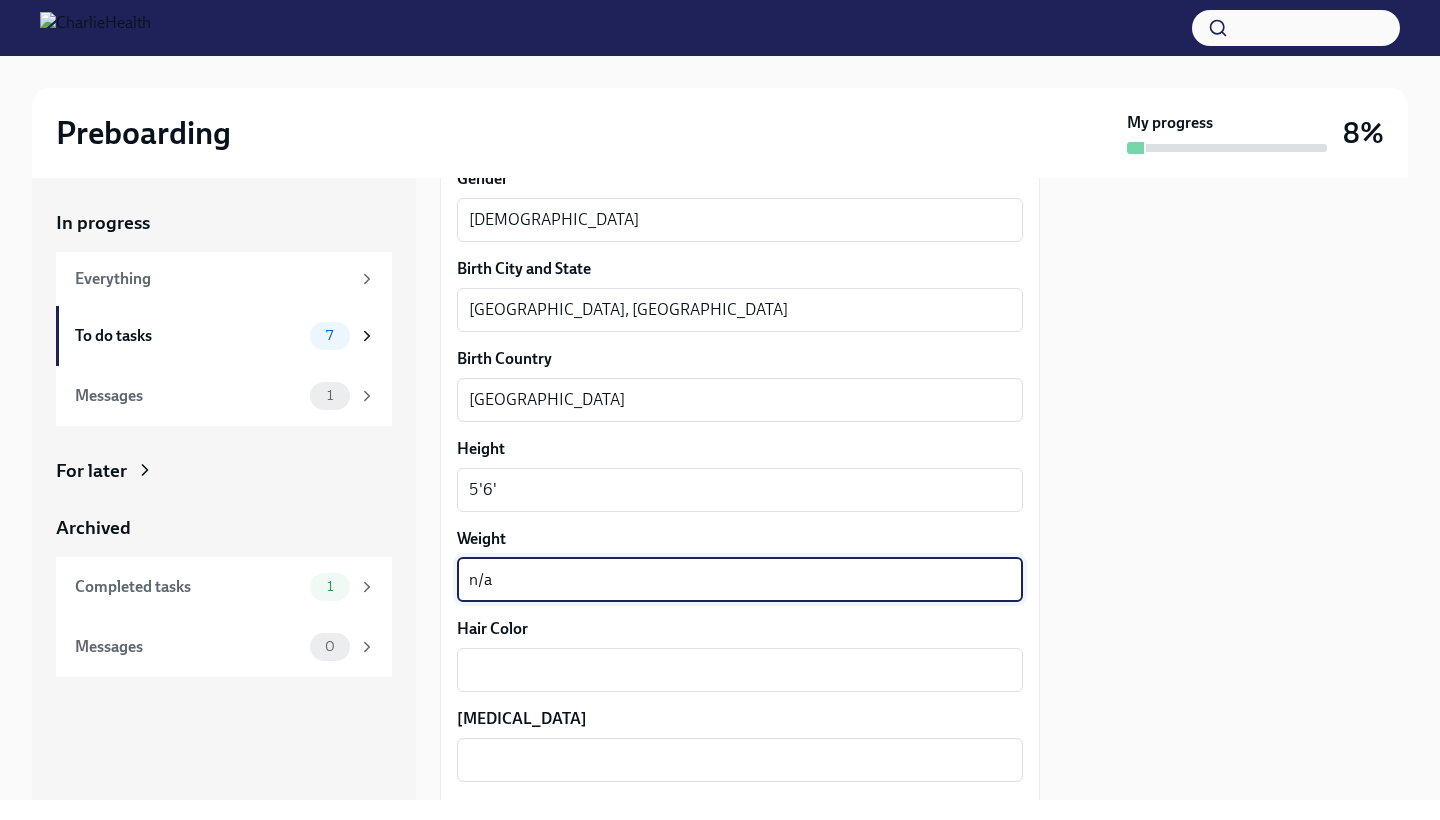 type on "n/a" 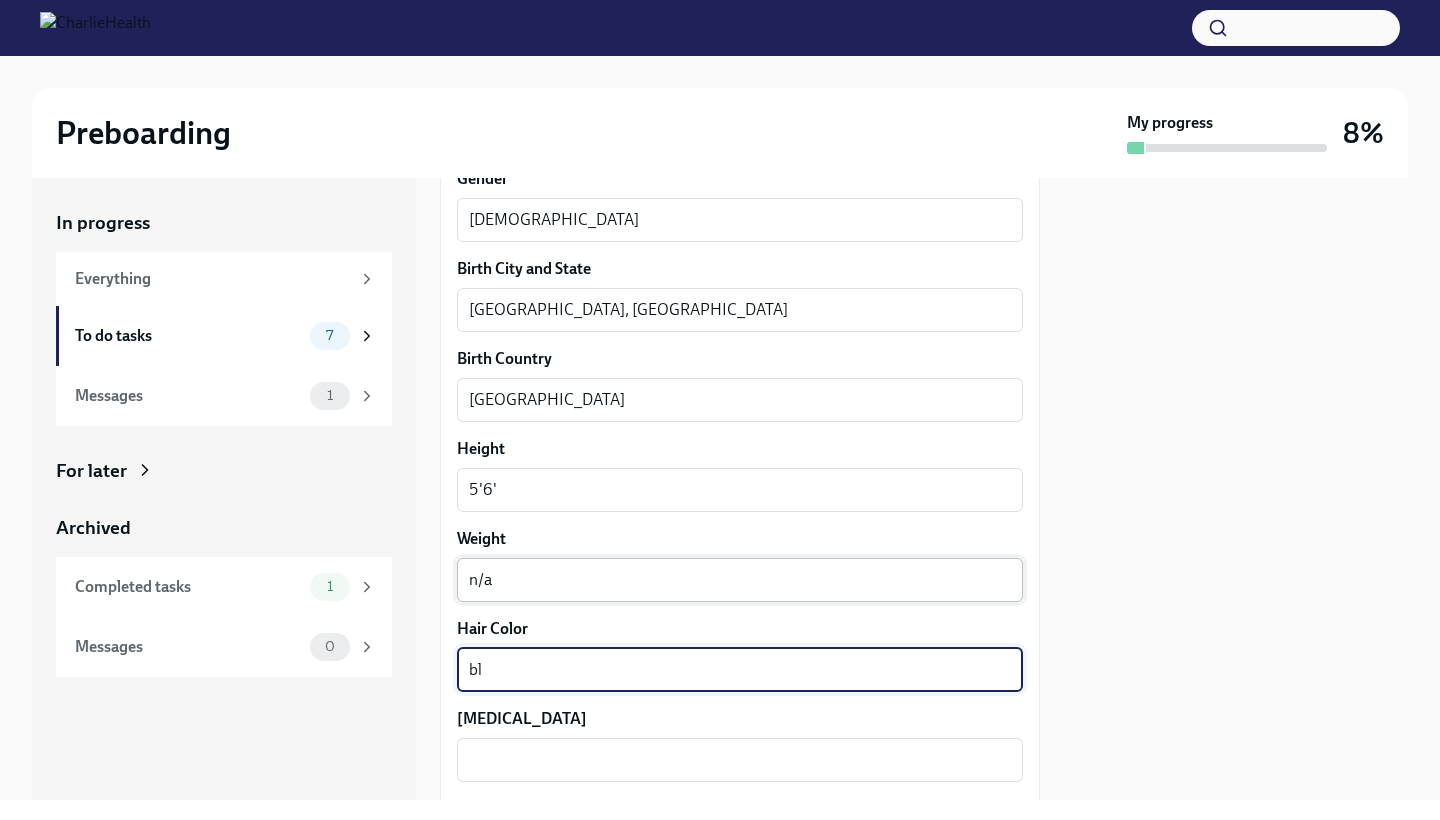 type on "b" 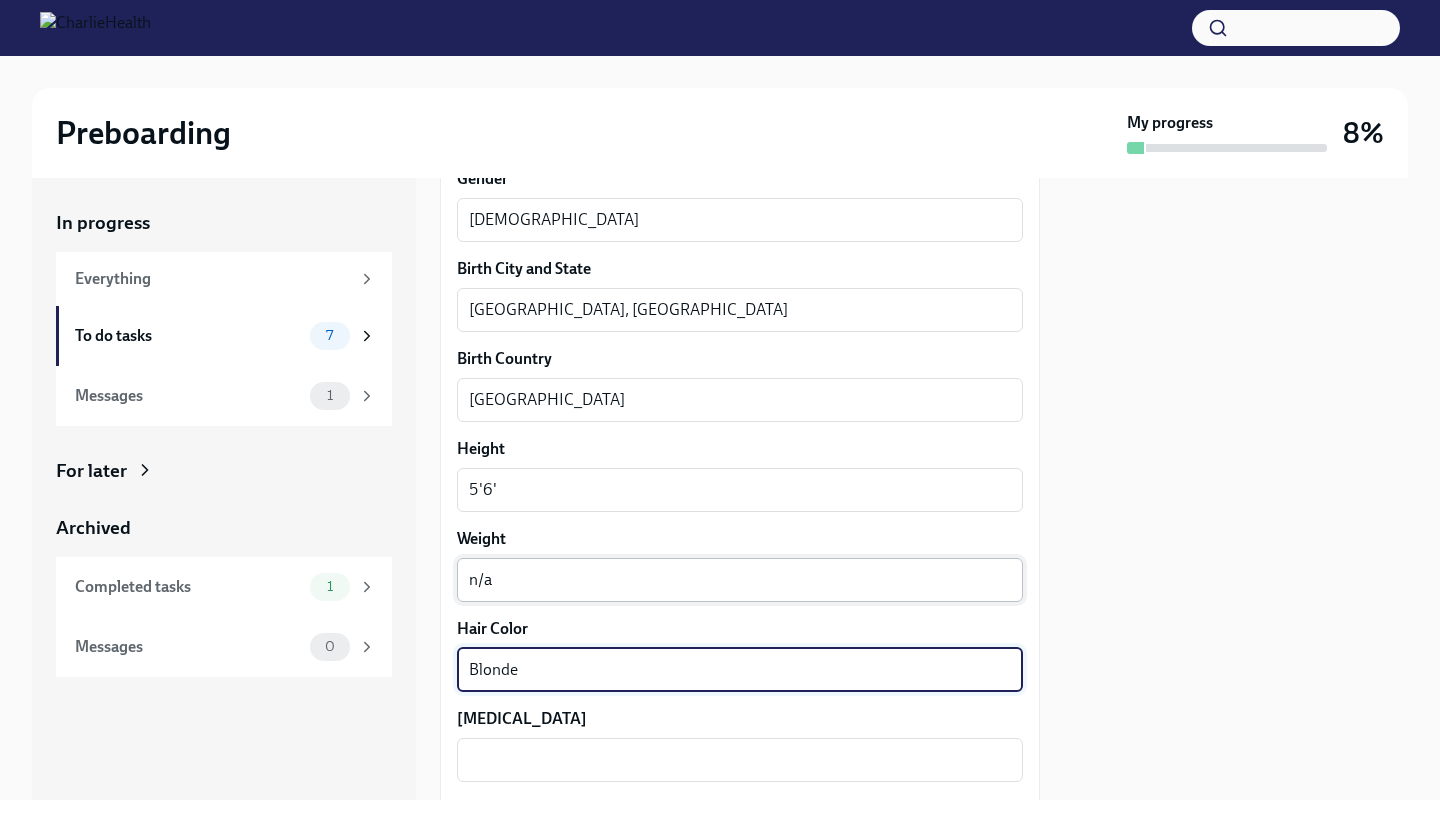 type on "Blonde" 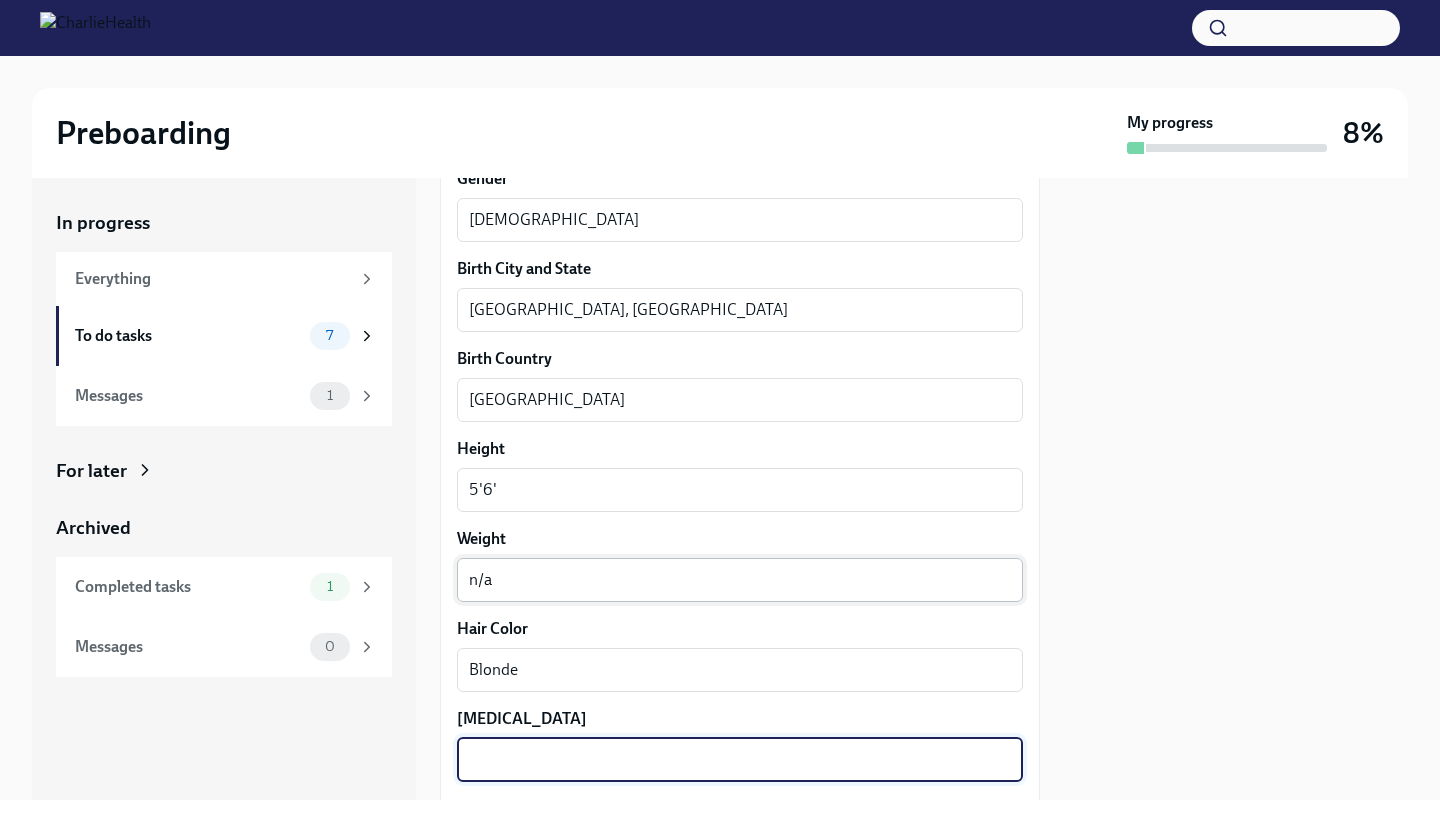 type on "b" 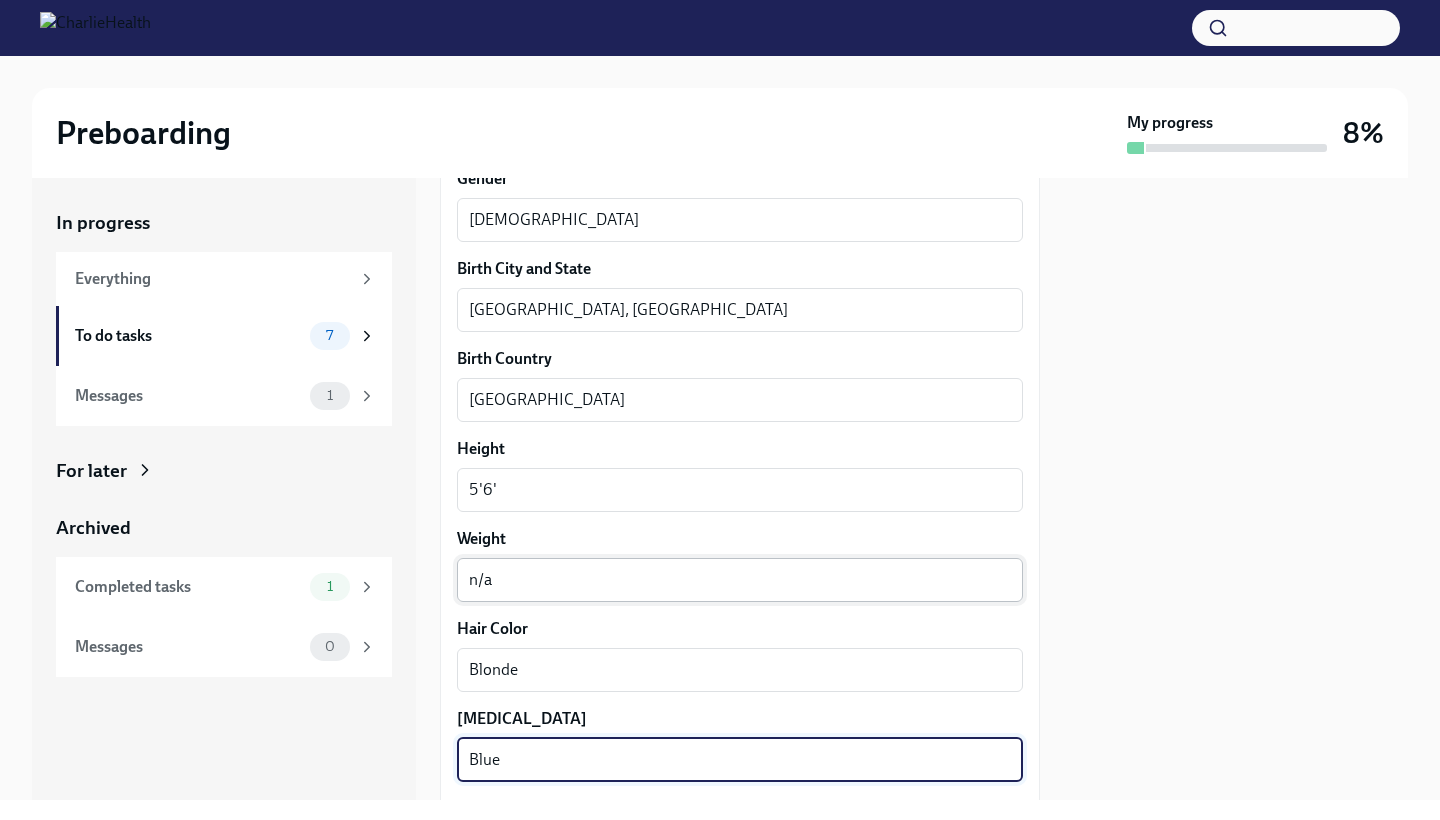type on "Blue" 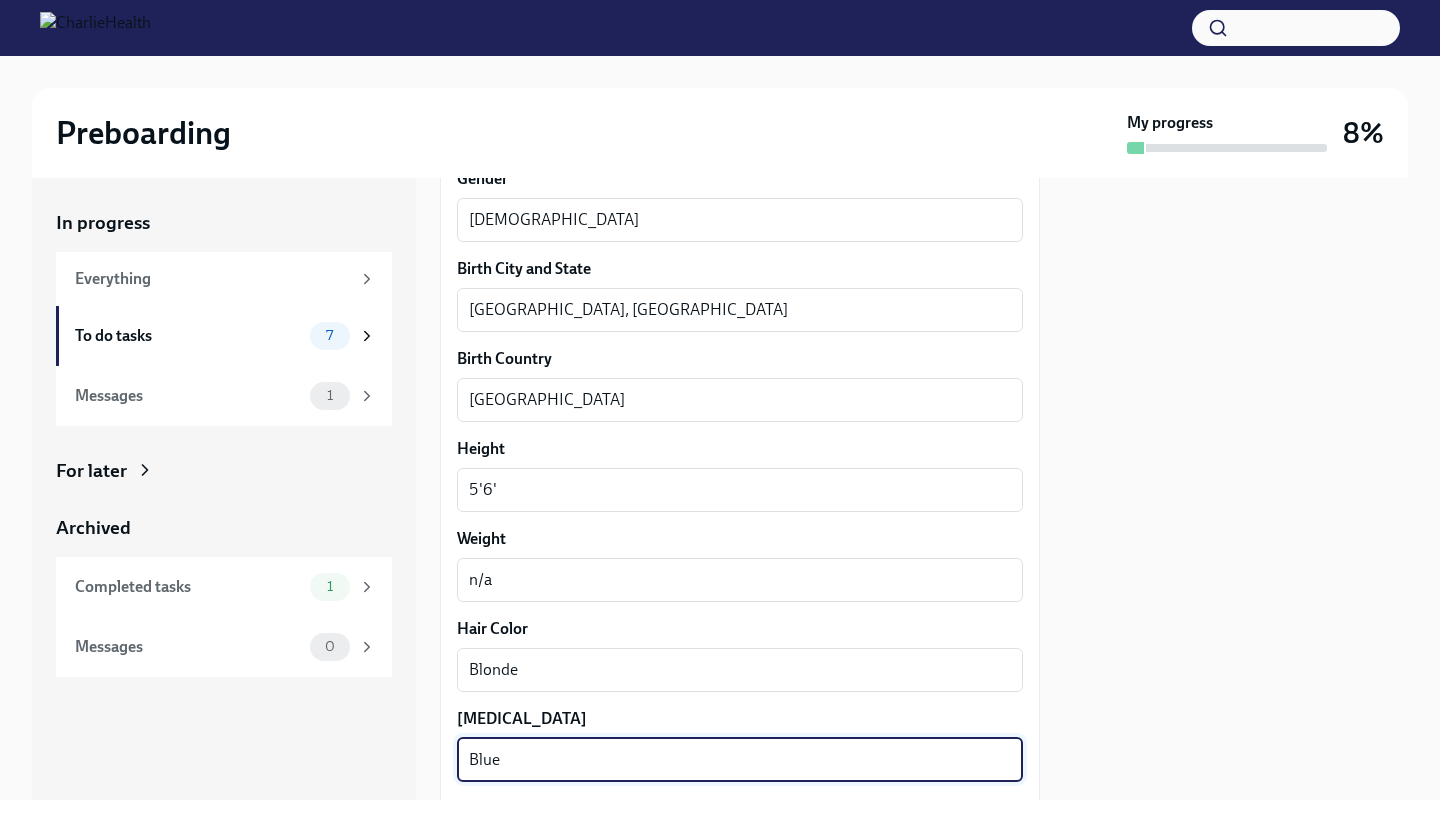 scroll, scrollTop: 1813, scrollLeft: 0, axis: vertical 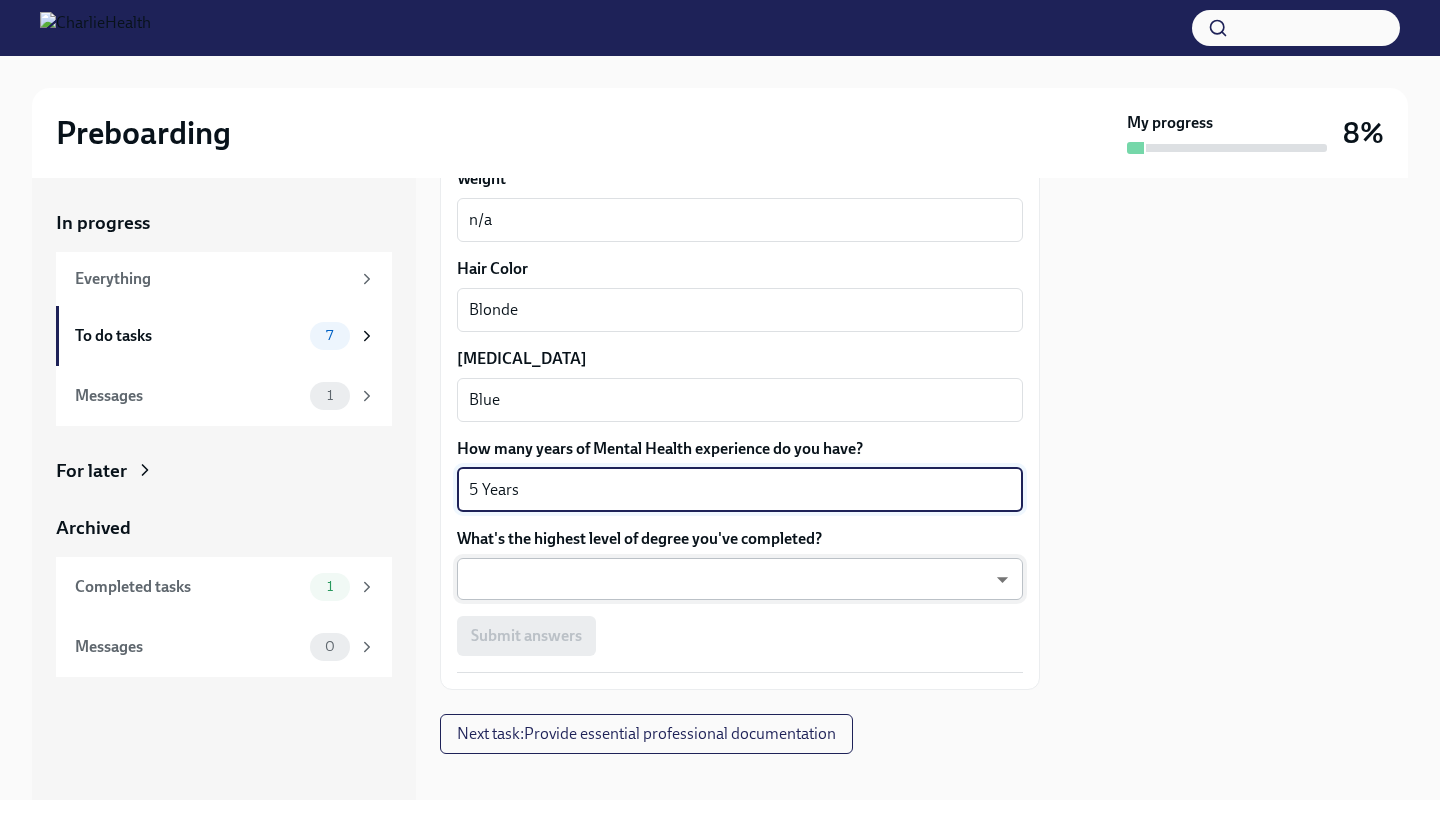 type on "5 Years" 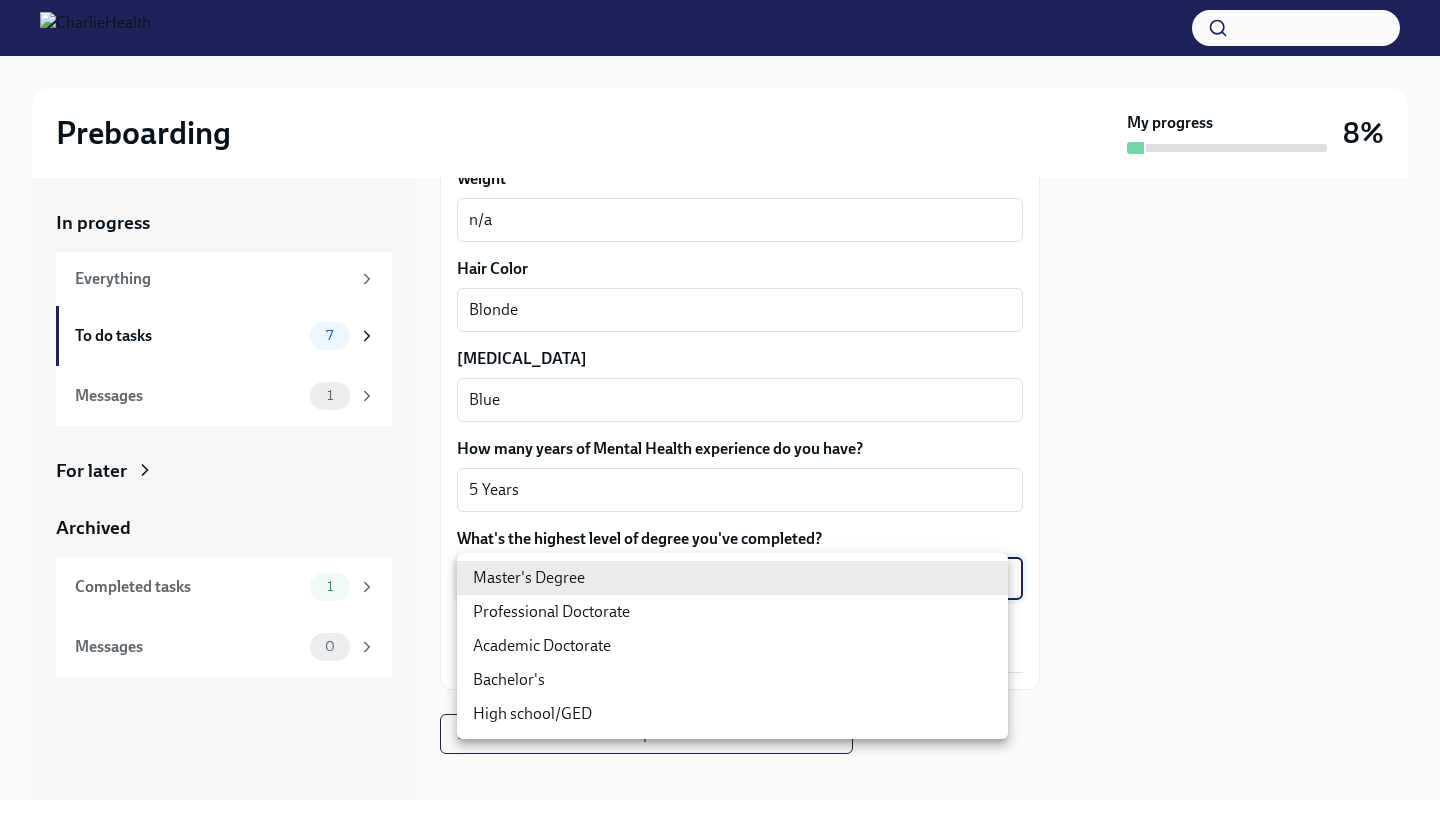 click on "Preboarding My progress 8% In progress Everything To do tasks 7 Messages 1 For later Archived Completed tasks 1 Messages 0 Fill out the onboarding form To Do Due  in a day We need some info from you to start setting you up in payroll and other systems.  Please fill out this form ASAP  Please note each field needs to be completed in order for you to submit.
Note : Please fill out this form as accurately as possible. Several states require specific demographic information that we have to input on your behalf. We understand that some of these questions feel personal to answer, and we appreciate your understanding that this is required for compliance clearance. About you Your preferred first name [PERSON_NAME] ​ Your legal last name [PERSON_NAME] x ​ Please provide any previous names/ aliases-put None if N/A n/a x ​ Street Address 1 [STREET_ADDRESS] Address 2 ​ Postal Code [GEOGRAPHIC_DATA]/Region [GEOGRAPHIC_DATA] ​ Country [DEMOGRAPHIC_DATA] ​ Date of Birth (MM/DD/YYYY) x ​ x" at bounding box center [720, 410] 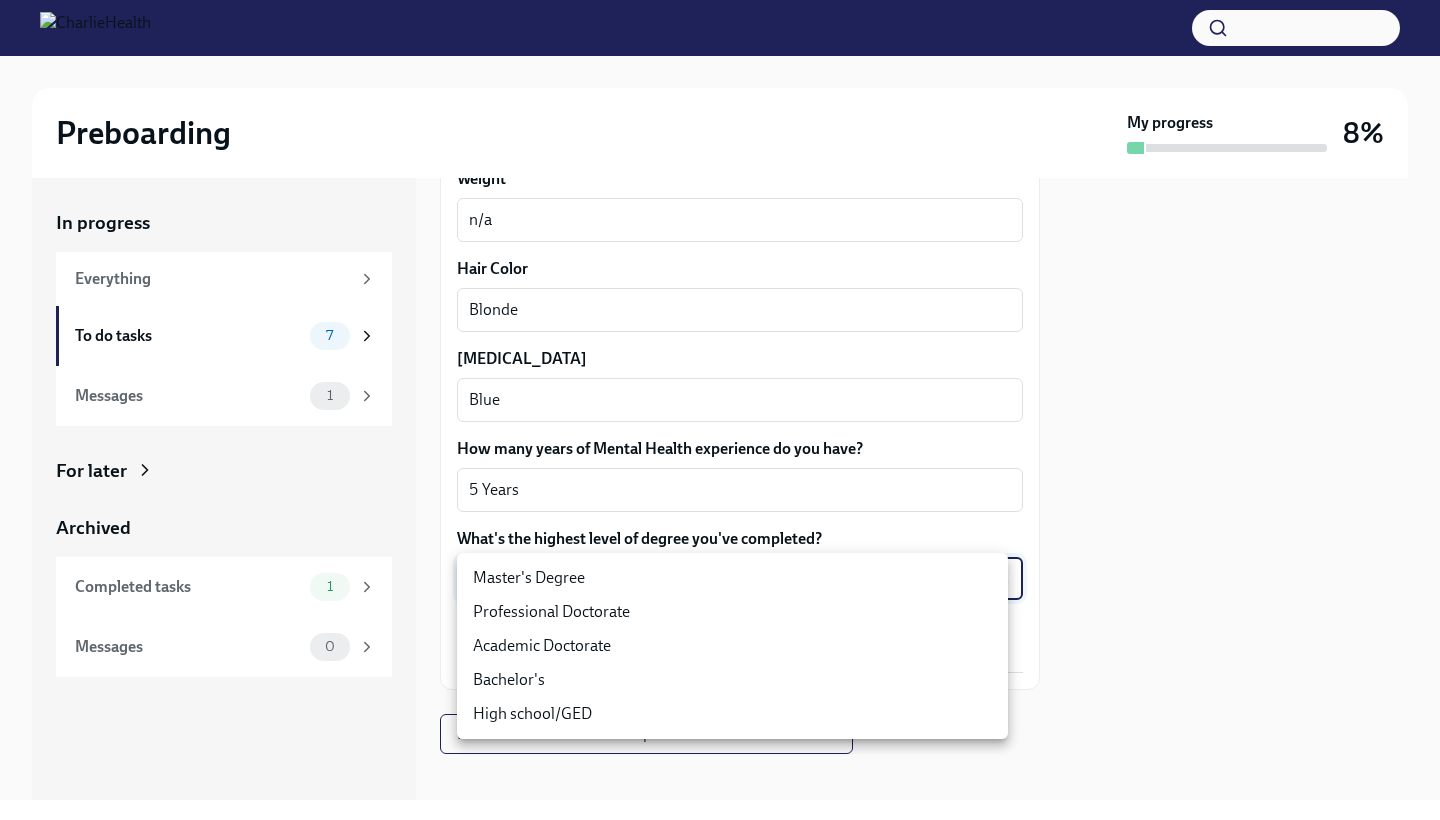 click on "Master's Degree" at bounding box center [732, 578] 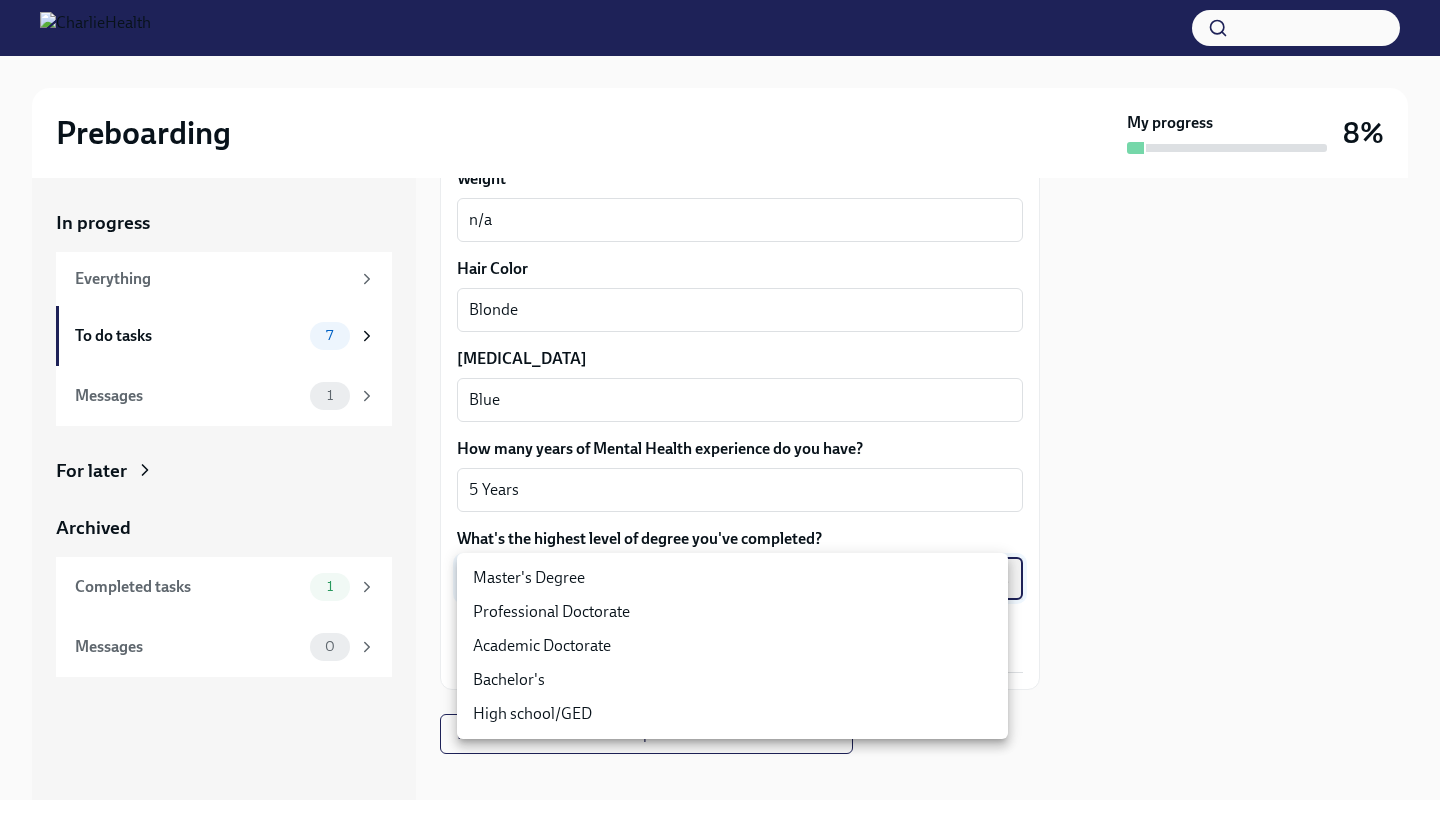 type on "2vBr-ghkD" 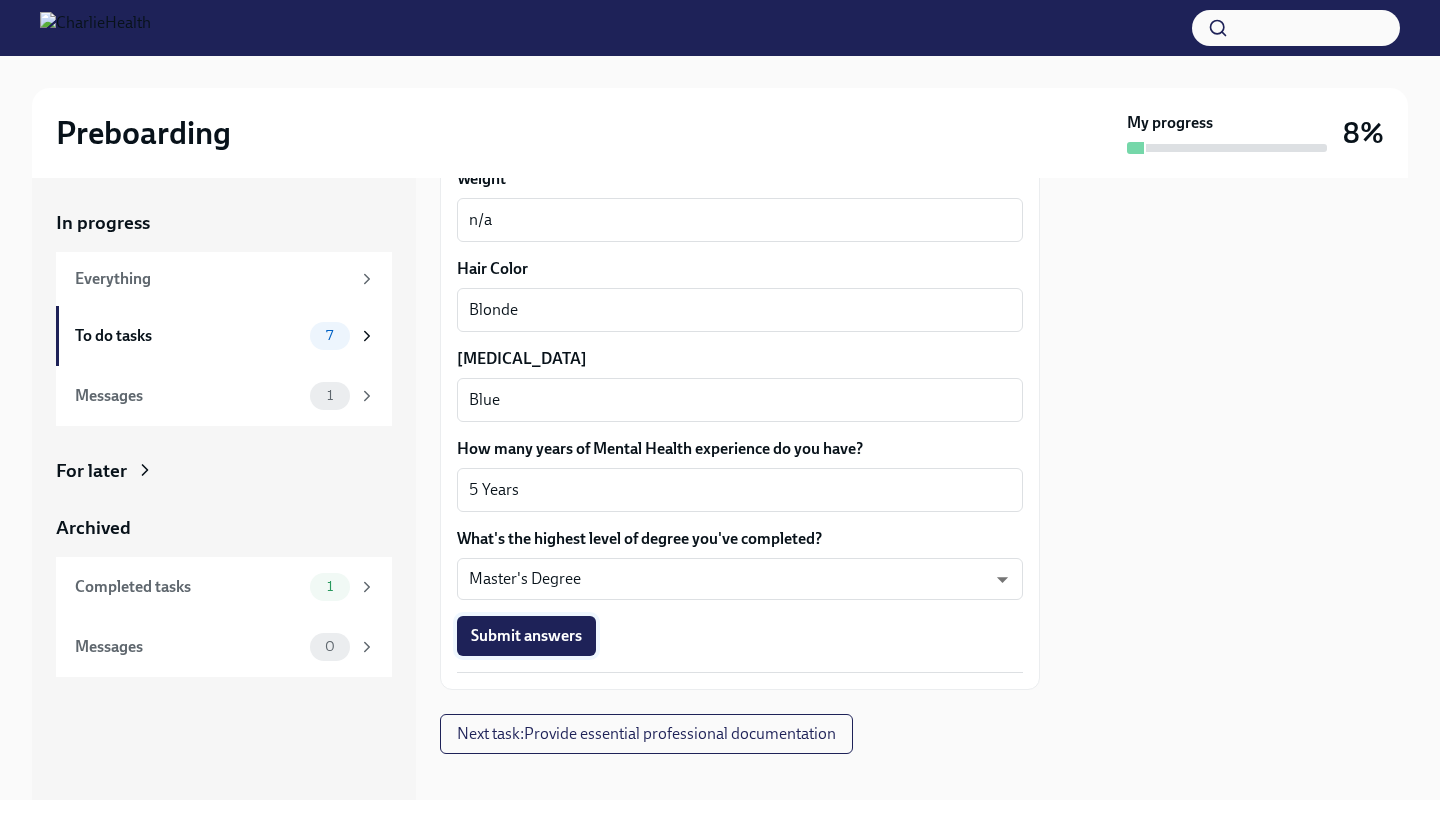 click on "Submit answers" at bounding box center [526, 636] 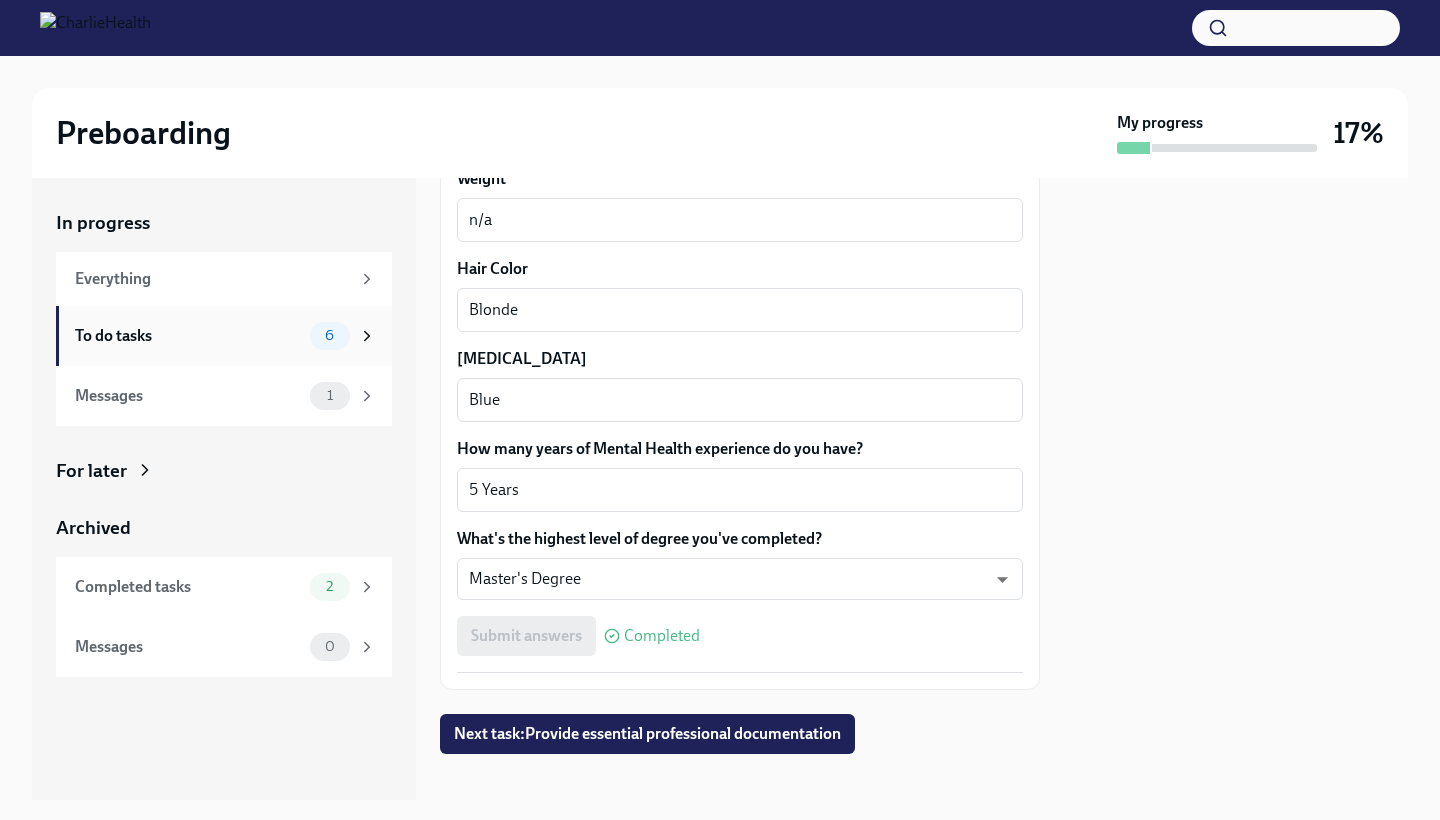 click on "To do tasks" at bounding box center (188, 336) 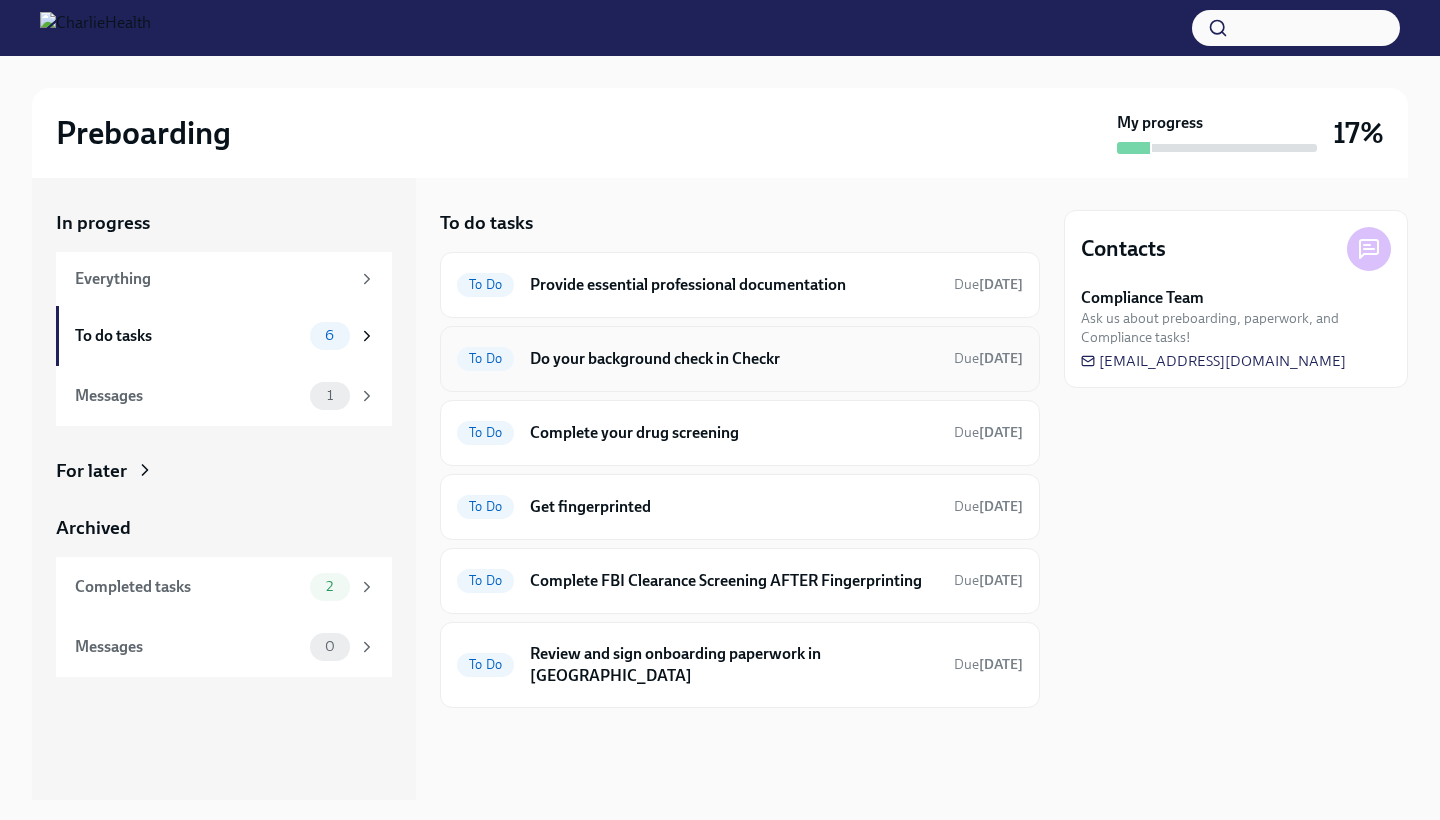 click on "Do your background check in Checkr" at bounding box center (734, 359) 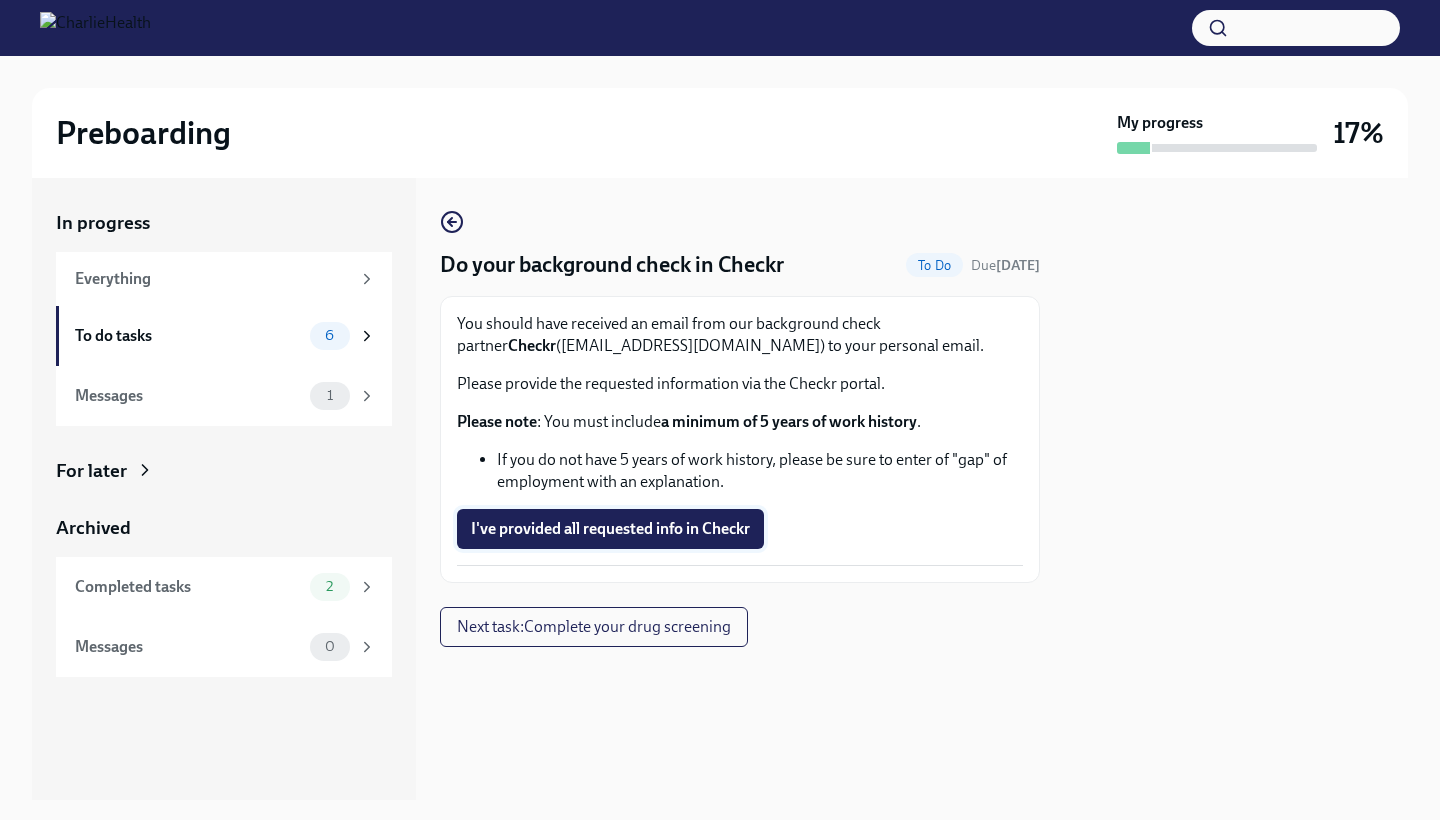 click on "I've provided all requested info in Checkr" at bounding box center [610, 529] 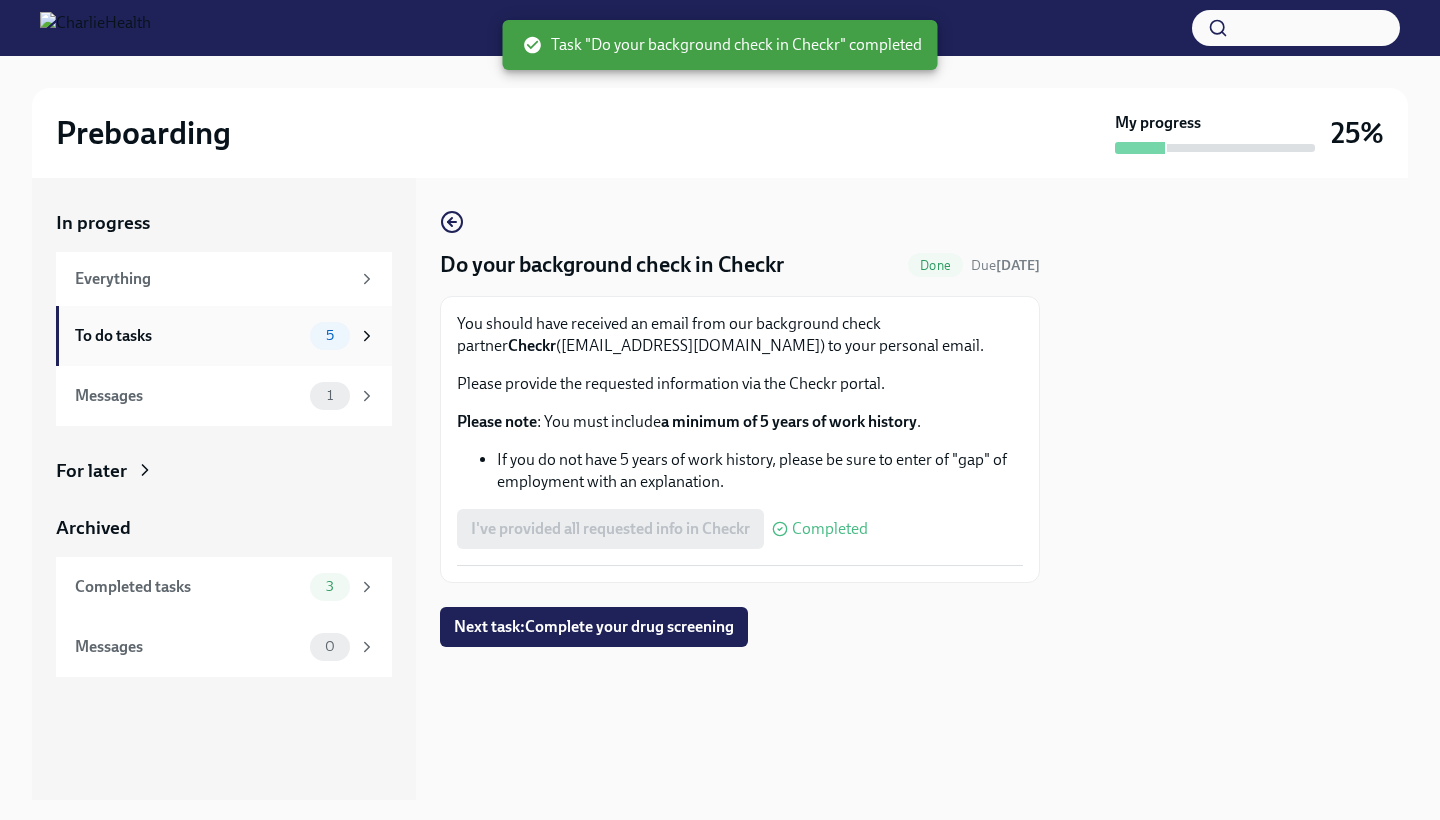 click on "To do tasks" at bounding box center (188, 336) 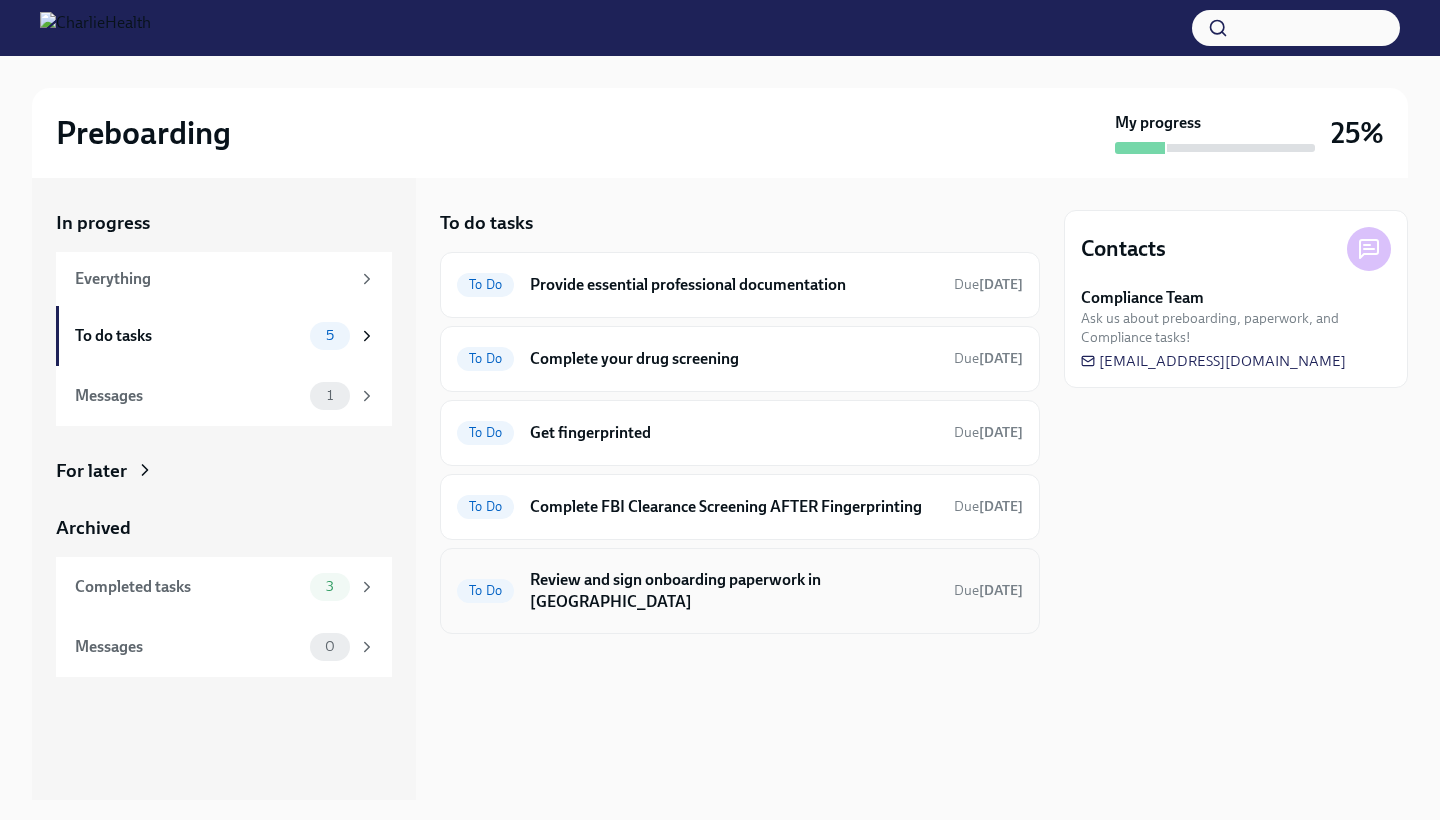 click on "Review and sign onboarding paperwork in [GEOGRAPHIC_DATA]" at bounding box center [734, 591] 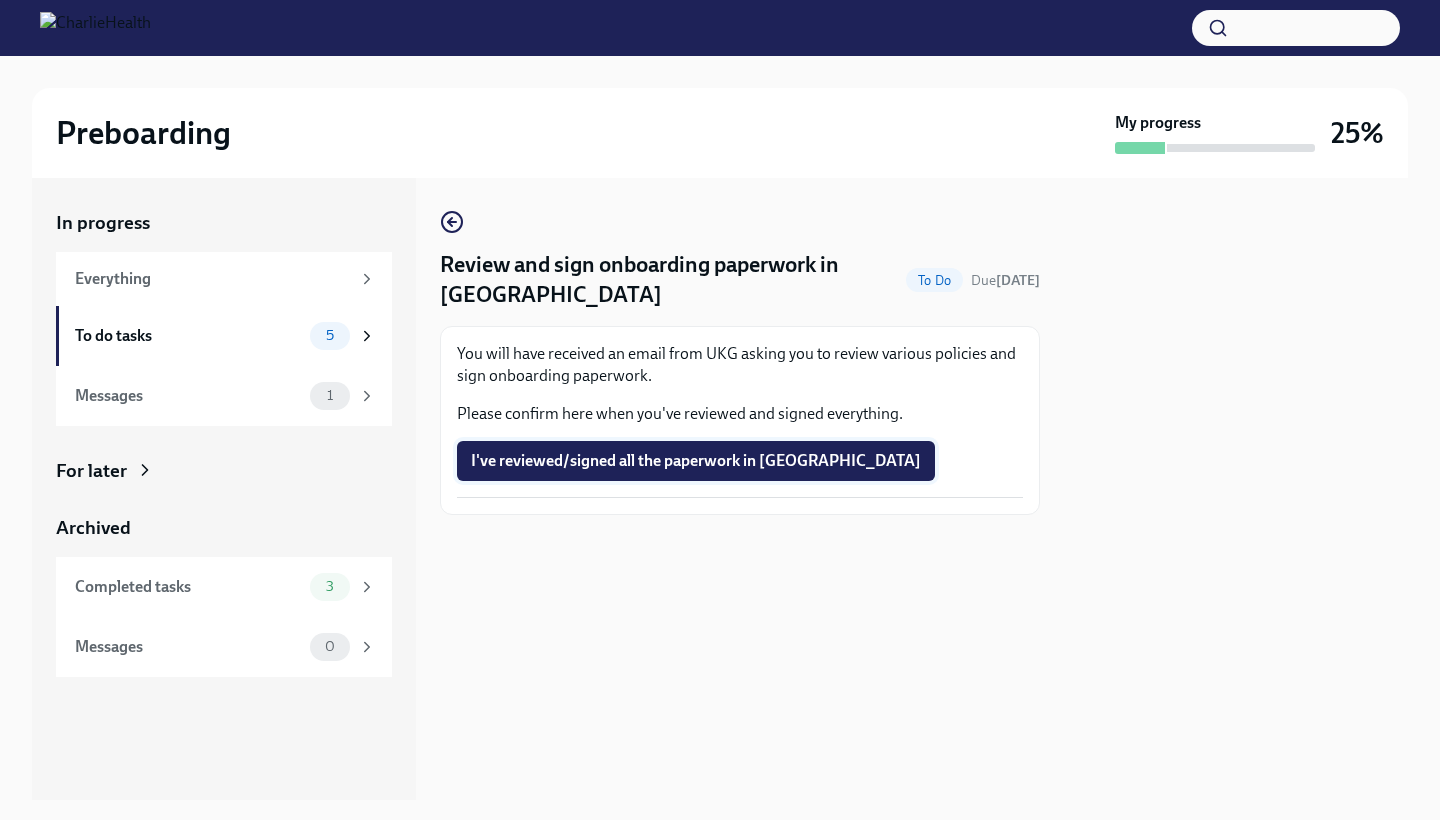 click on "I've reviewed/signed all the paperwork in [GEOGRAPHIC_DATA]" at bounding box center [696, 461] 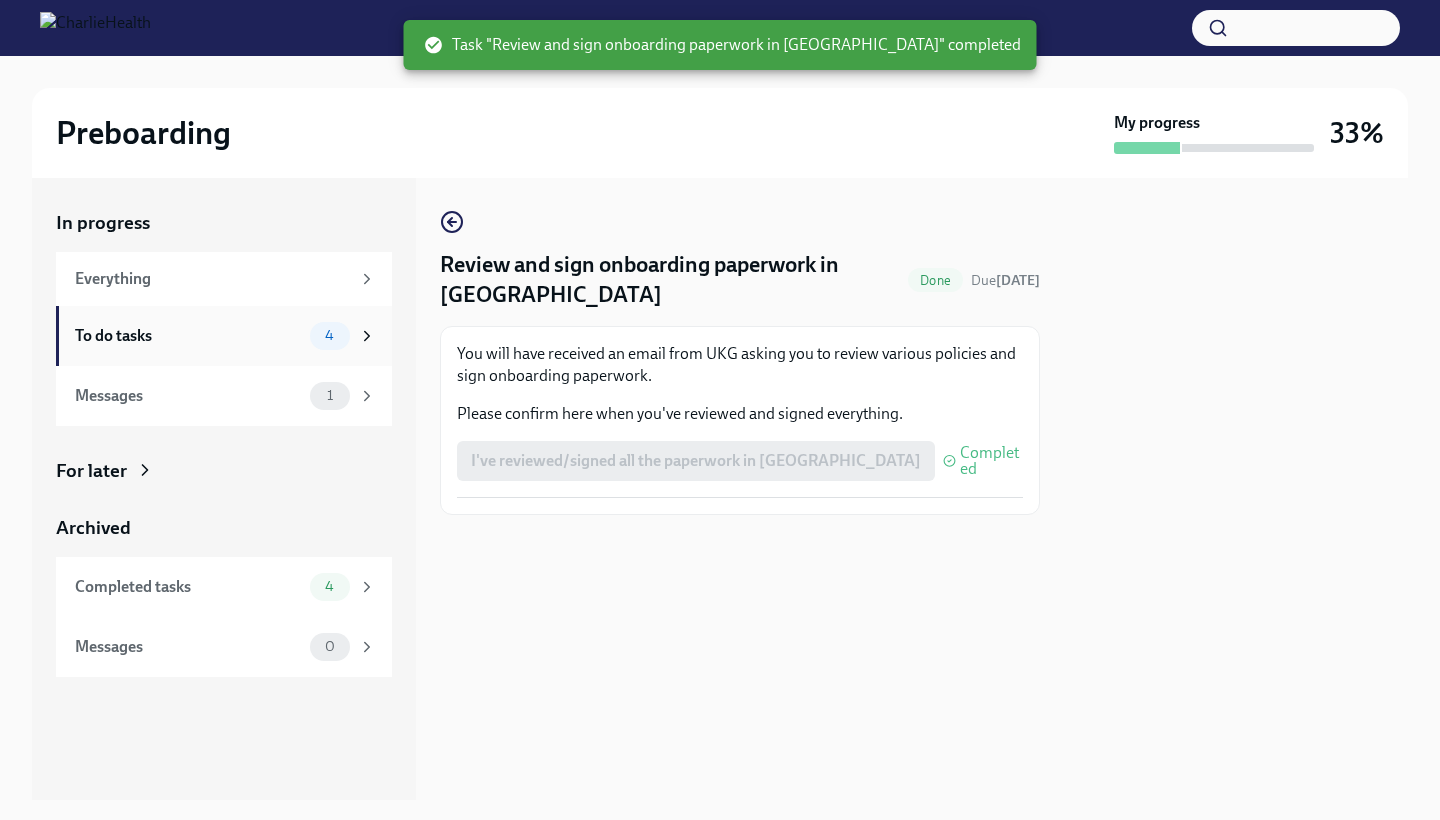 click on "To do tasks 4" at bounding box center [224, 336] 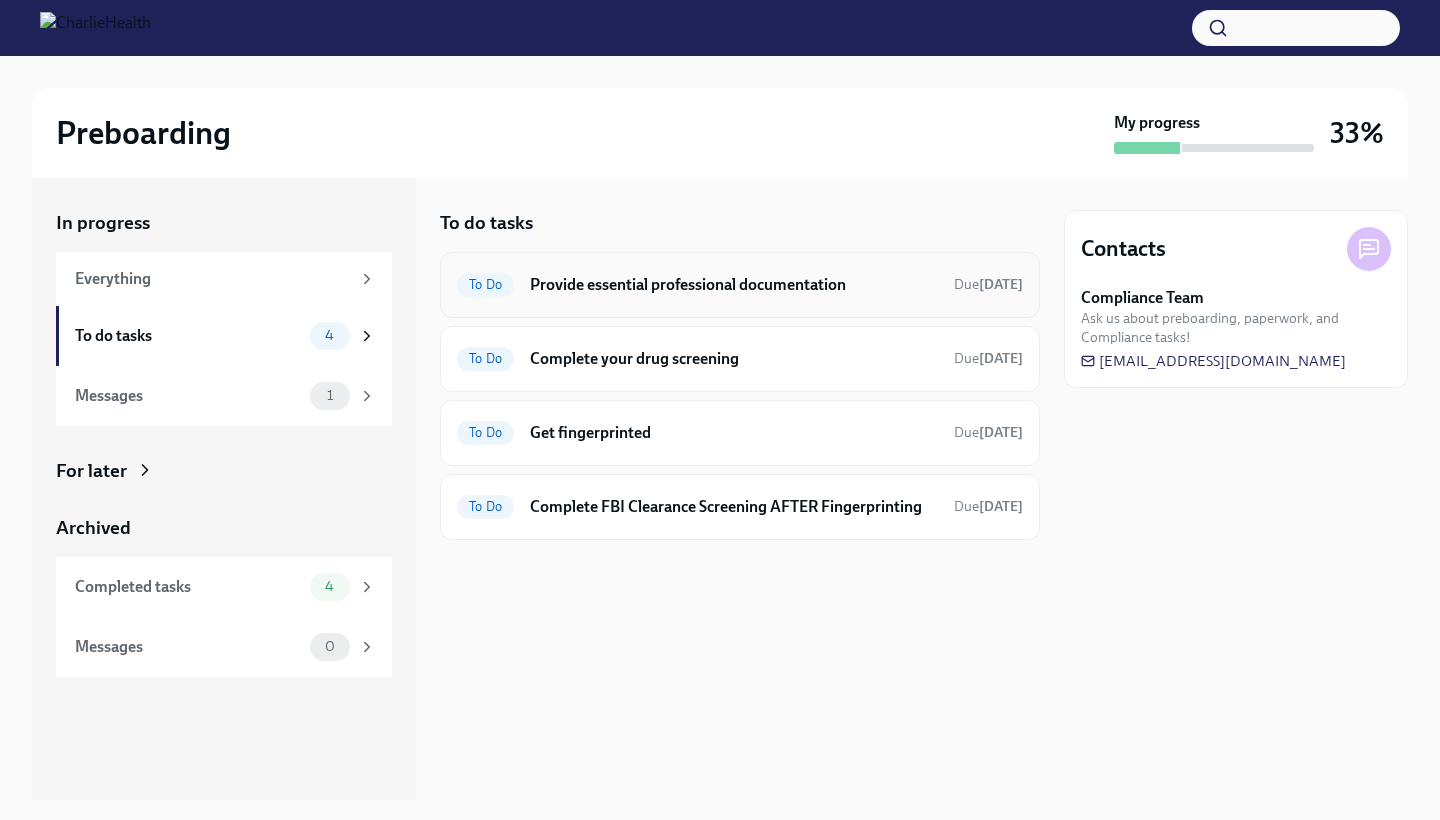click on "To Do Provide essential professional documentation Due  [DATE]" at bounding box center (740, 285) 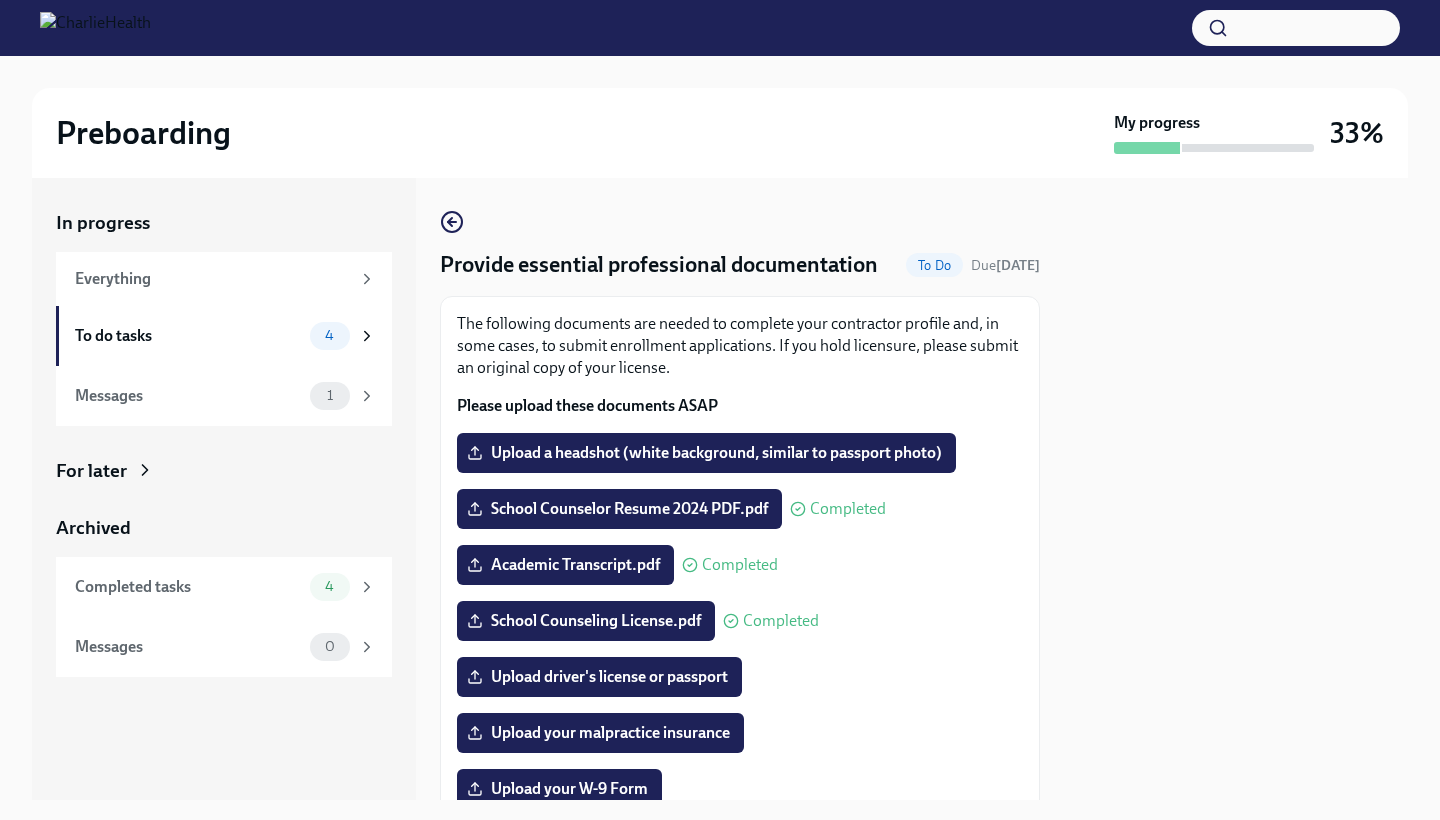 drag, startPoint x: 1017, startPoint y: 187, endPoint x: 1017, endPoint y: 228, distance: 41 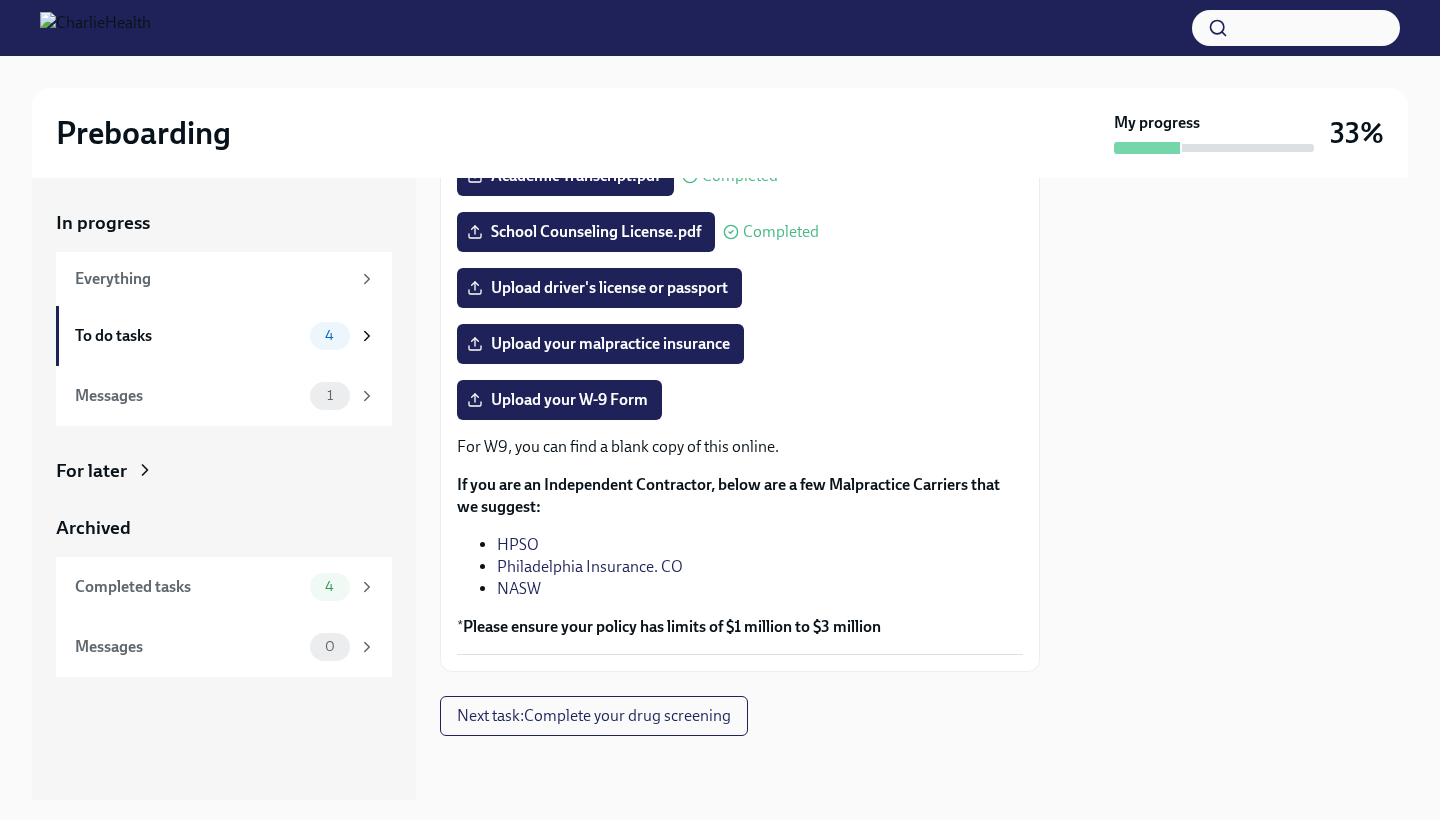 scroll, scrollTop: 419, scrollLeft: 0, axis: vertical 